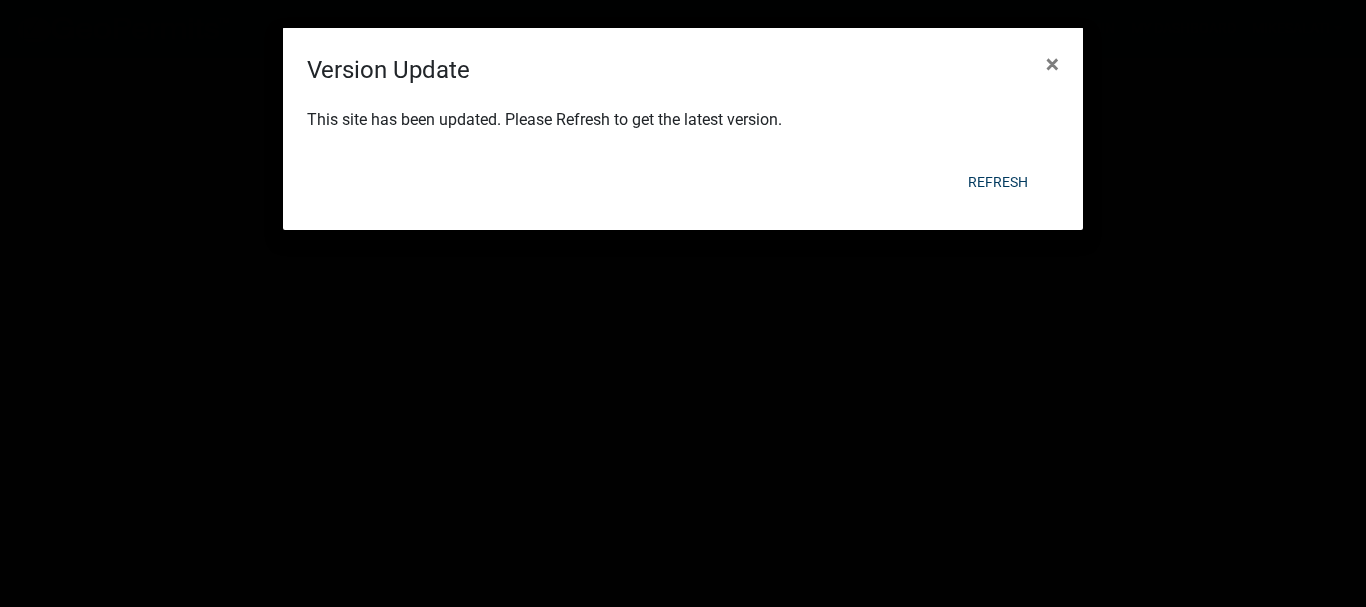 scroll, scrollTop: 0, scrollLeft: 0, axis: both 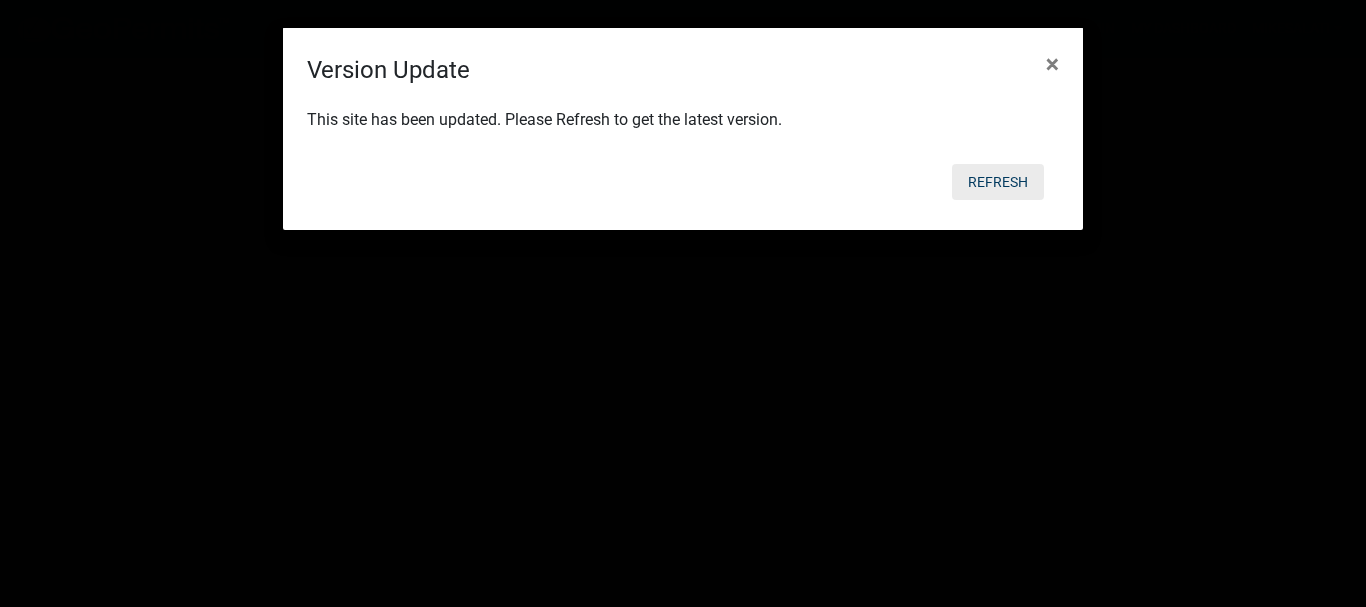 click on "Refresh" 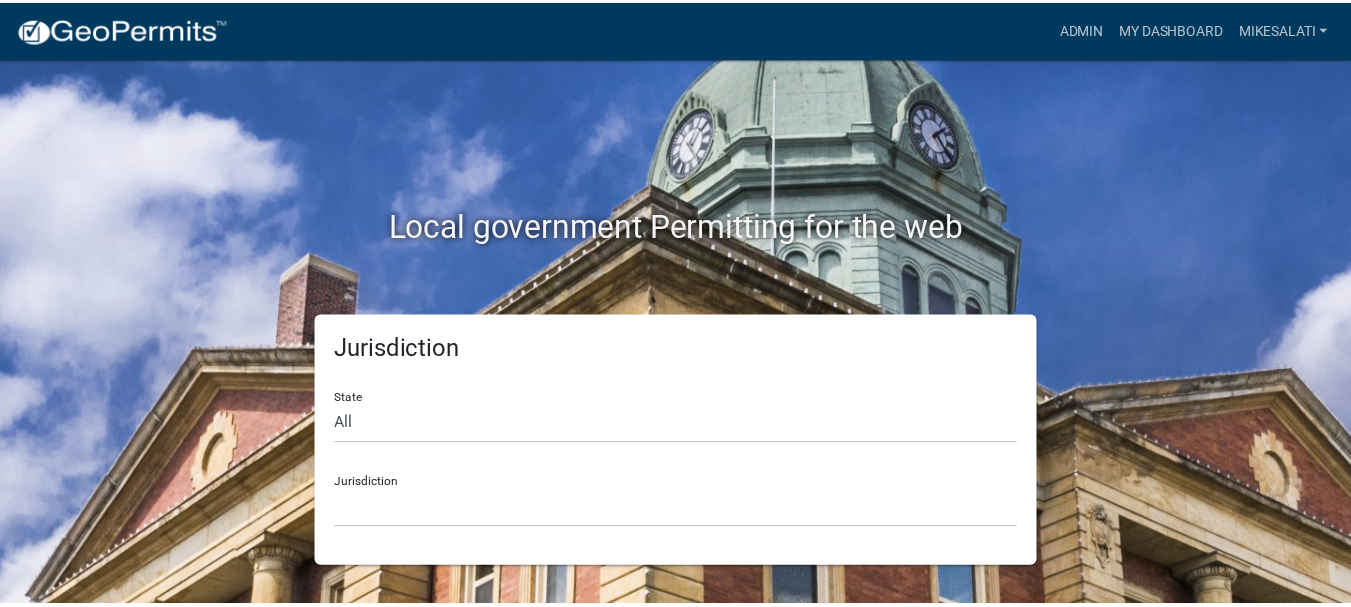 scroll, scrollTop: 0, scrollLeft: 0, axis: both 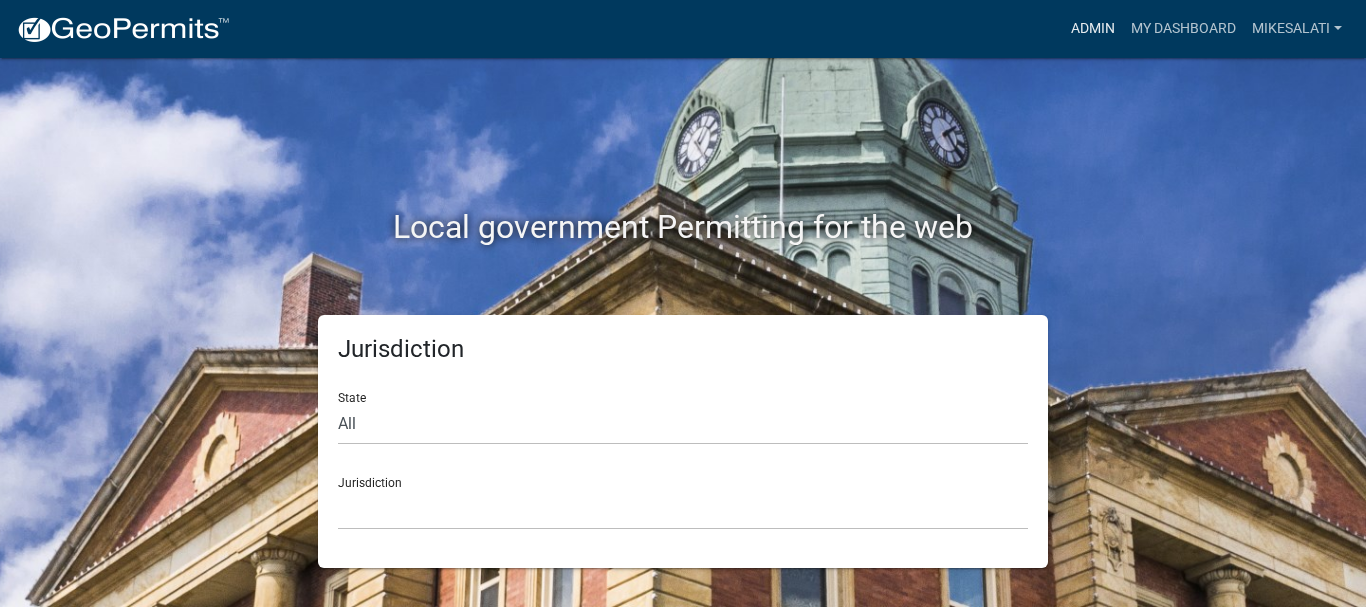 drag, startPoint x: 1085, startPoint y: 26, endPoint x: 1071, endPoint y: 28, distance: 14.142136 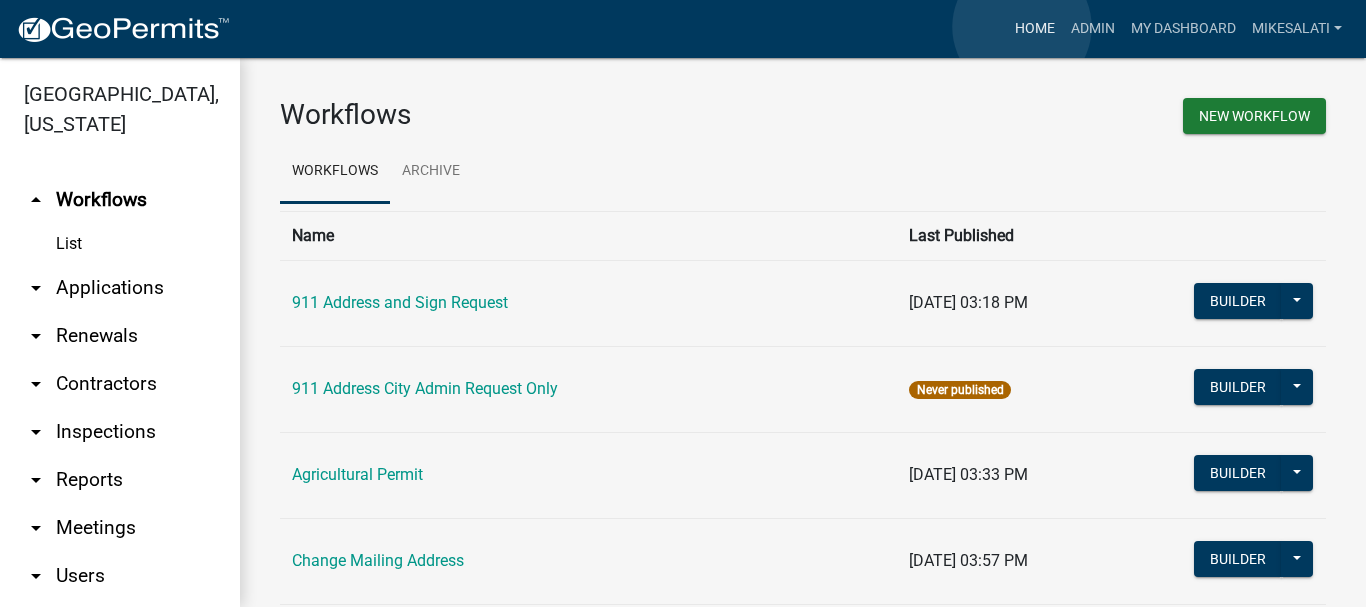 click on "Home" at bounding box center (1035, 29) 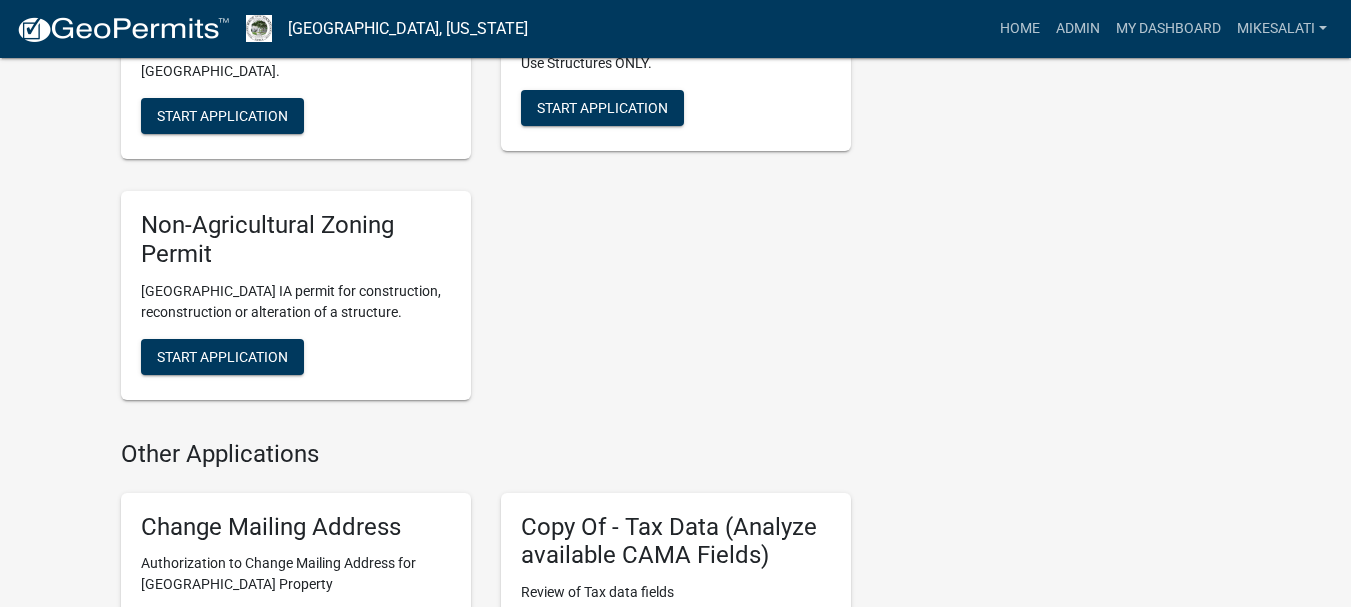 scroll, scrollTop: 3900, scrollLeft: 0, axis: vertical 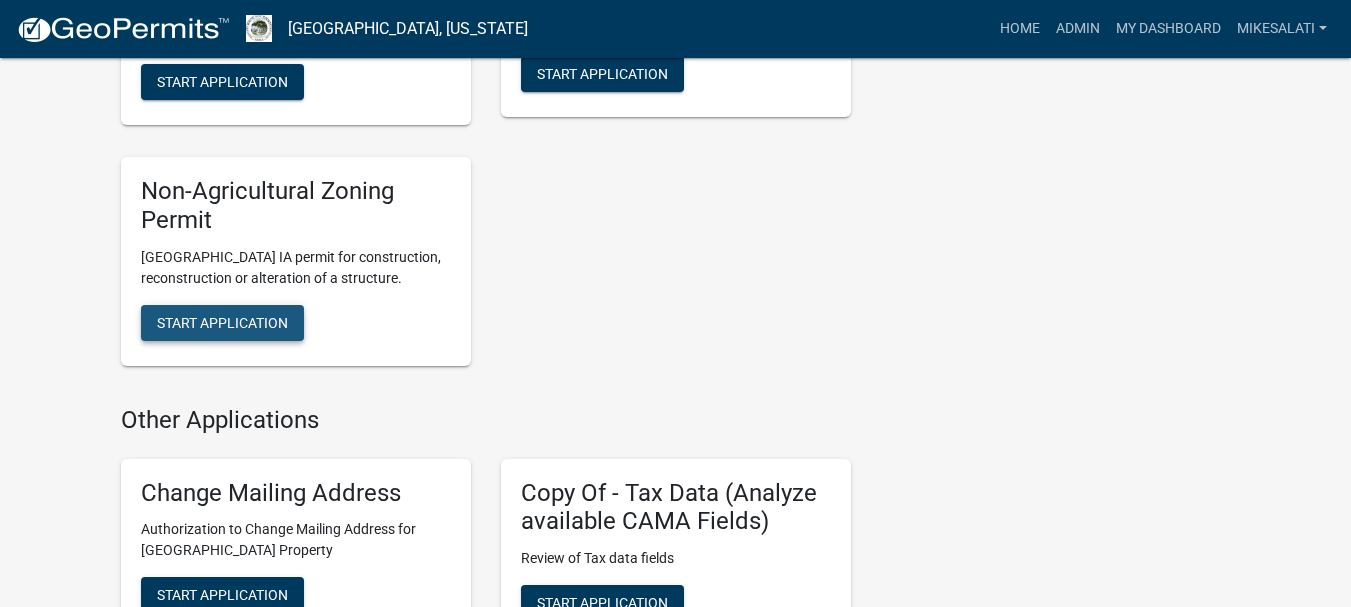 click on "Start Application" at bounding box center [222, 322] 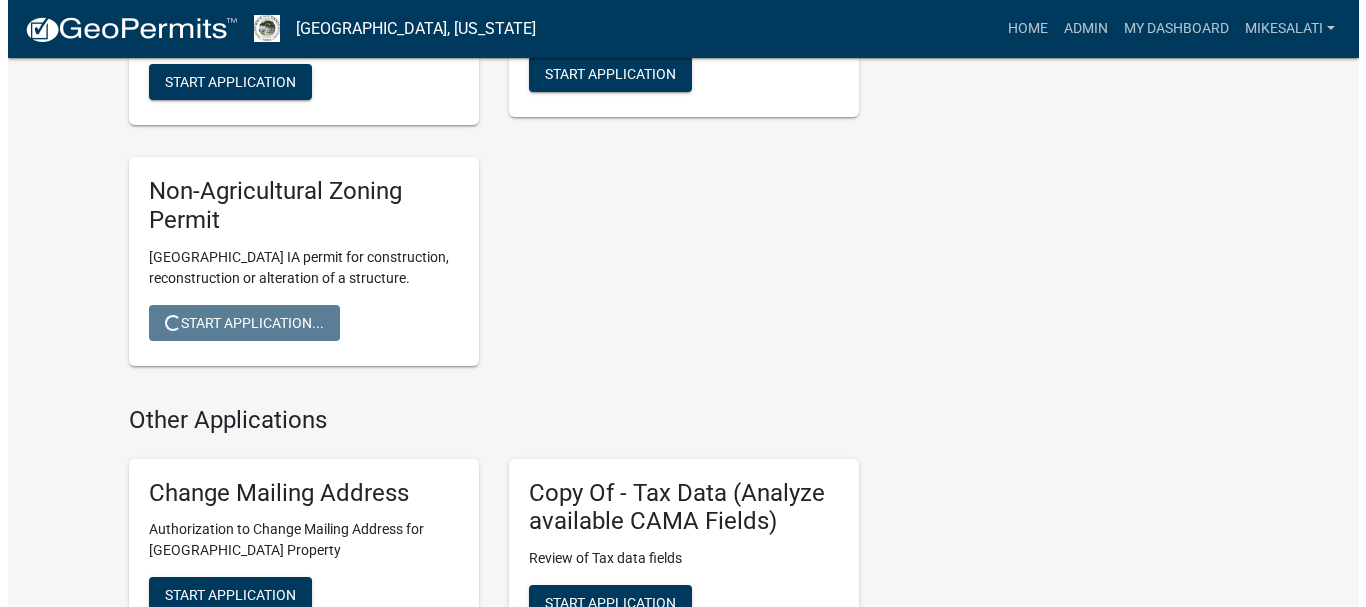 scroll, scrollTop: 0, scrollLeft: 0, axis: both 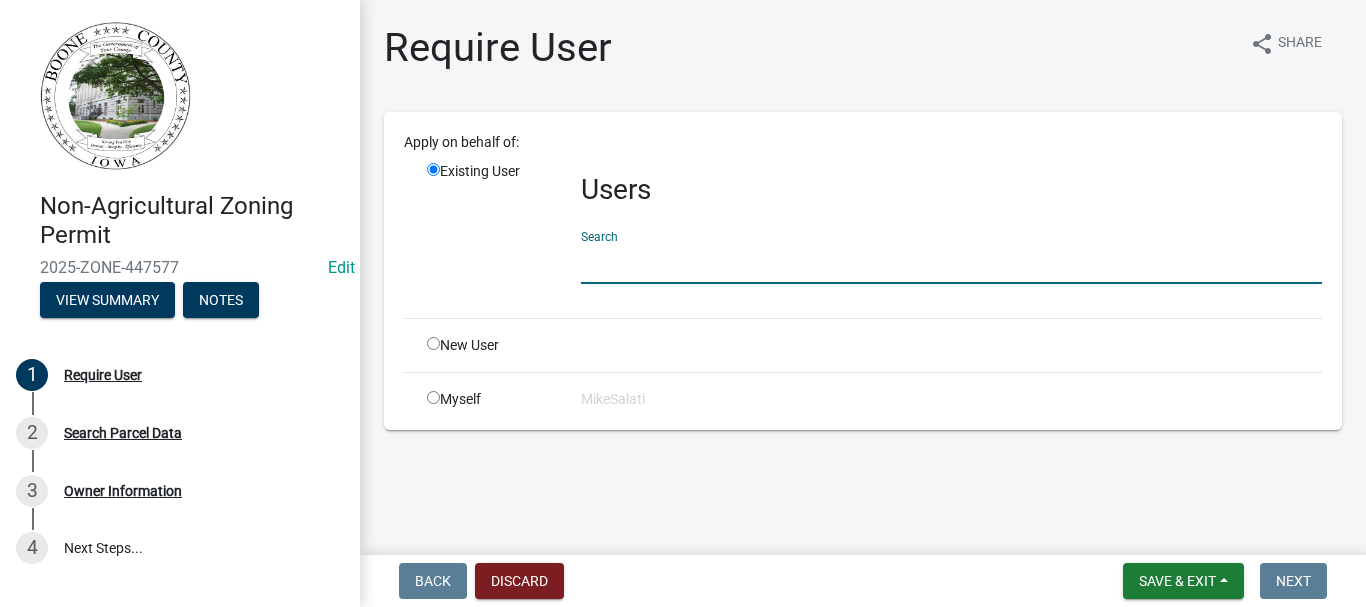 click 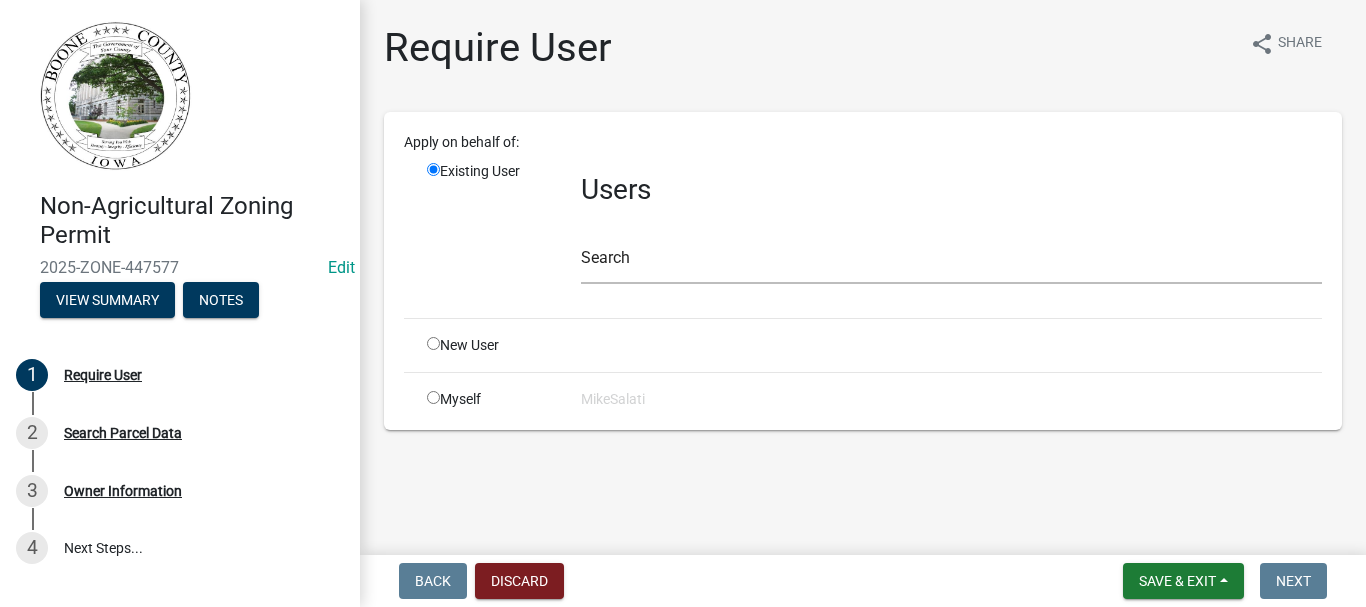 click 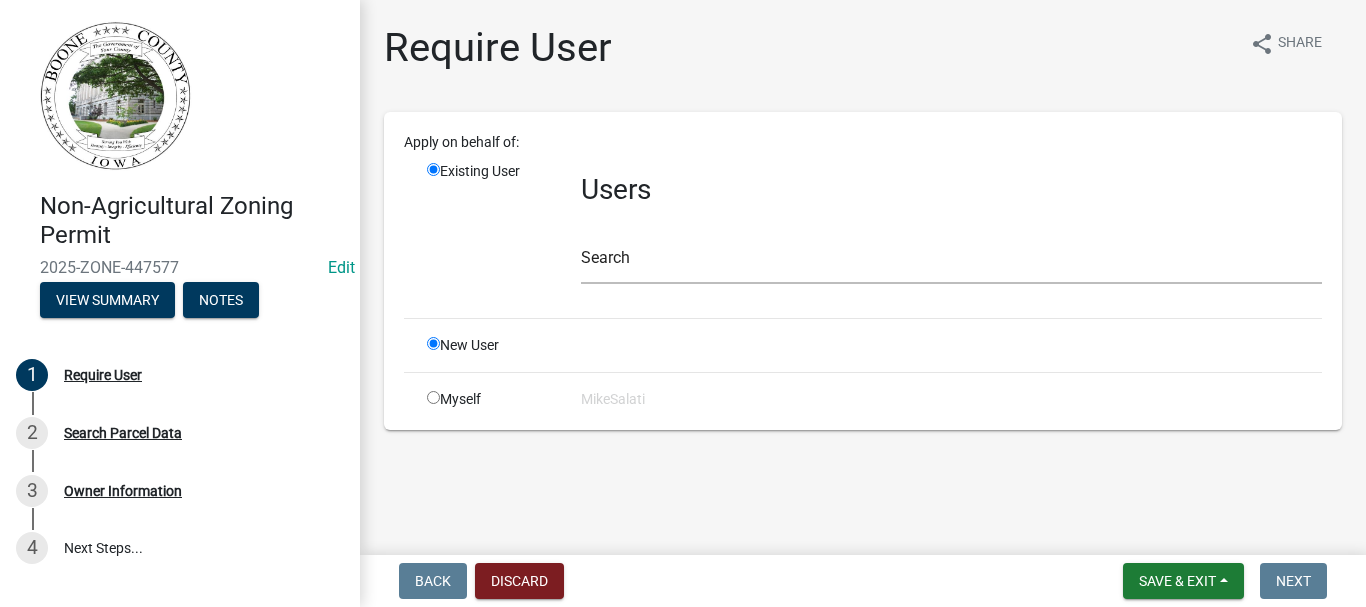 radio on "false" 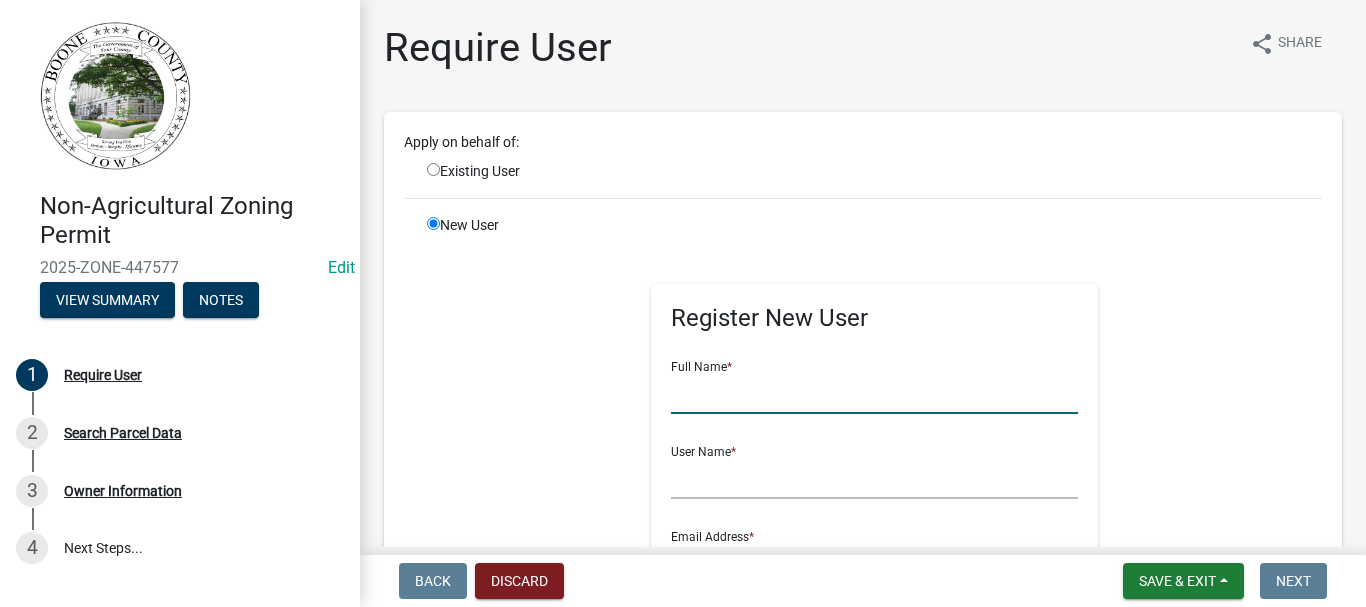 click 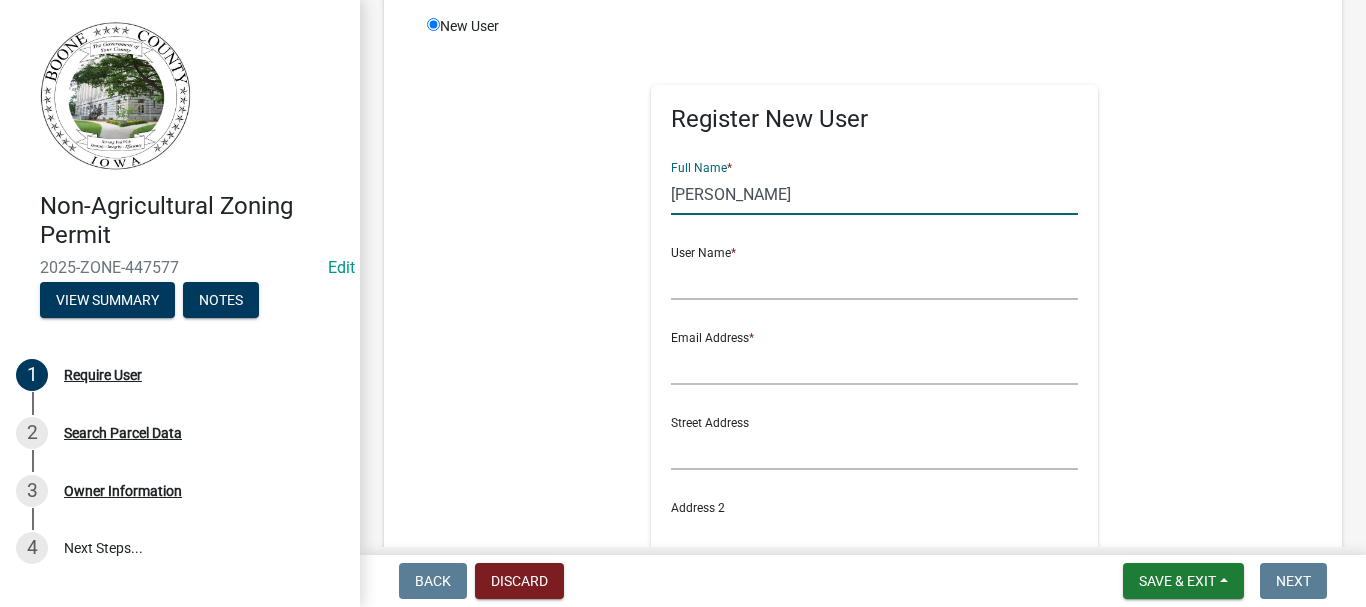 scroll, scrollTop: 200, scrollLeft: 0, axis: vertical 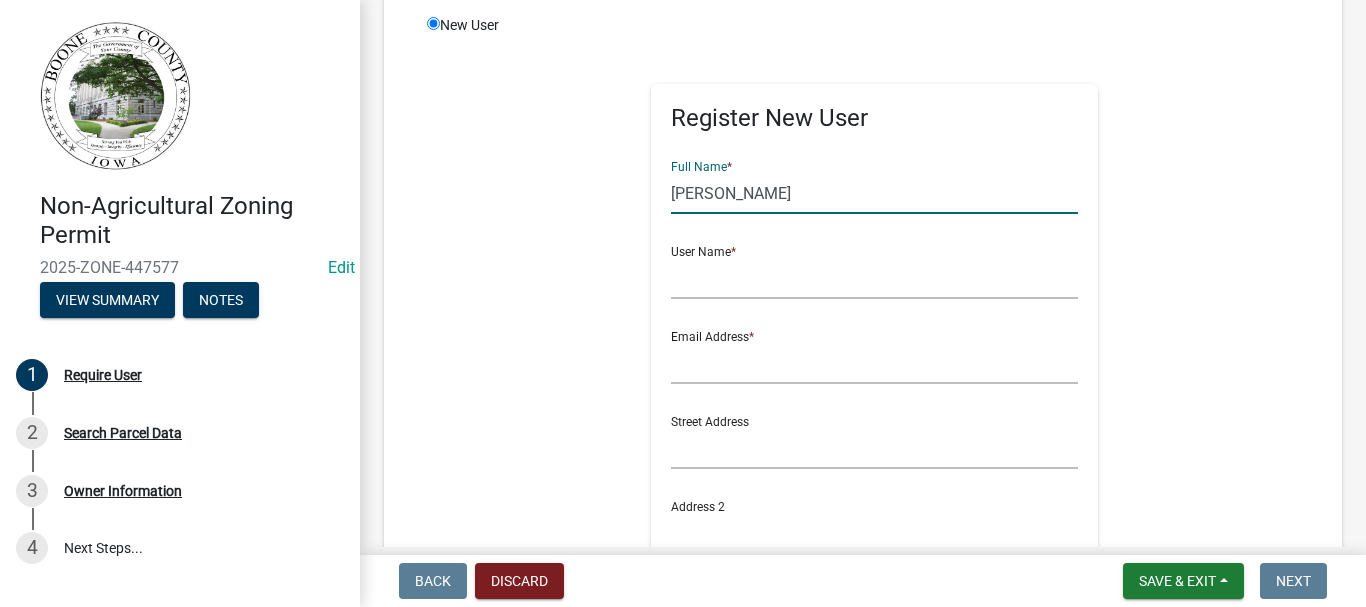 type on "[PERSON_NAME]" 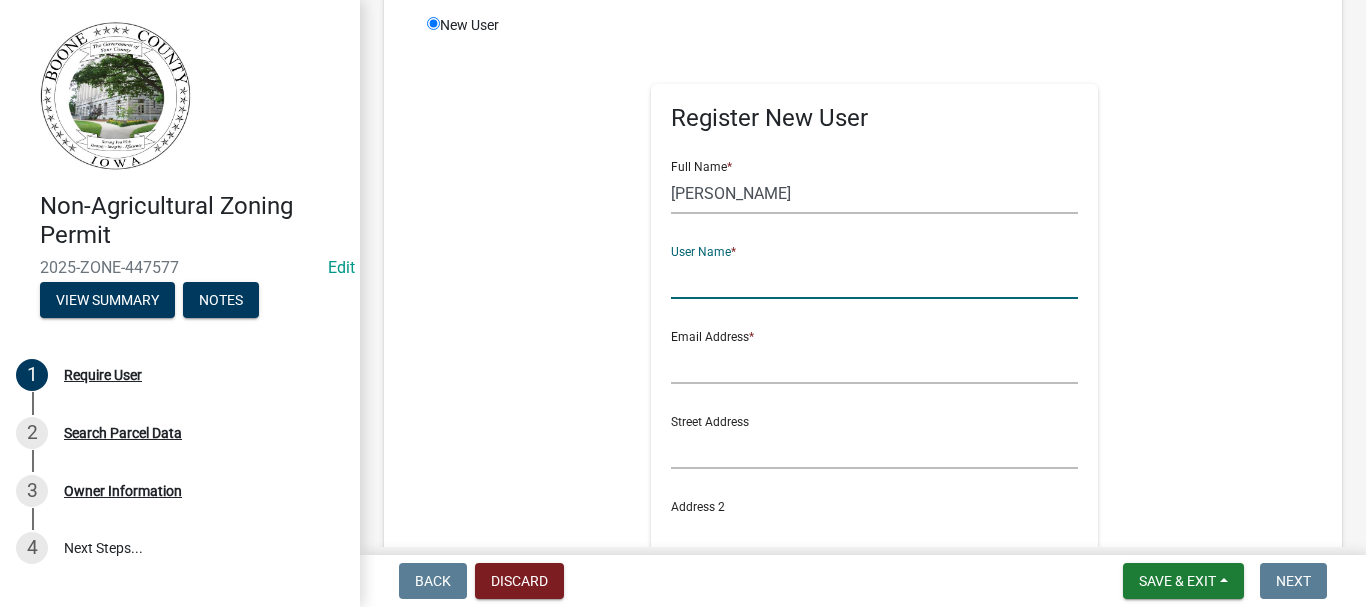 click 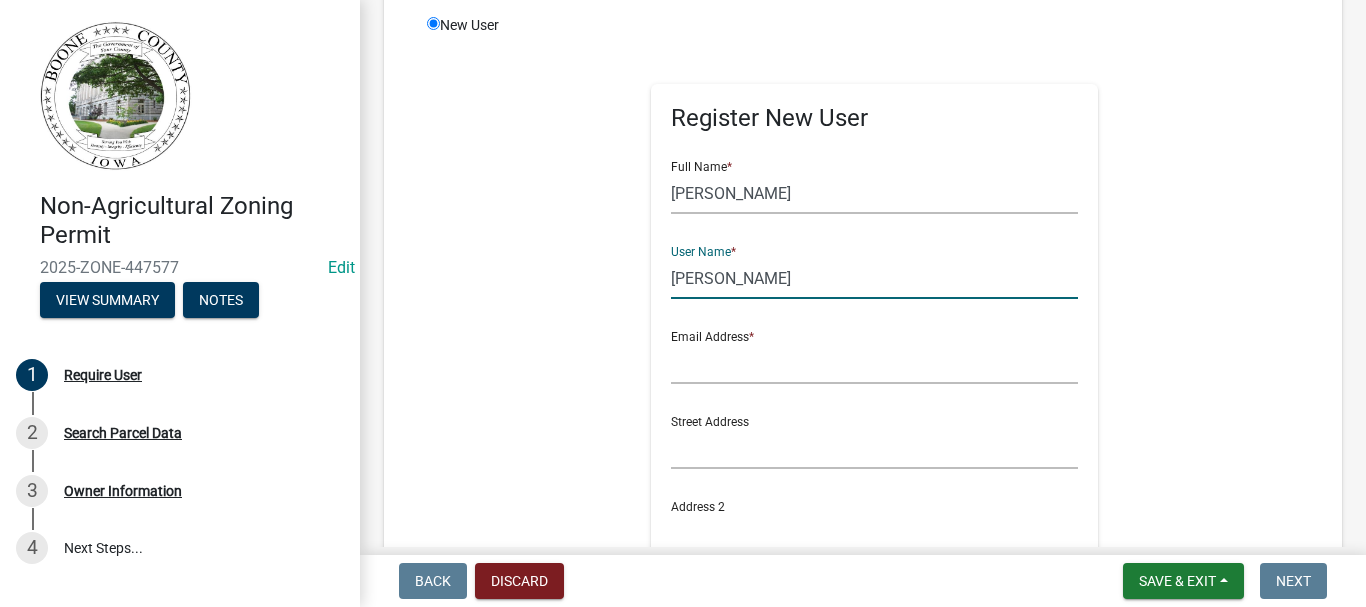 type on "[PERSON_NAME]" 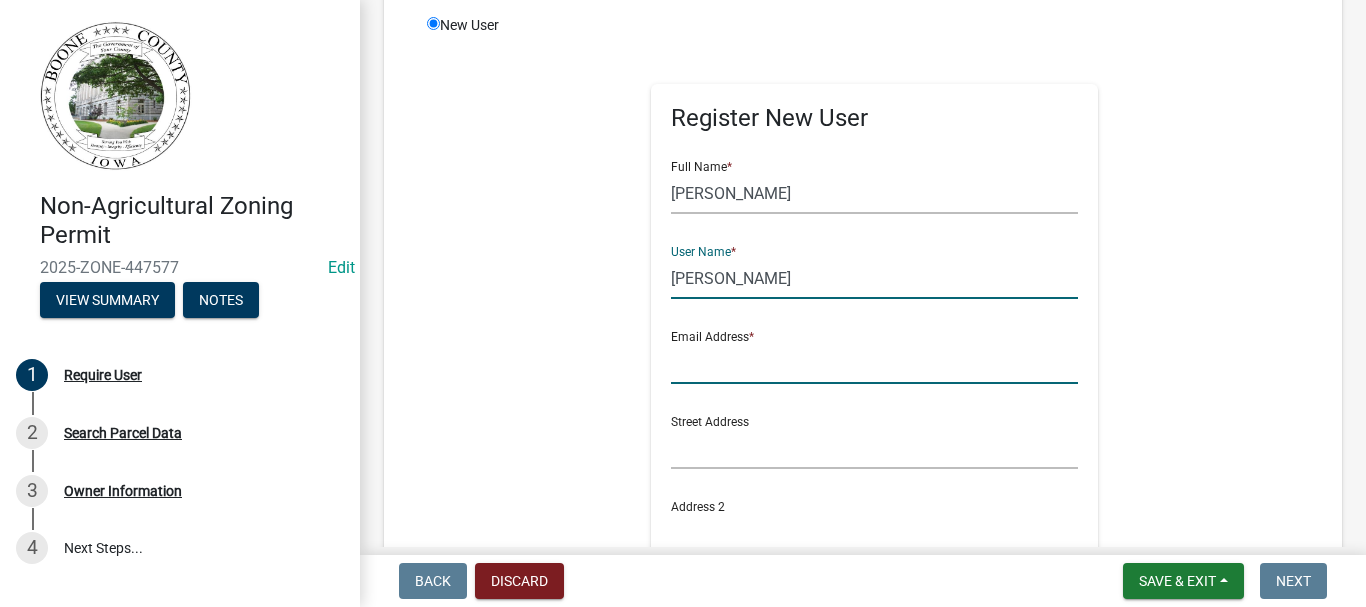 click 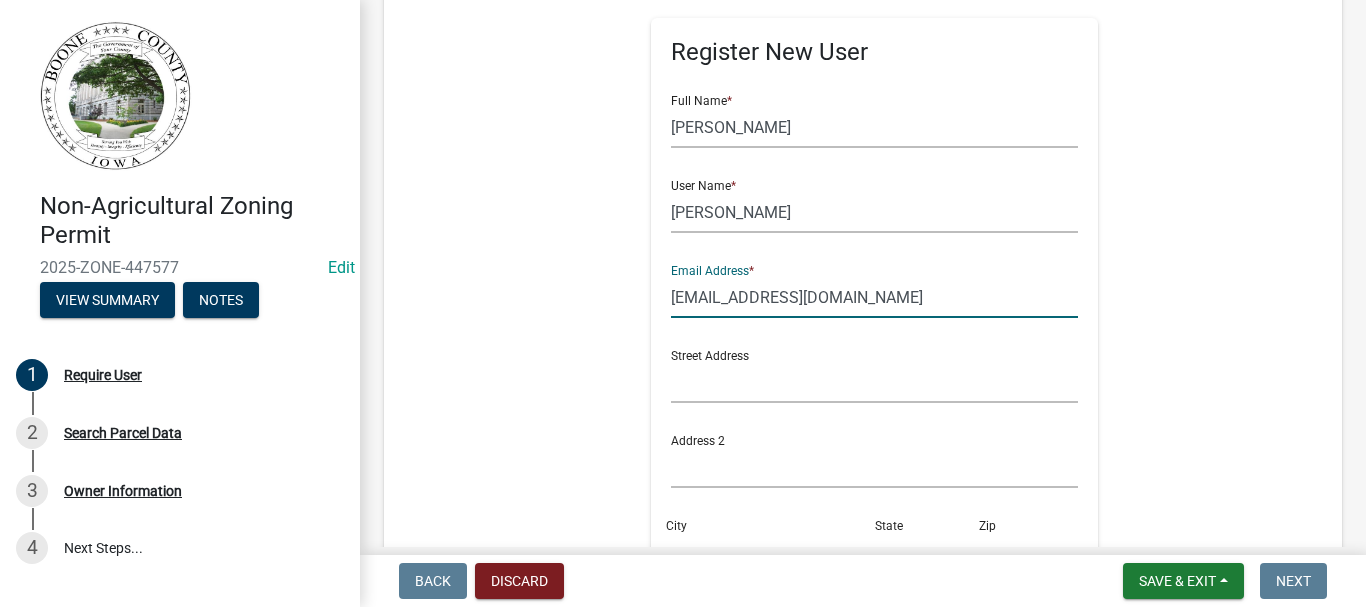 scroll, scrollTop: 300, scrollLeft: 0, axis: vertical 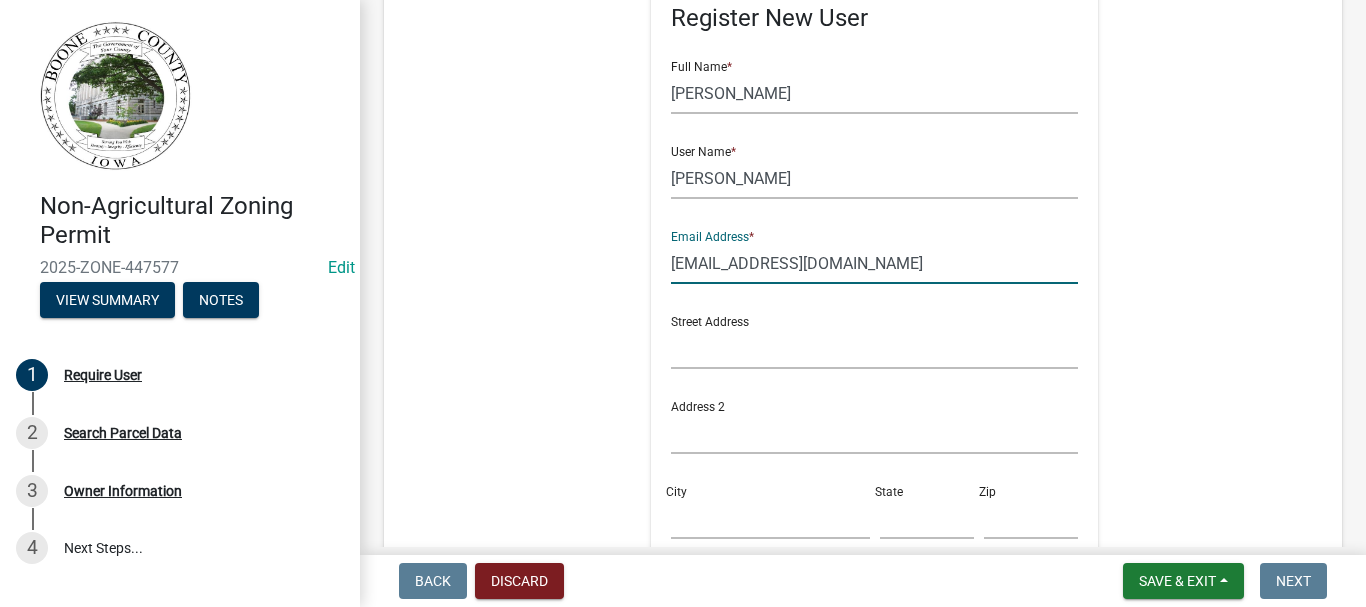 type on "[EMAIL_ADDRESS][DOMAIN_NAME]" 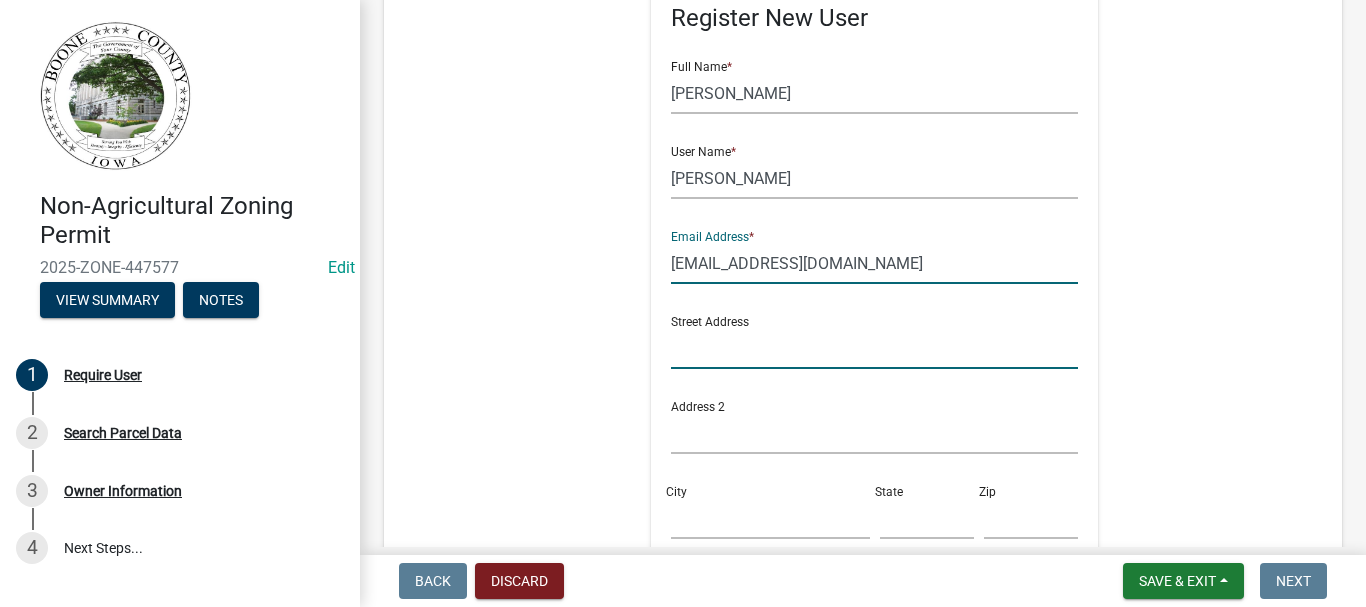 click 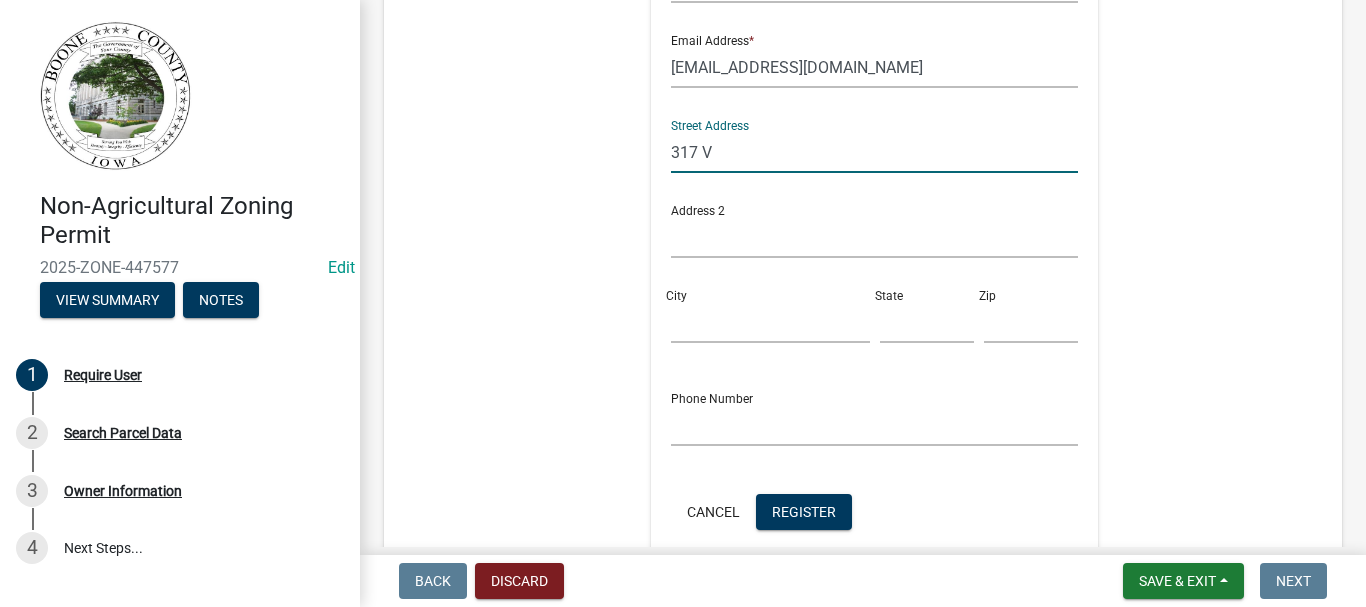 scroll, scrollTop: 500, scrollLeft: 0, axis: vertical 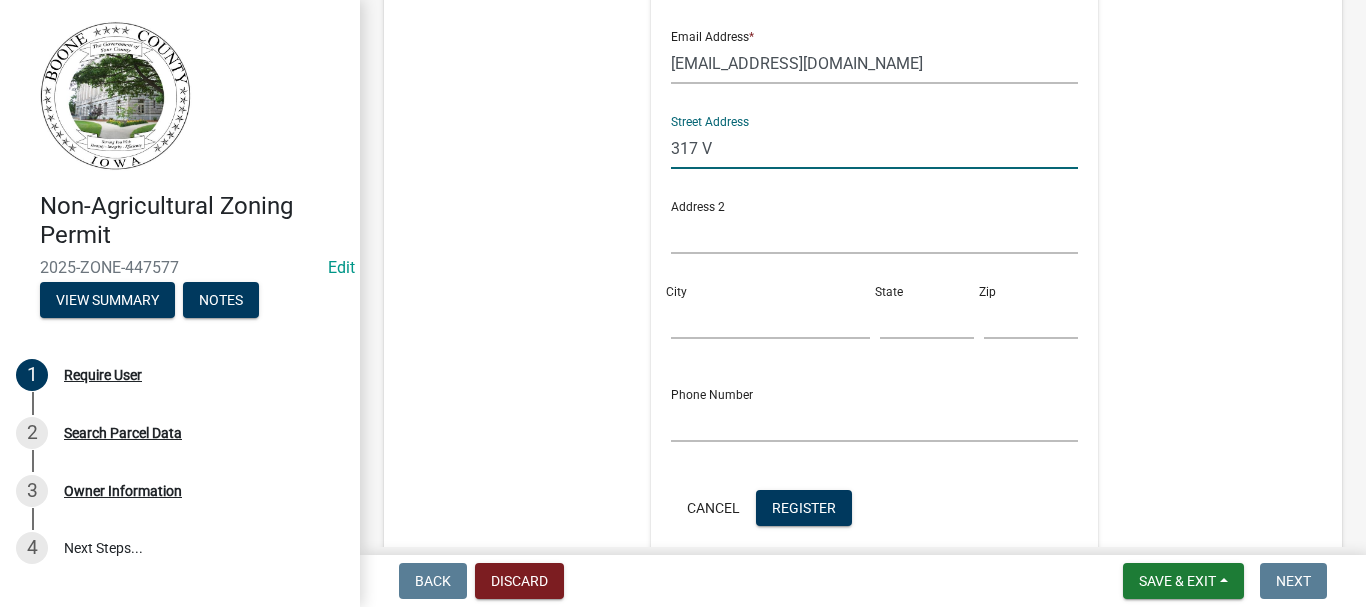 type on "317 V" 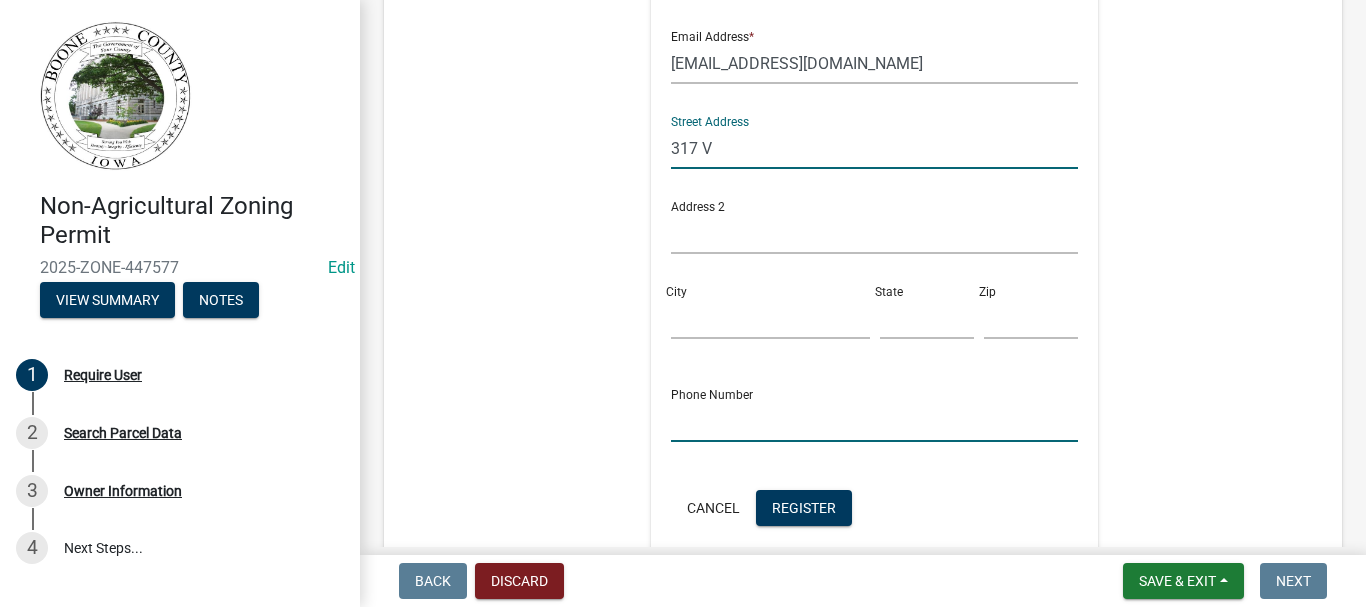 click 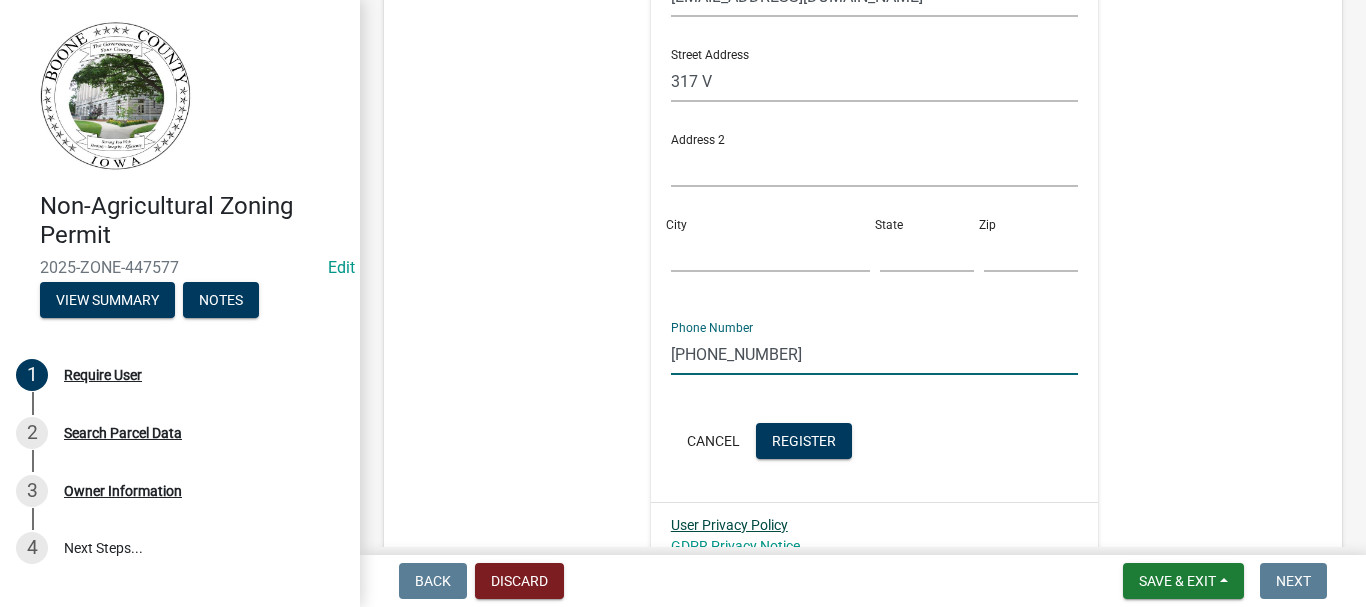 scroll, scrollTop: 600, scrollLeft: 0, axis: vertical 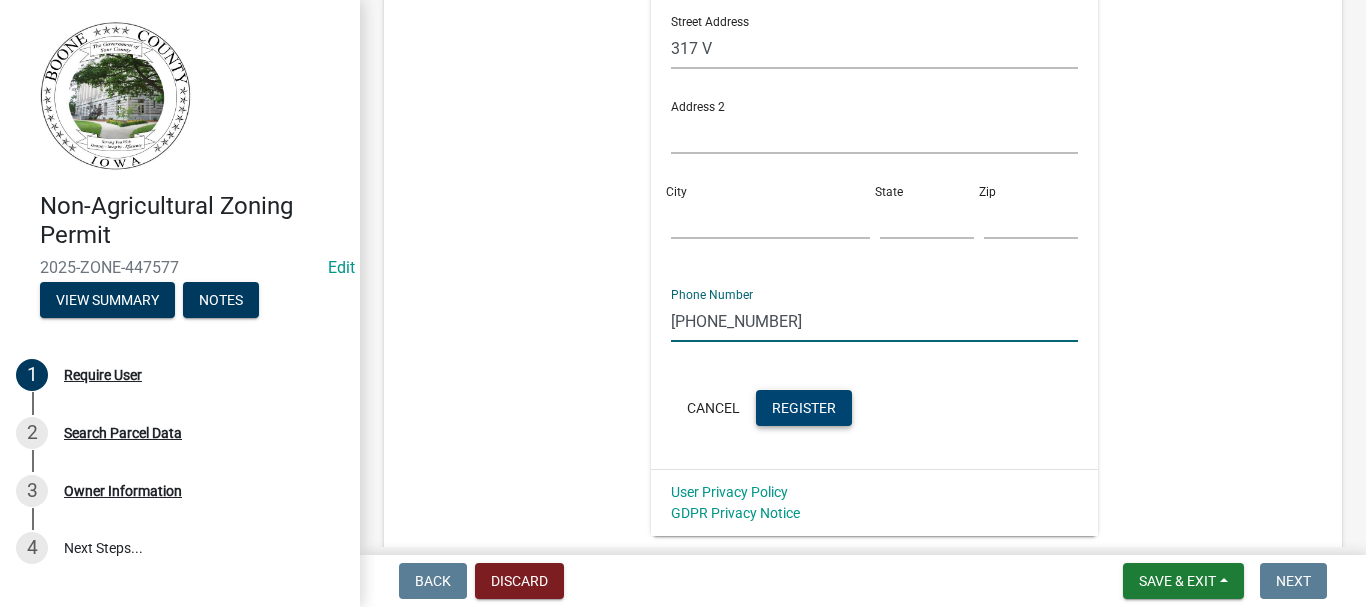 type on "[PHONE_NUMBER]" 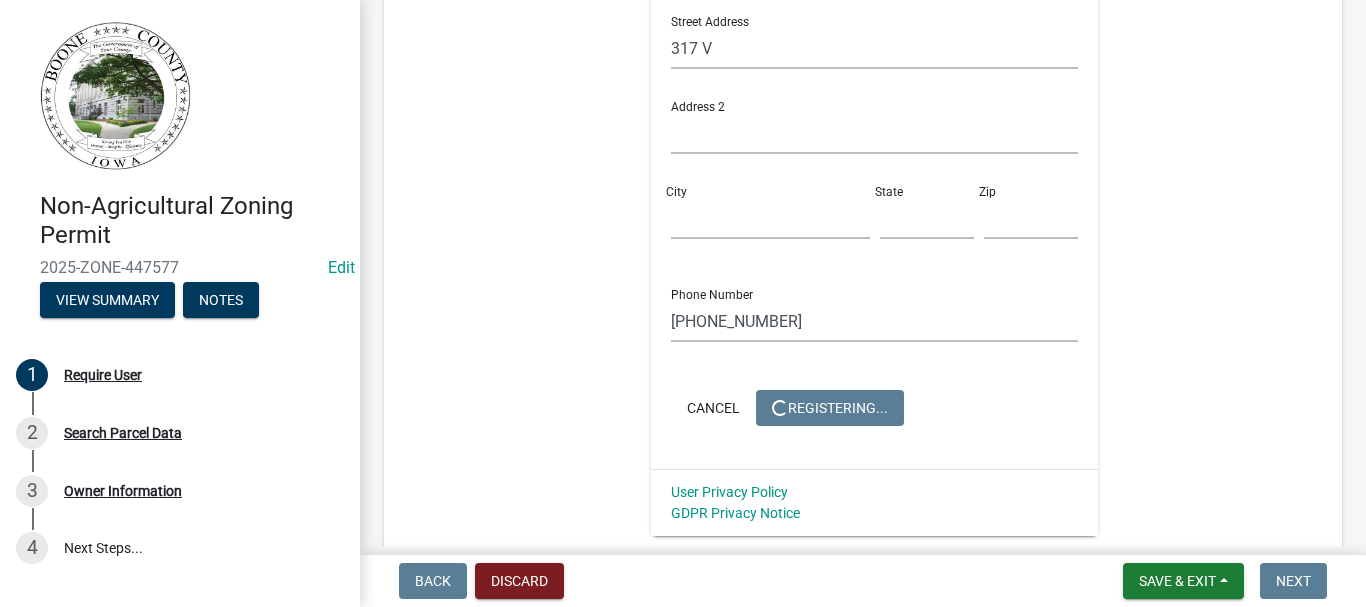 scroll, scrollTop: 0, scrollLeft: 0, axis: both 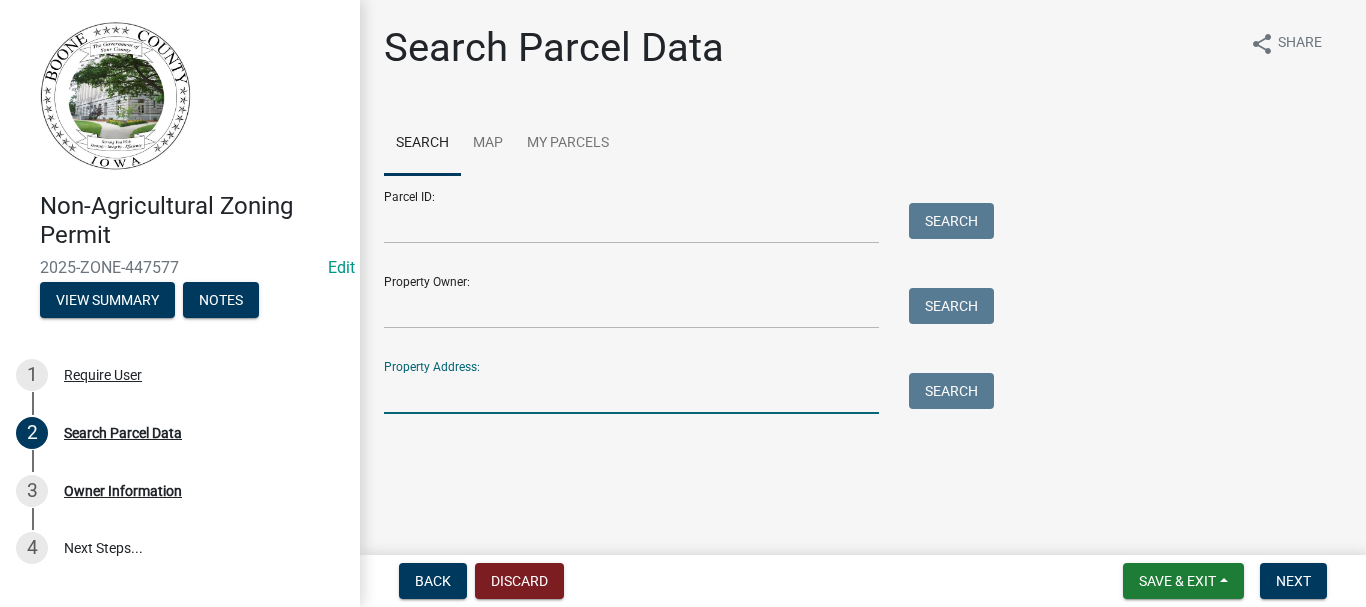 click on "Property Address:" at bounding box center [631, 393] 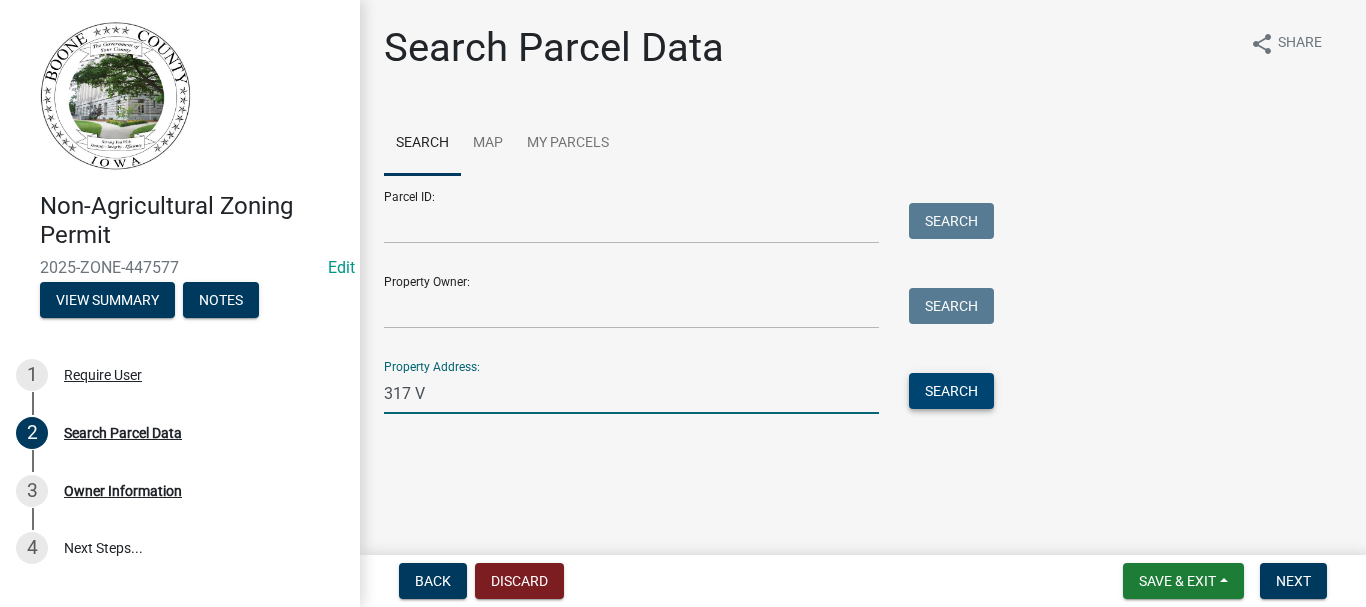 type on "317 V" 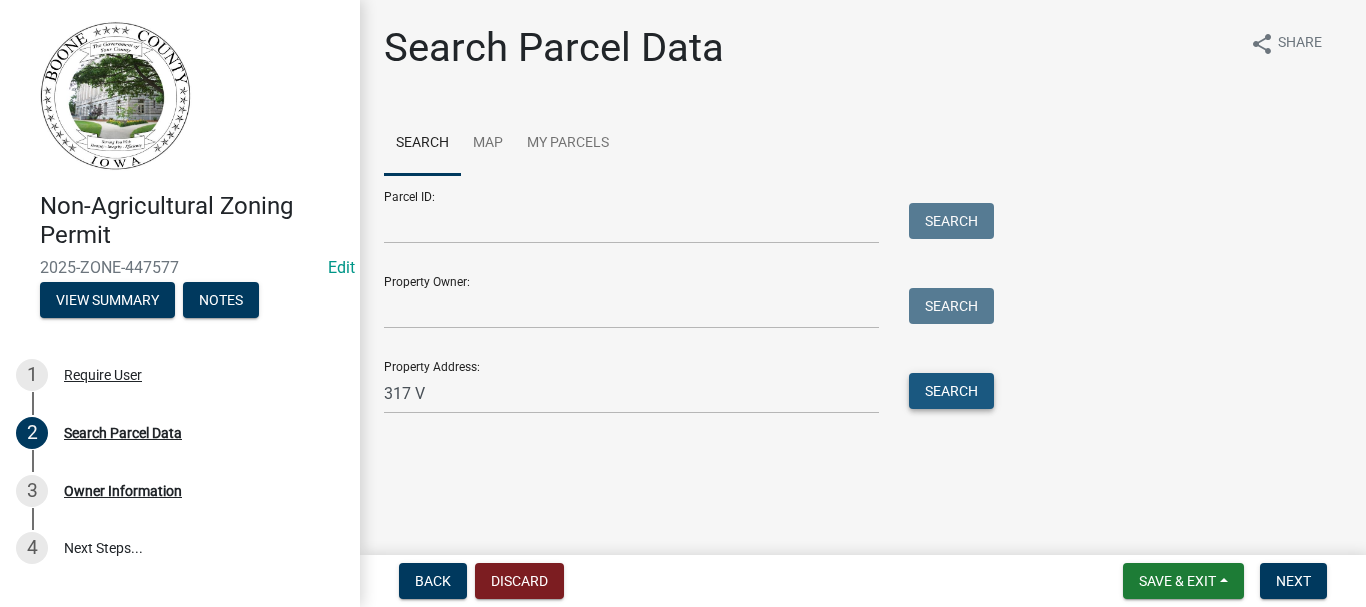 click on "Search" at bounding box center (951, 391) 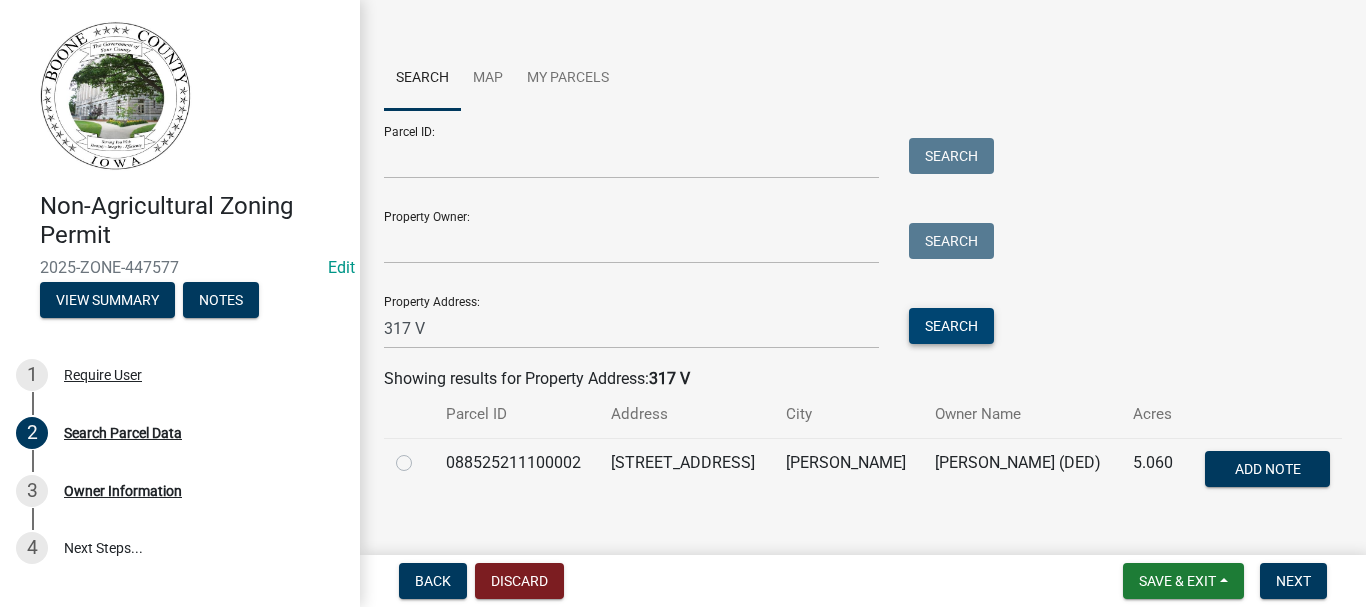 scroll, scrollTop: 100, scrollLeft: 0, axis: vertical 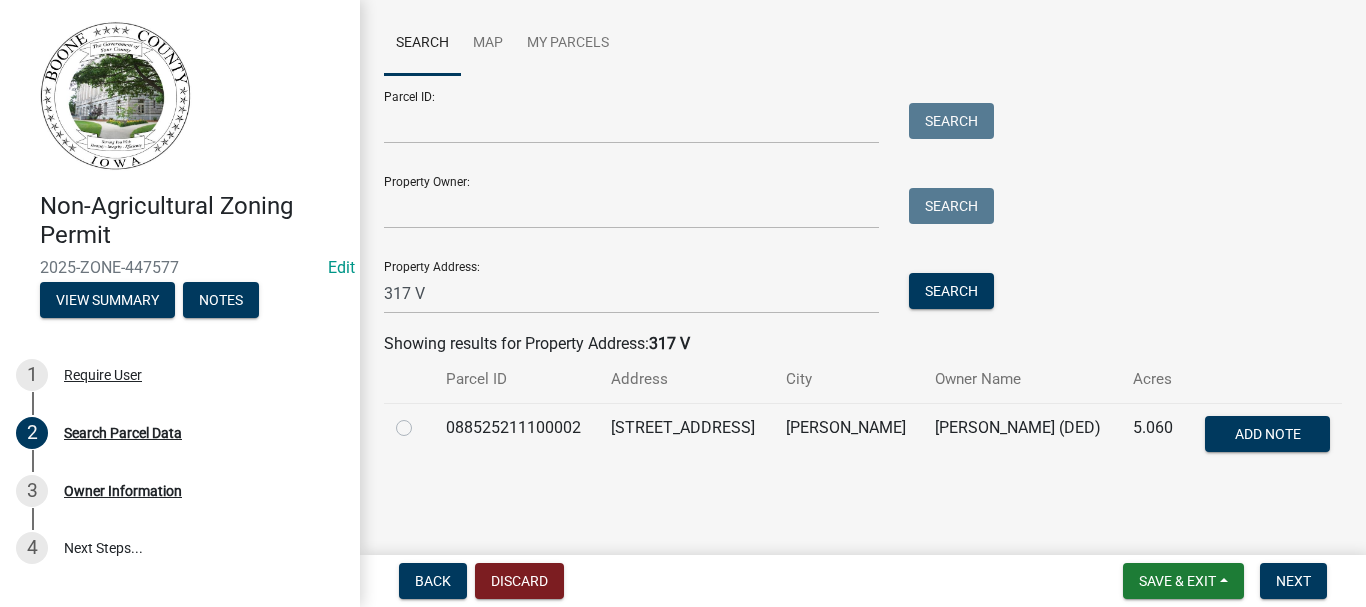 click 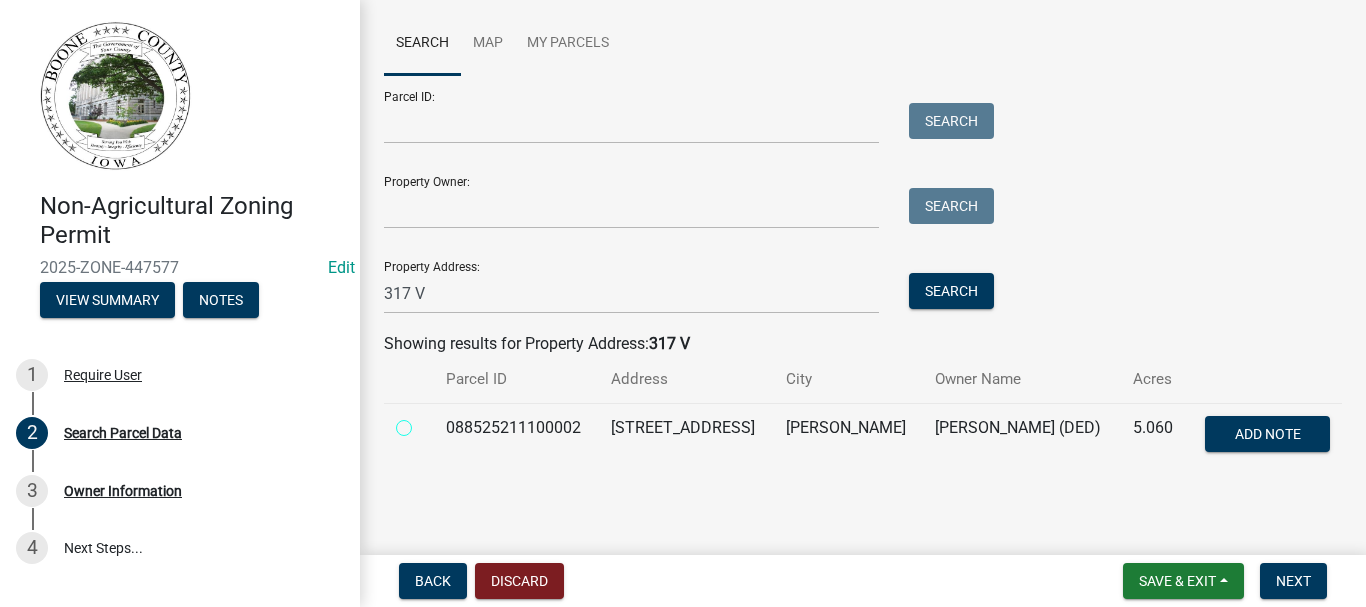 radio on "true" 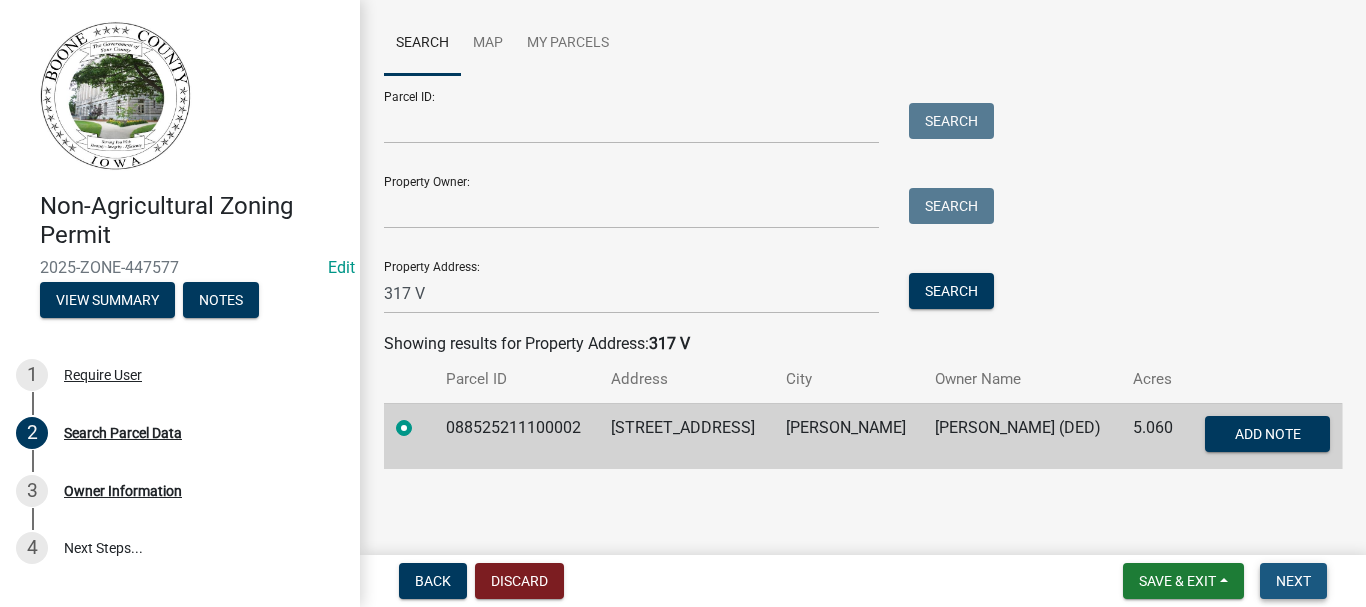 click on "Next" at bounding box center (1293, 581) 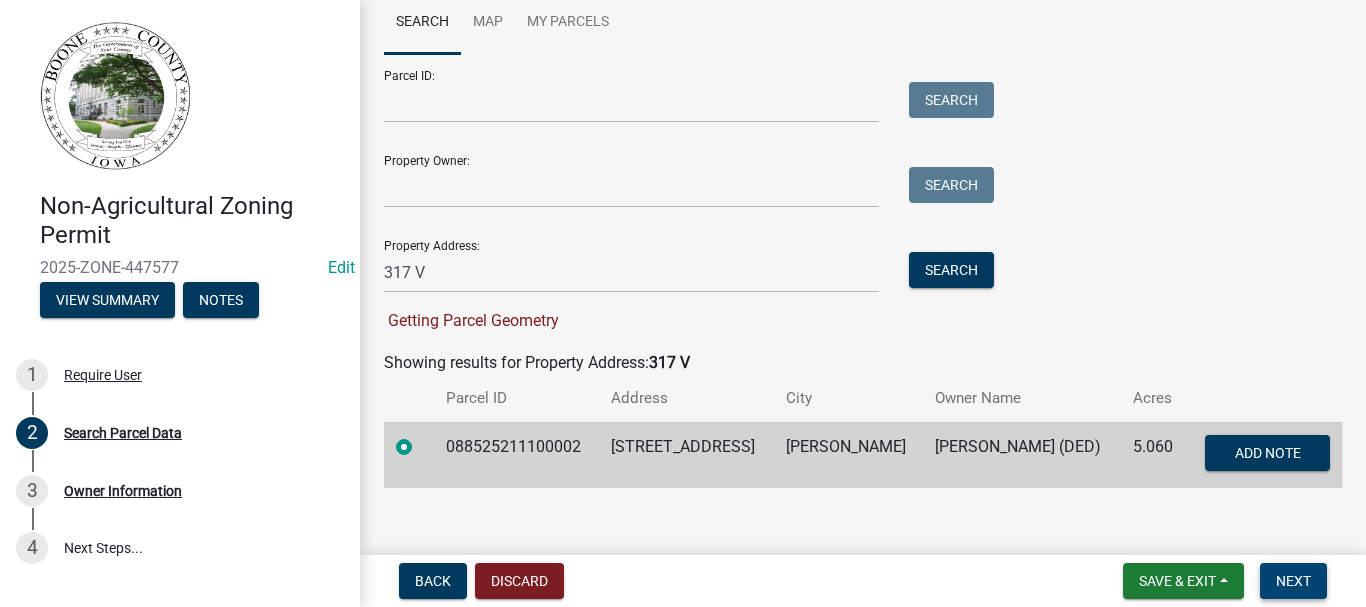 scroll, scrollTop: 140, scrollLeft: 0, axis: vertical 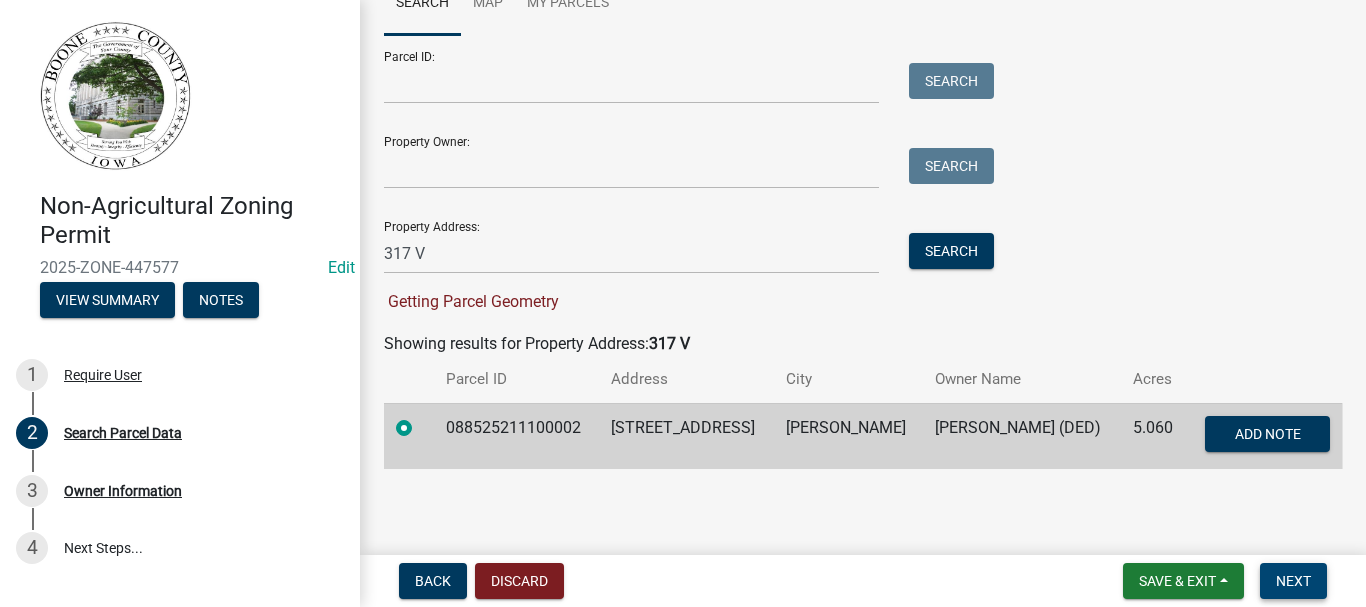 click on "Next" at bounding box center (1293, 581) 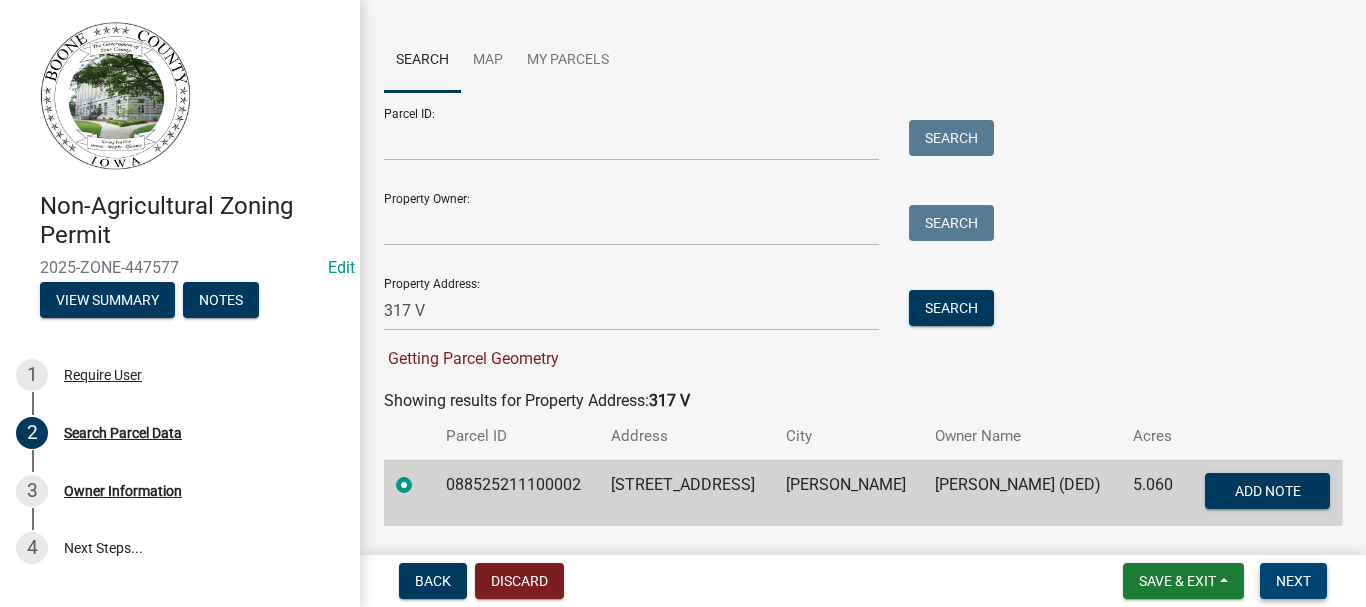 scroll, scrollTop: 140, scrollLeft: 0, axis: vertical 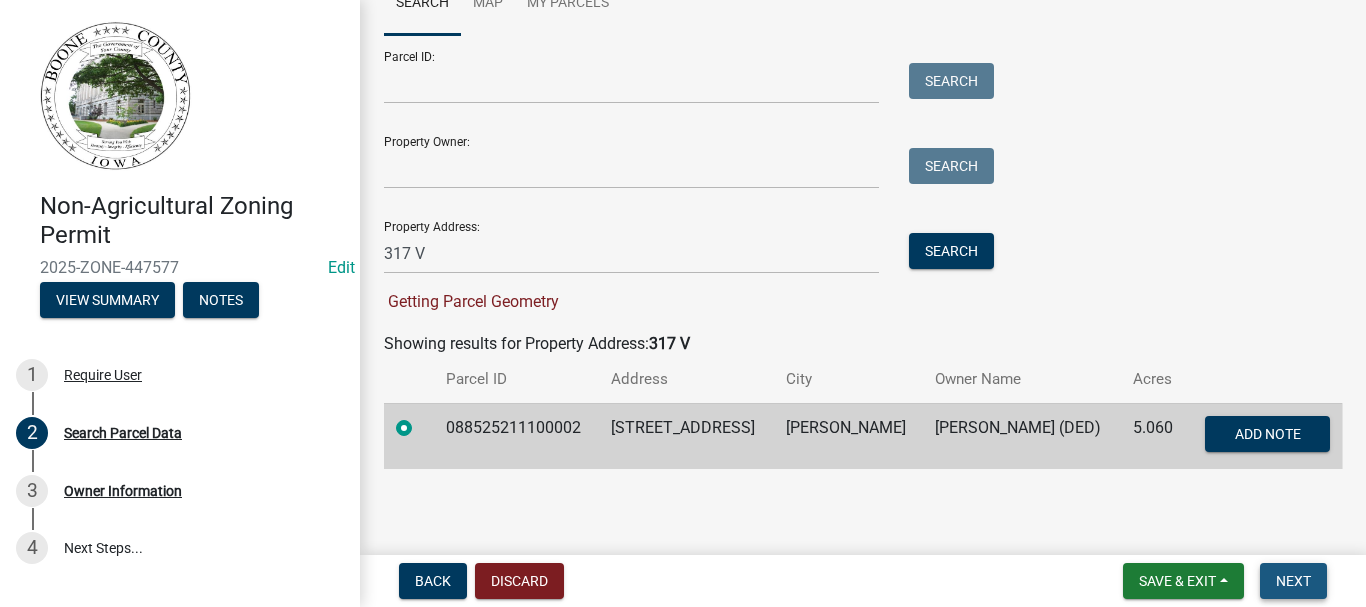click on "Next" at bounding box center [1293, 581] 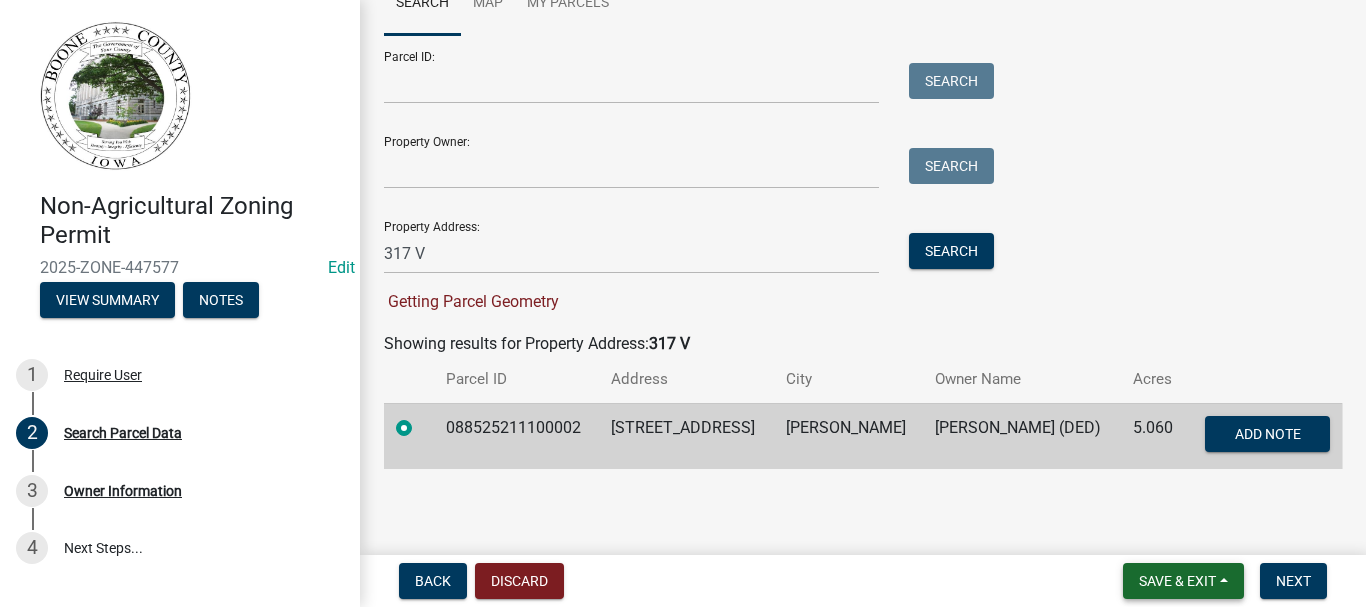 click on "Save & Exit" at bounding box center [1177, 581] 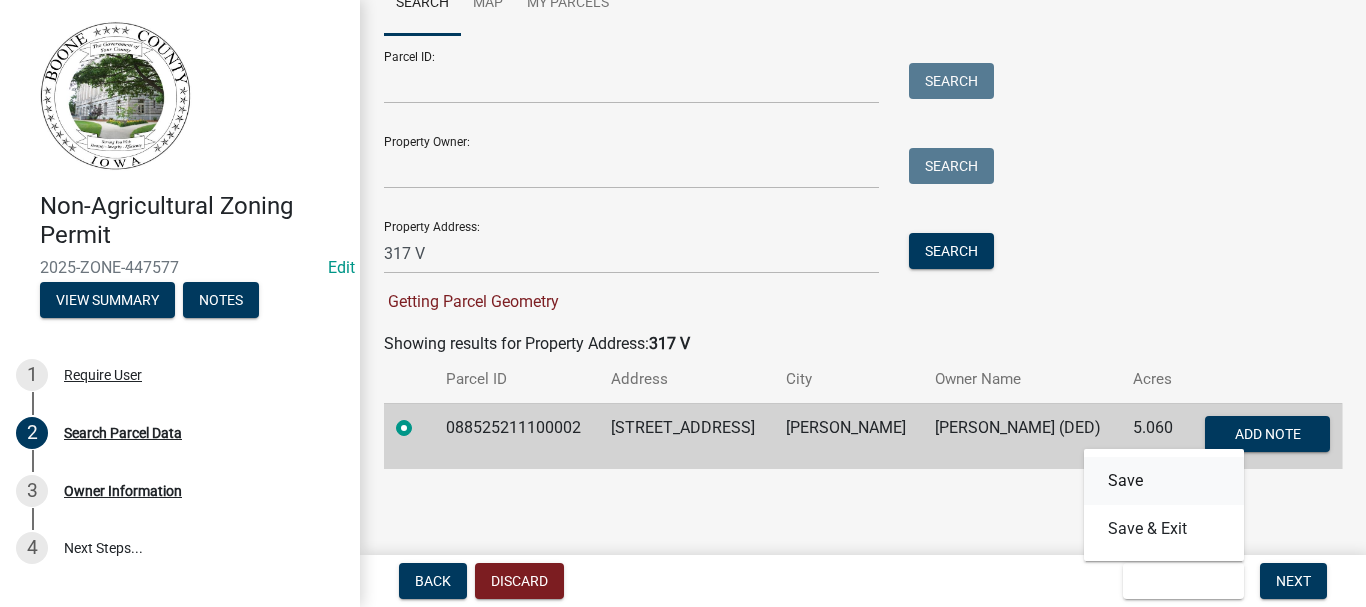 click on "Save" at bounding box center (1164, 481) 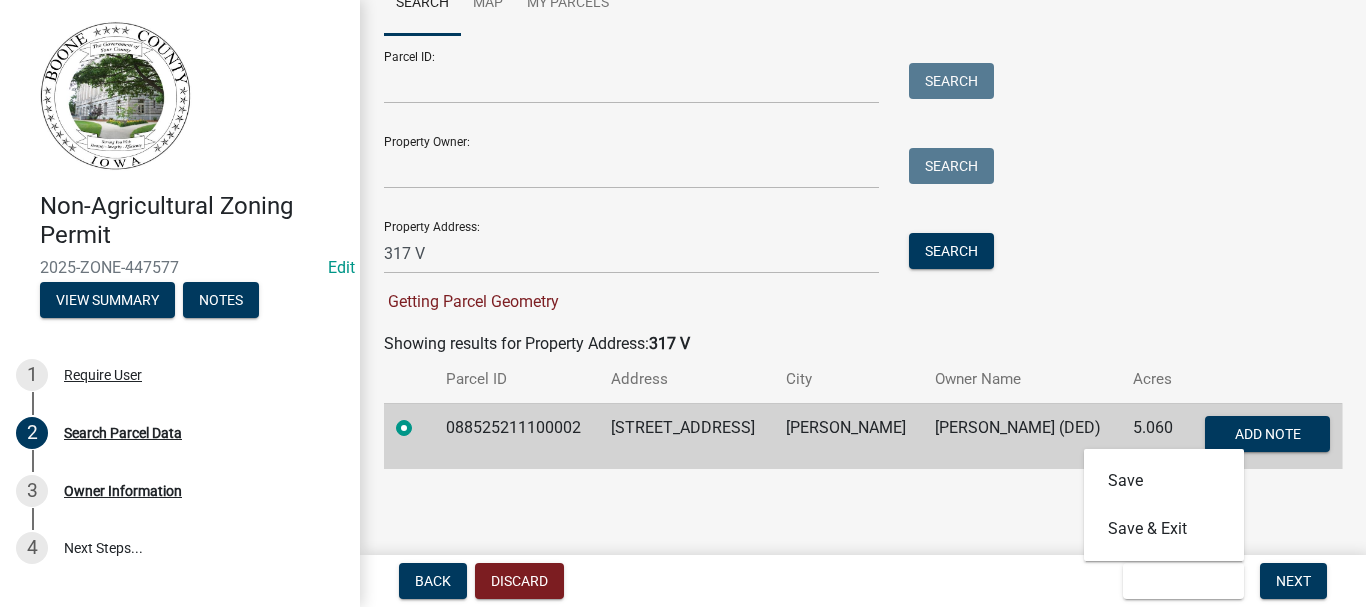scroll, scrollTop: 0, scrollLeft: 0, axis: both 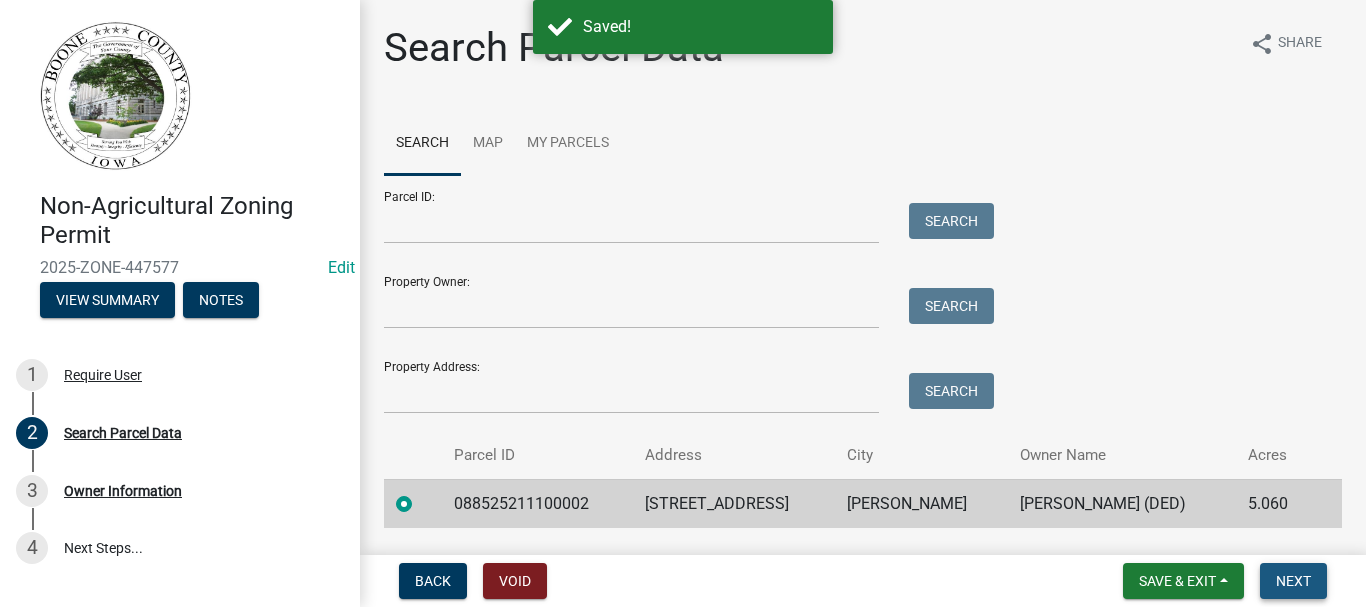 click on "Next" at bounding box center [1293, 581] 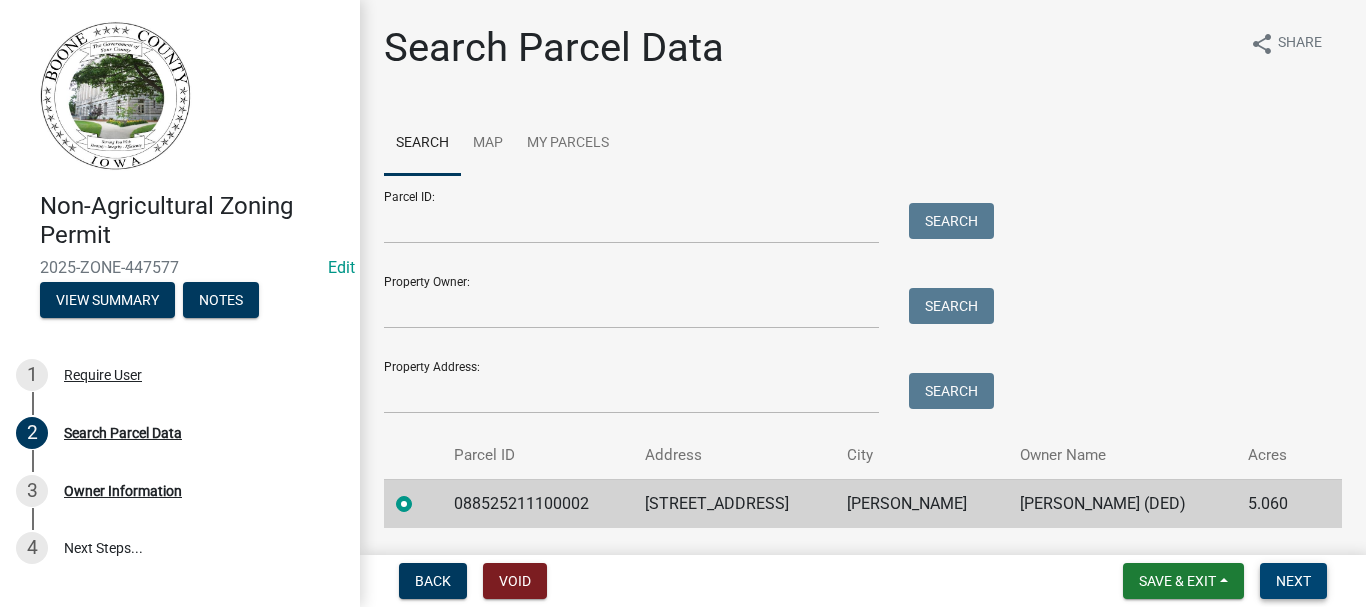 scroll, scrollTop: 59, scrollLeft: 0, axis: vertical 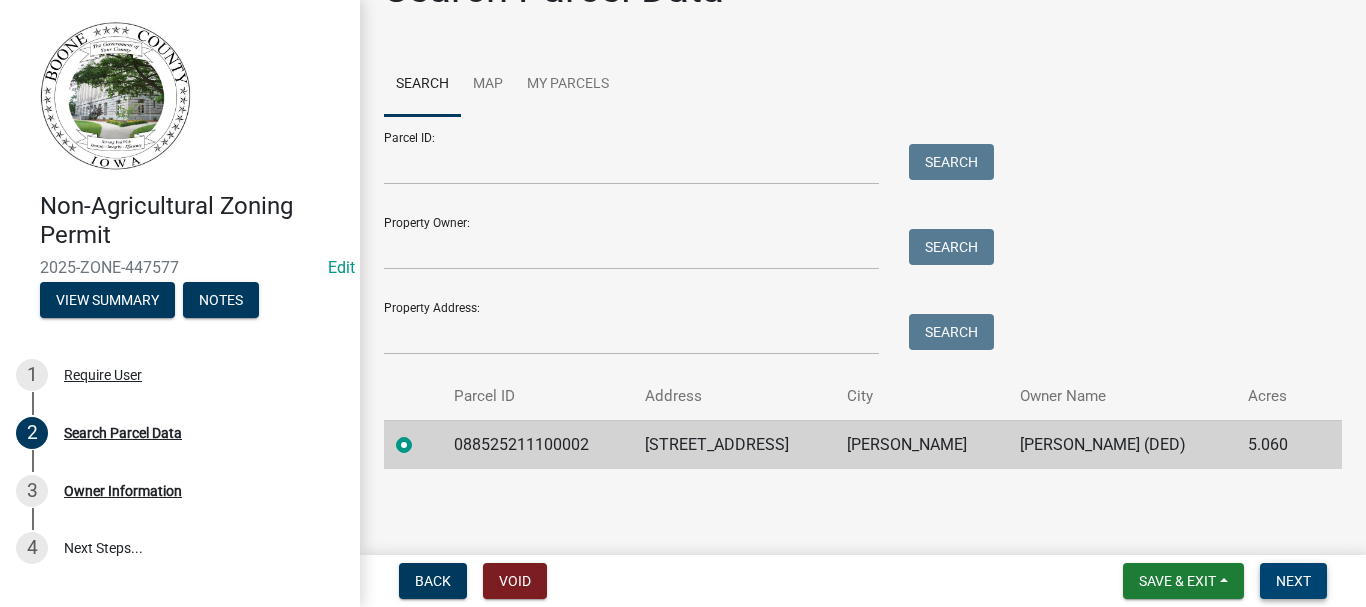 click on "Next" at bounding box center [1293, 581] 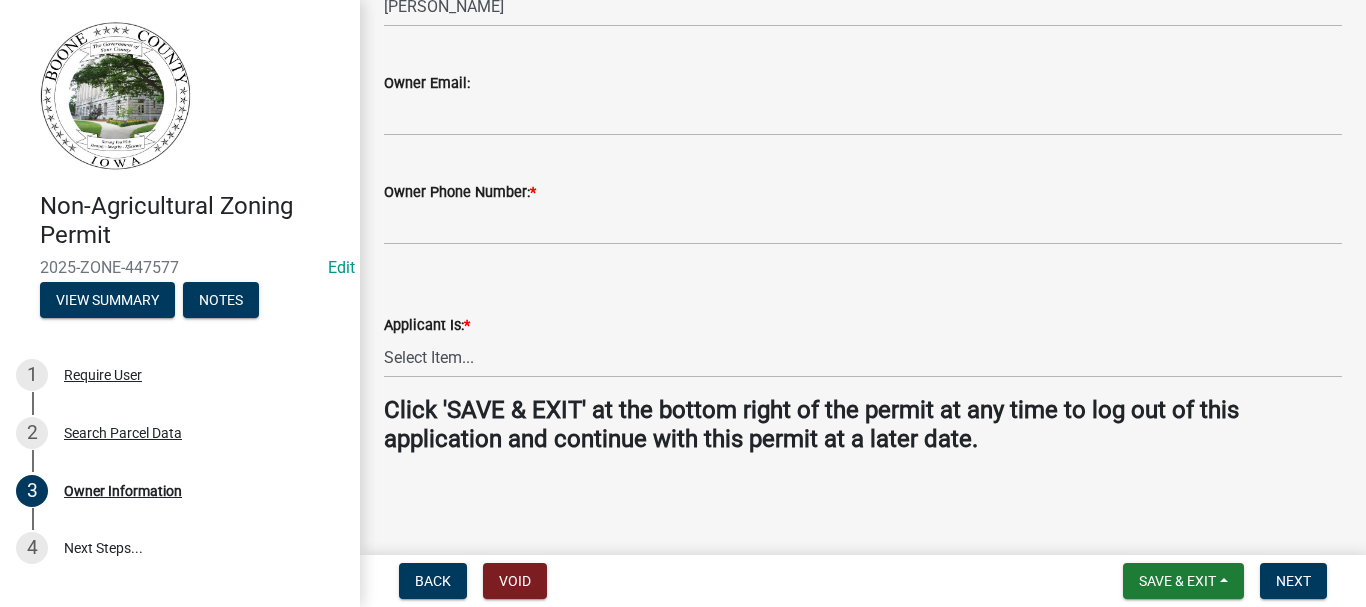 scroll, scrollTop: 679, scrollLeft: 0, axis: vertical 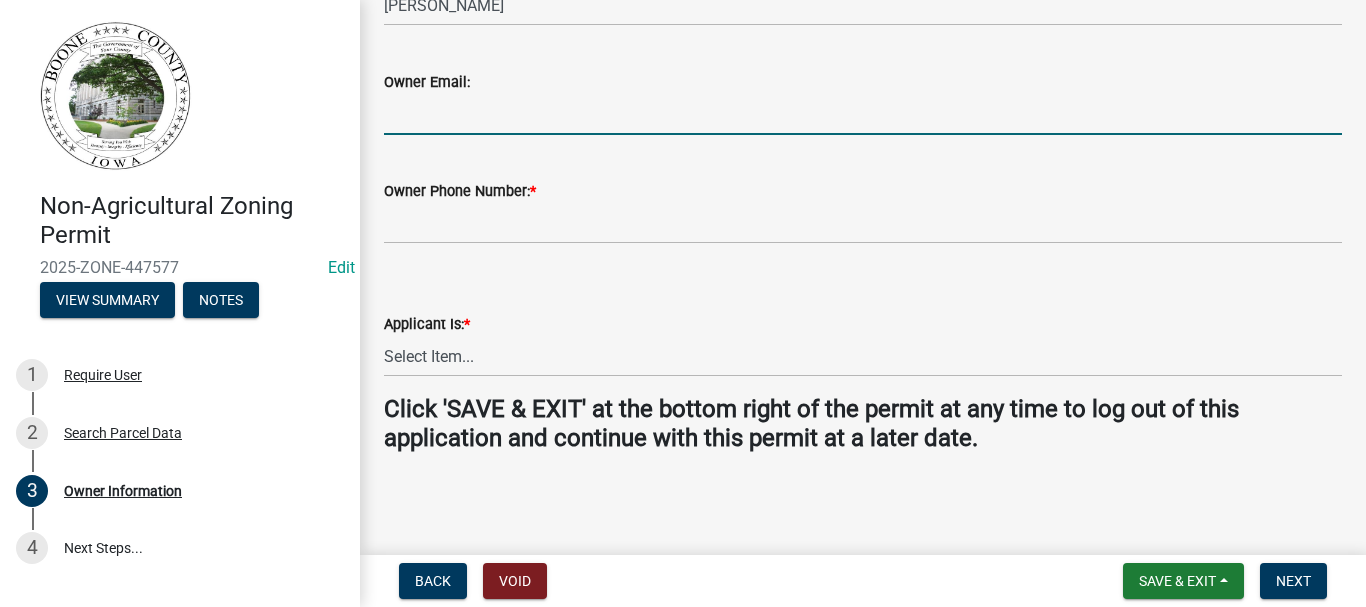 click on "Owner Email:" at bounding box center (863, 114) 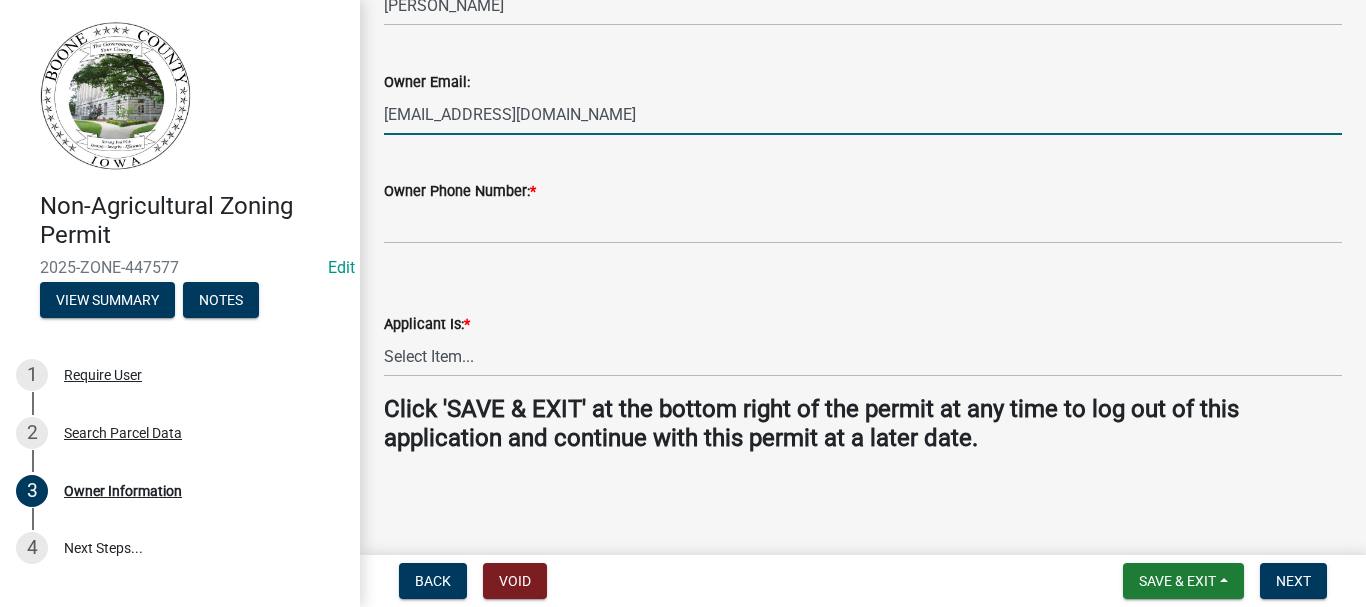 type on "[EMAIL_ADDRESS][DOMAIN_NAME]" 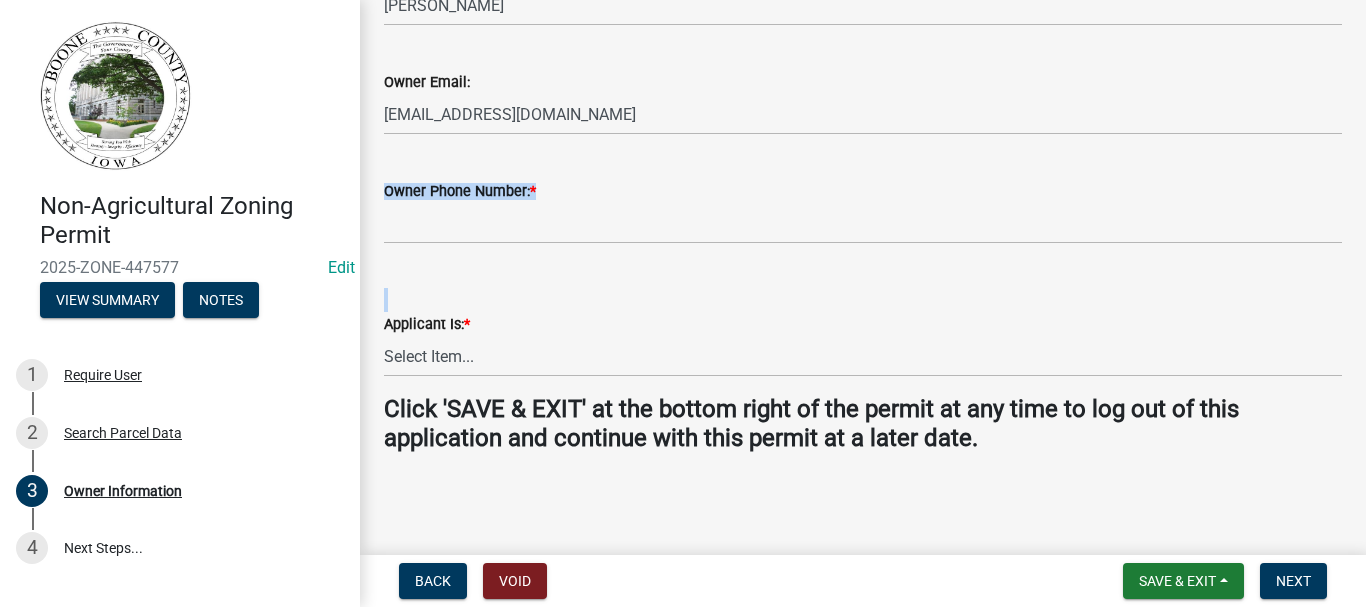 drag, startPoint x: 428, startPoint y: 259, endPoint x: 432, endPoint y: 226, distance: 33.24154 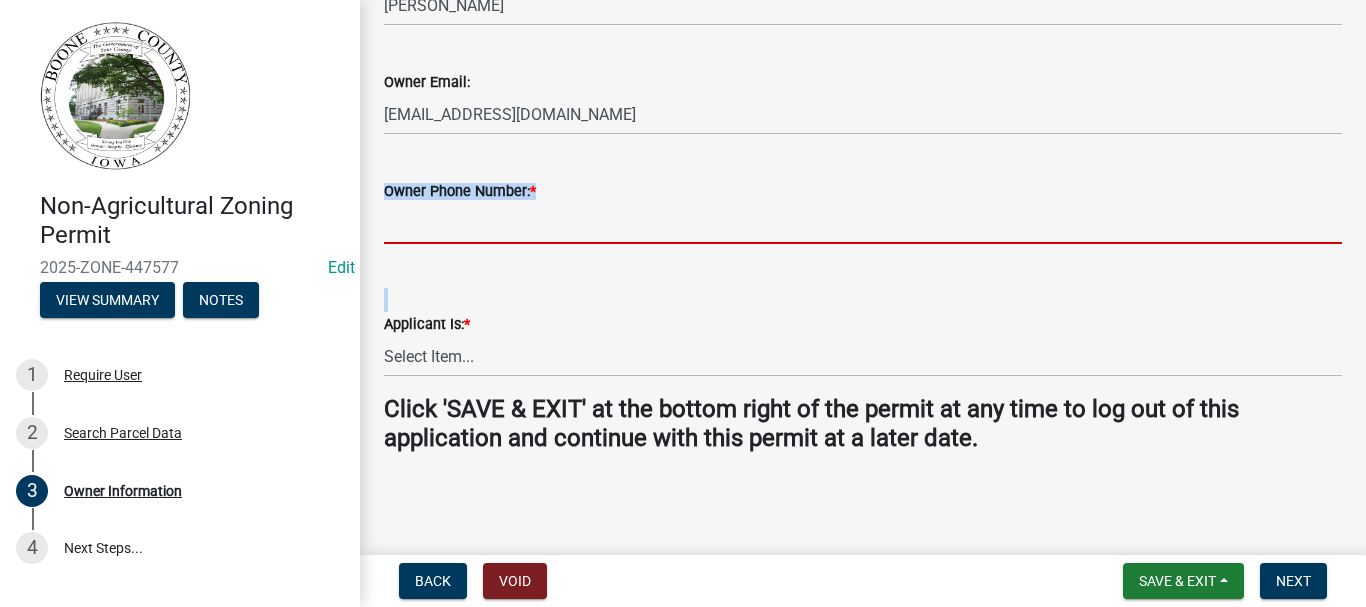 click on "Owner Phone Number:  *" at bounding box center [863, 223] 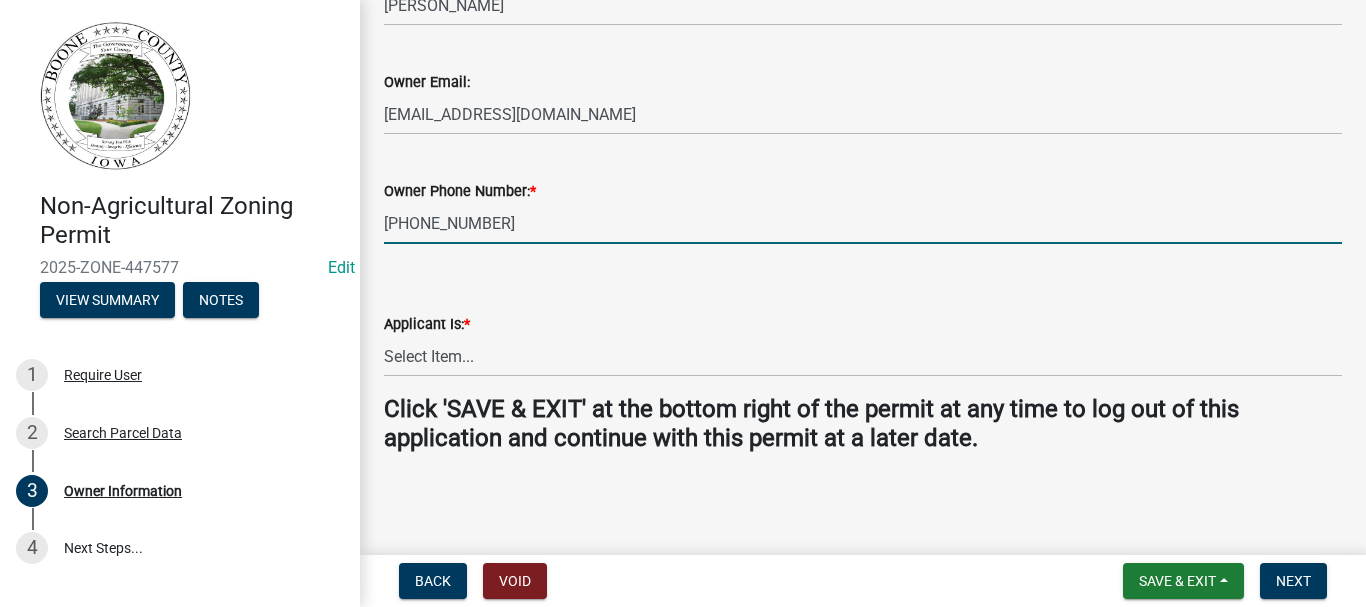 type on "[PHONE_NUMBER]" 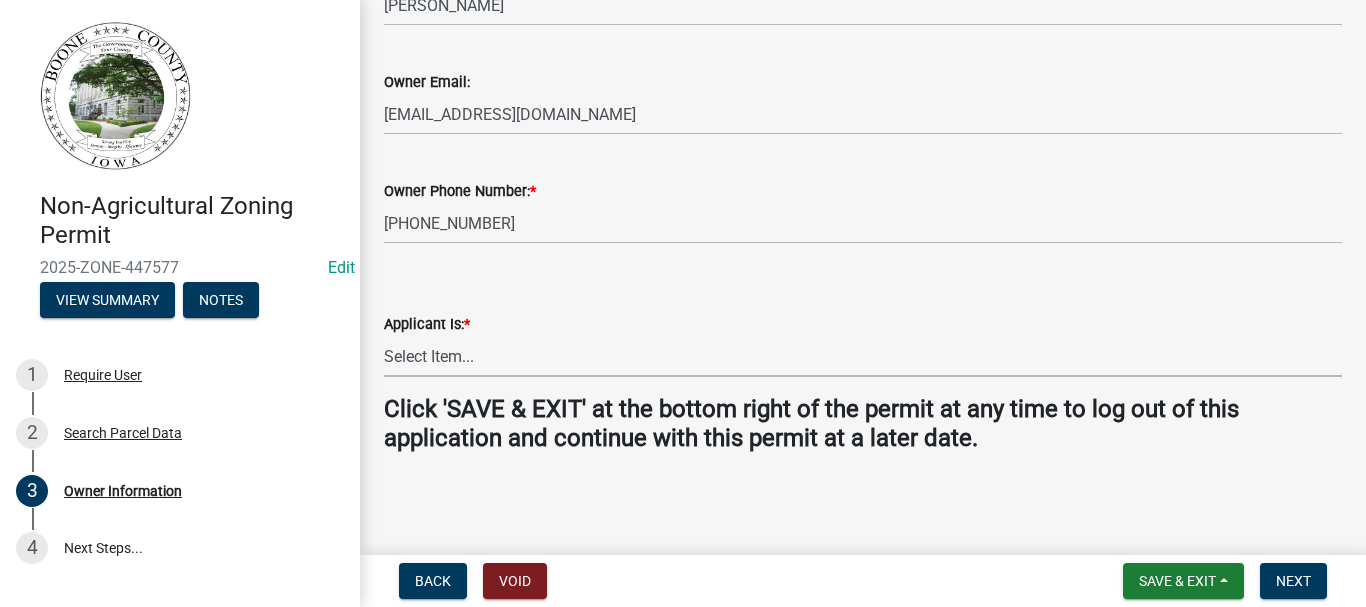 click on "Select Item...   The Property Owner   A contractor who has registered with Boone County's permitting system   Other (including contractor not registered with Boone County)" at bounding box center [863, 356] 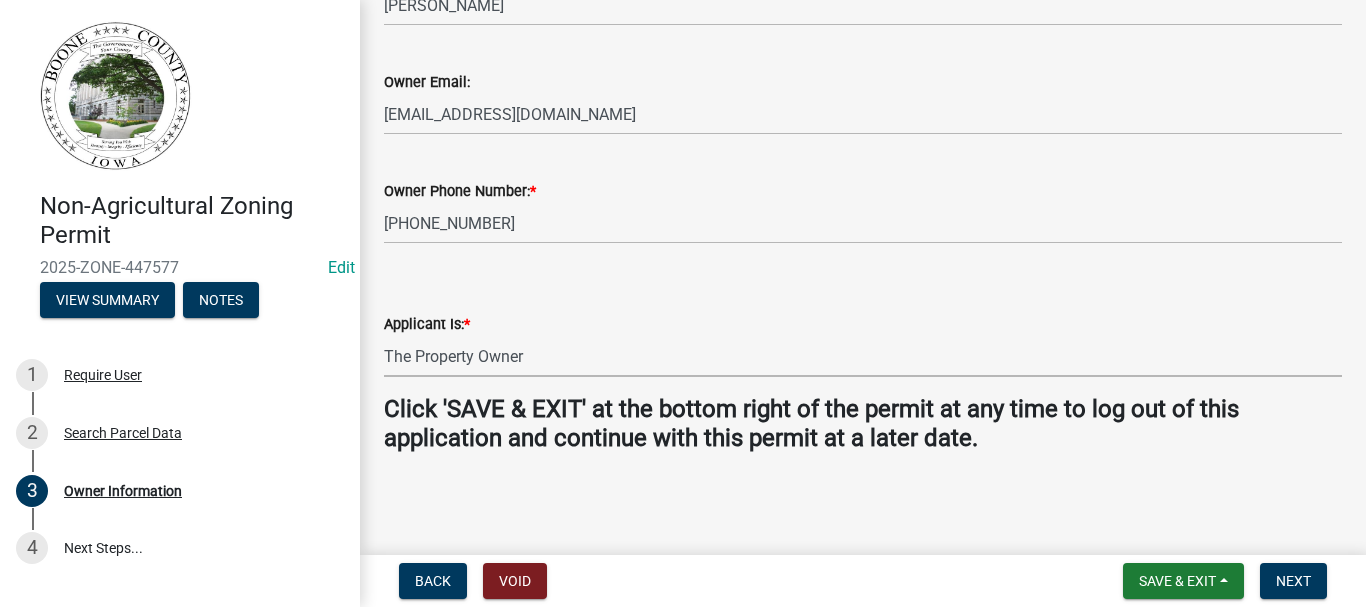 click on "Select Item...   The Property Owner   A contractor who has registered with Boone County's permitting system   Other (including contractor not registered with Boone County)" at bounding box center [863, 356] 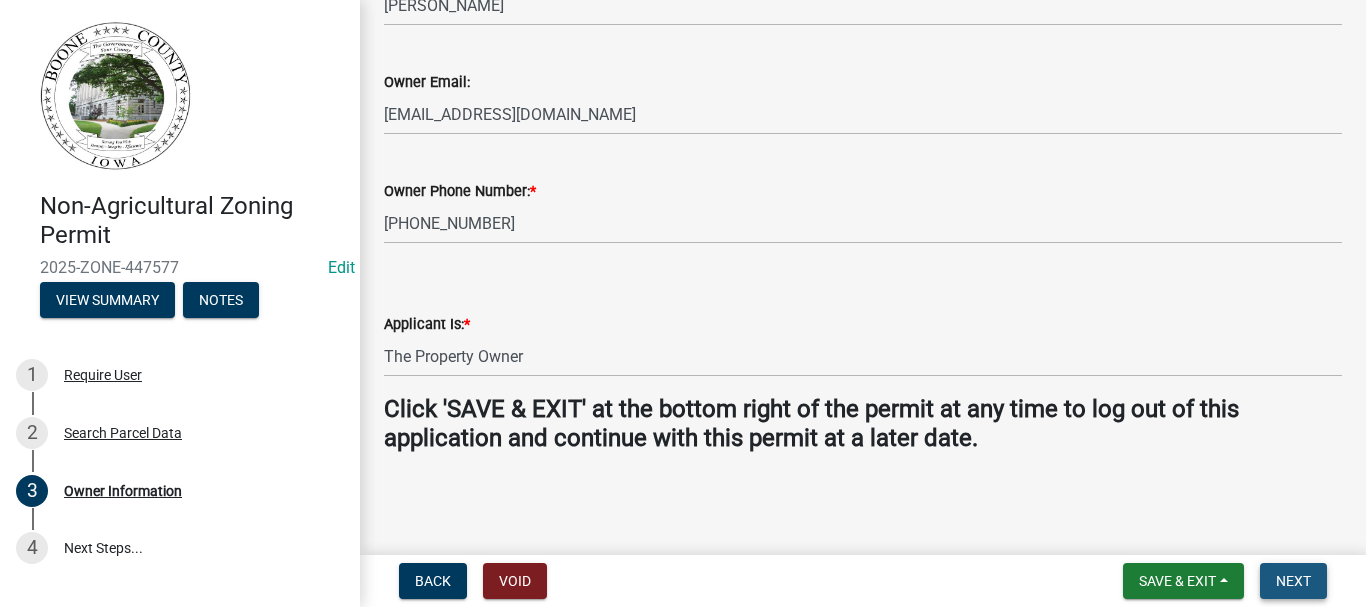 click on "Next" at bounding box center [1293, 581] 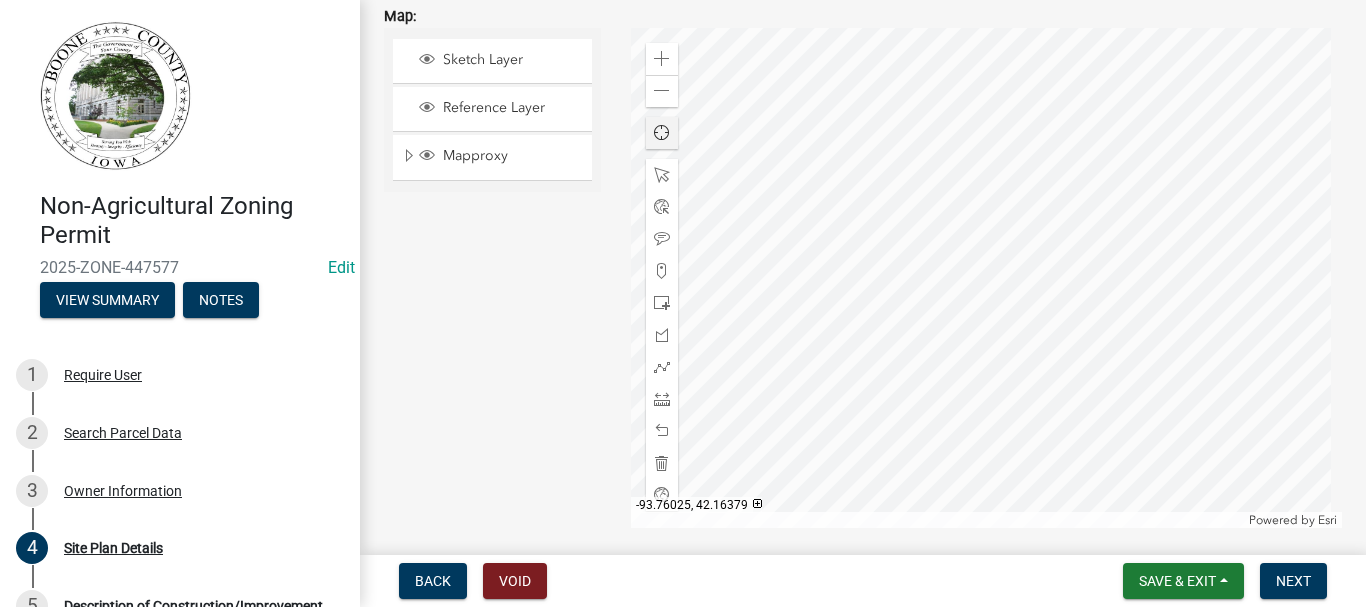 scroll, scrollTop: 900, scrollLeft: 0, axis: vertical 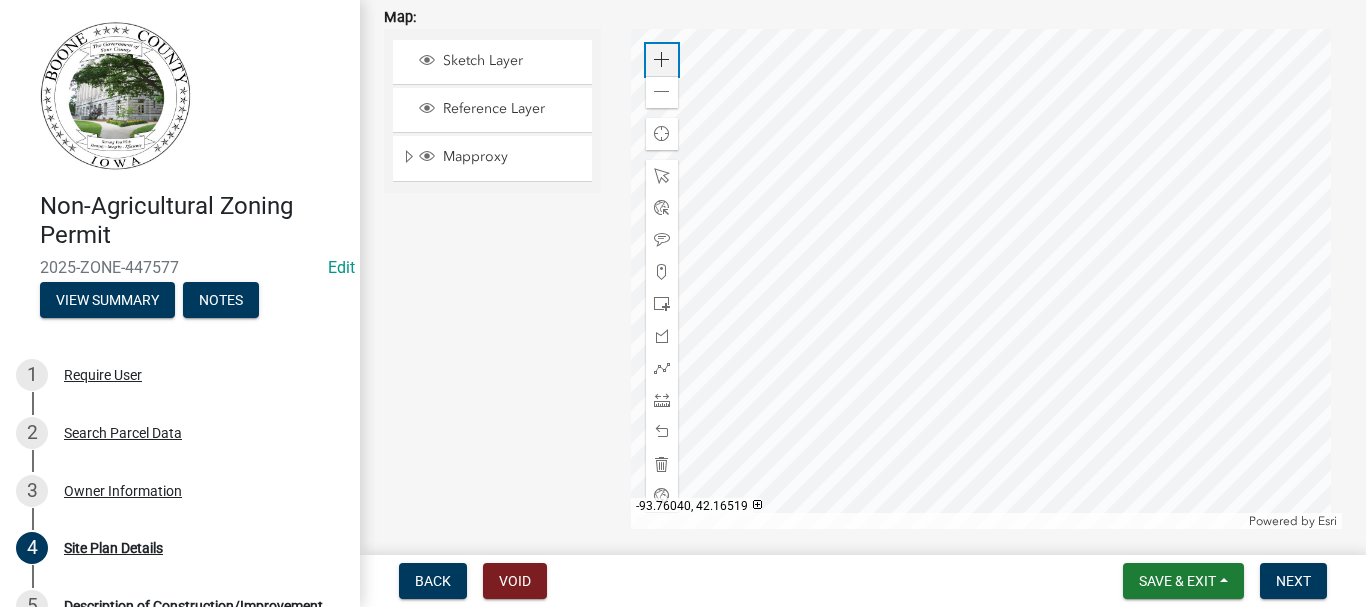 click 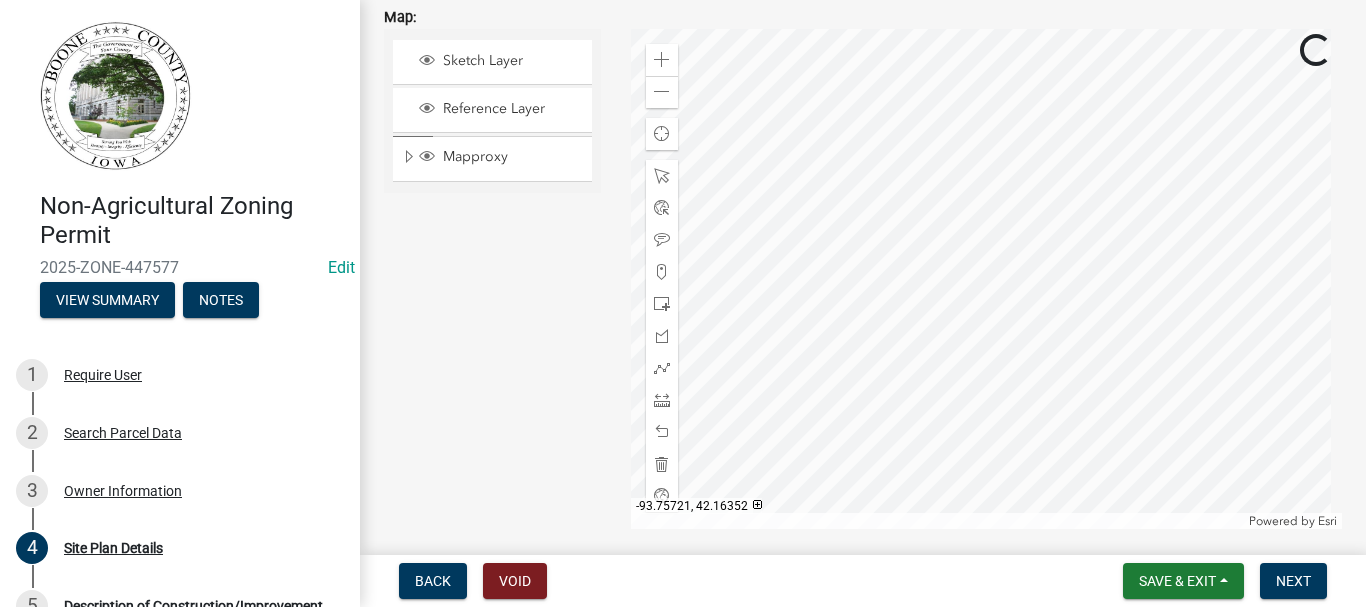 click 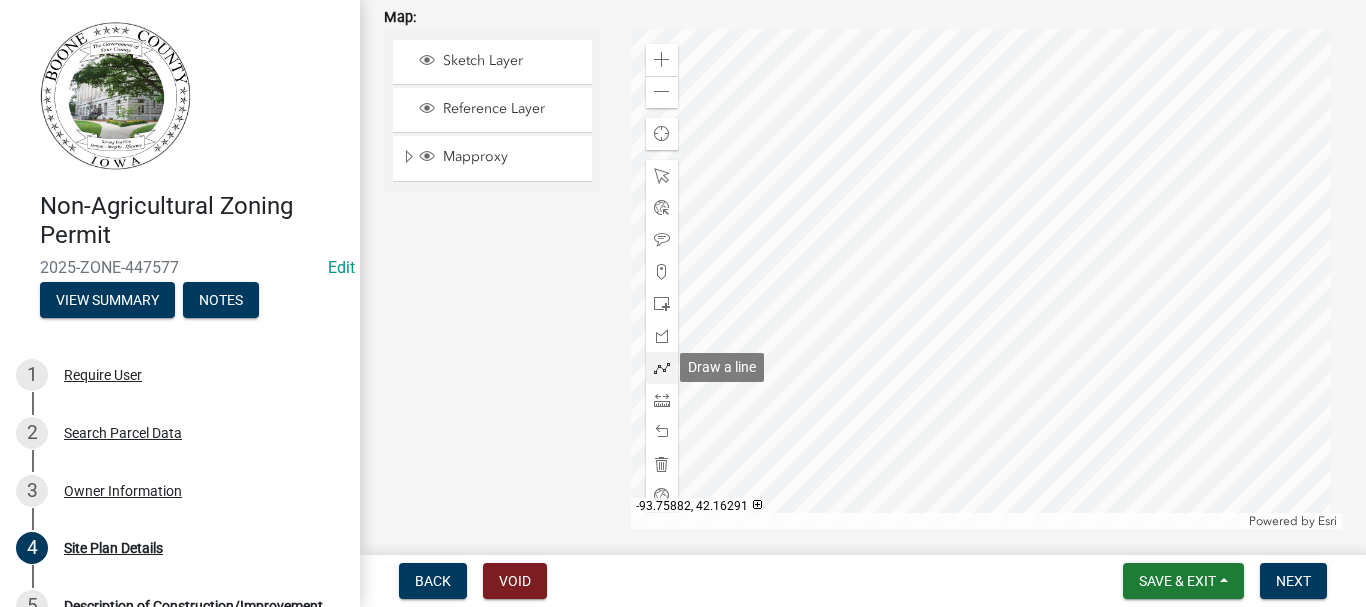 click 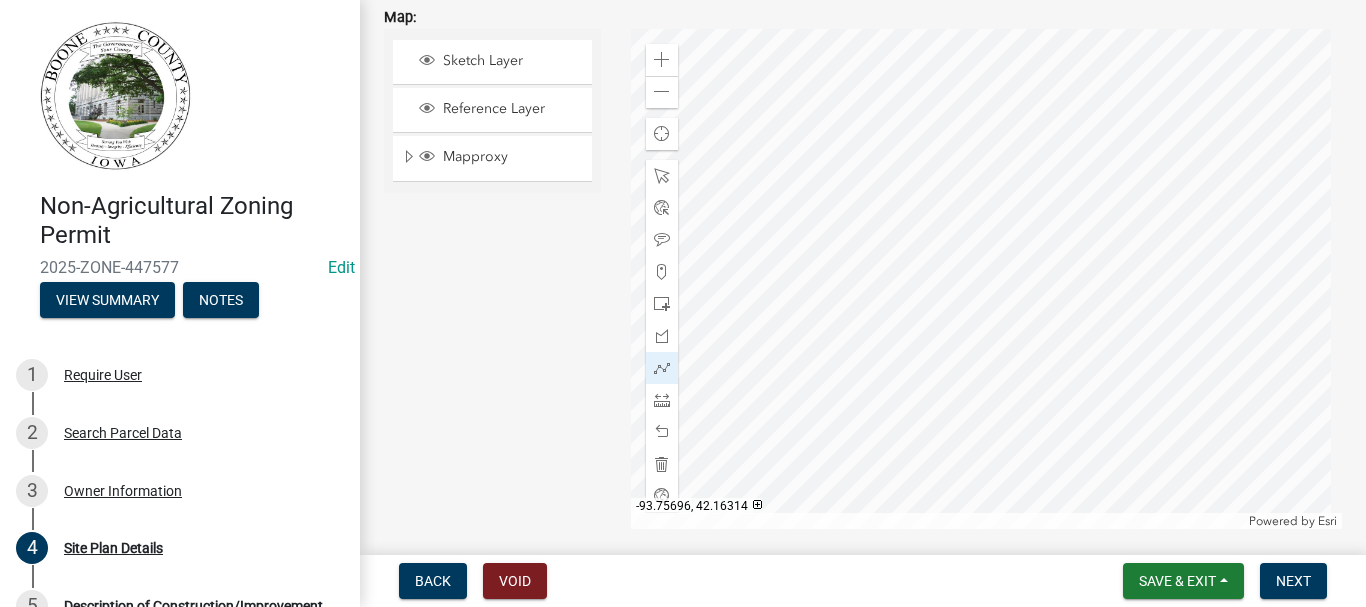click 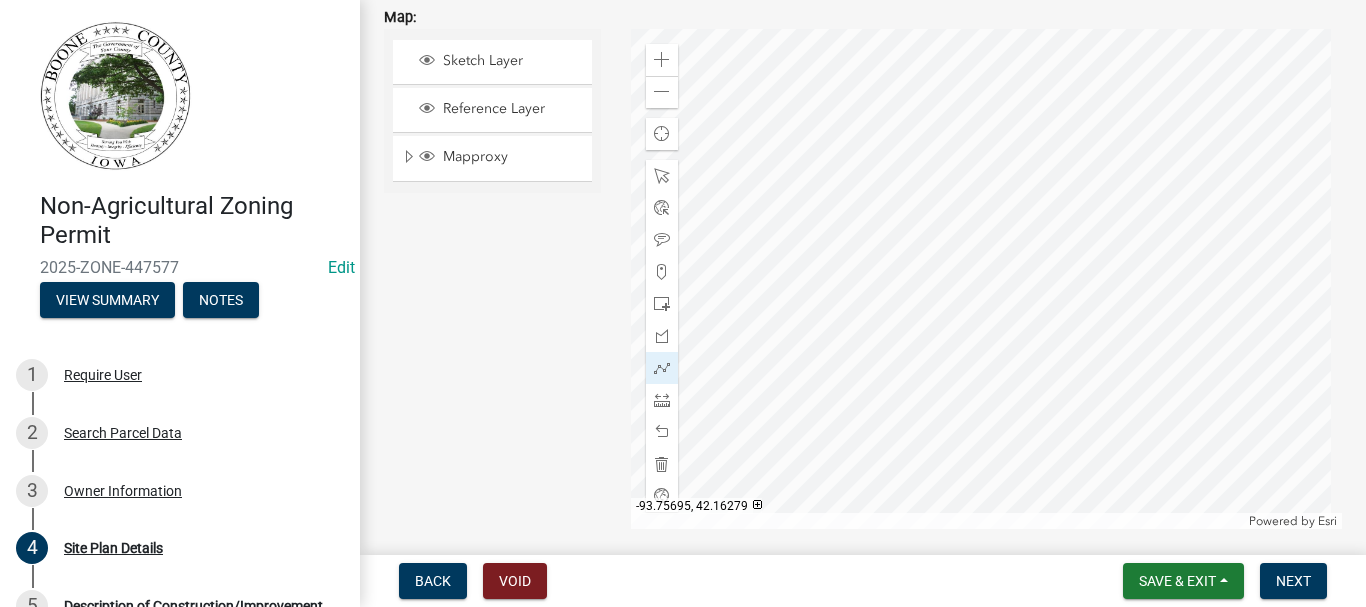 click 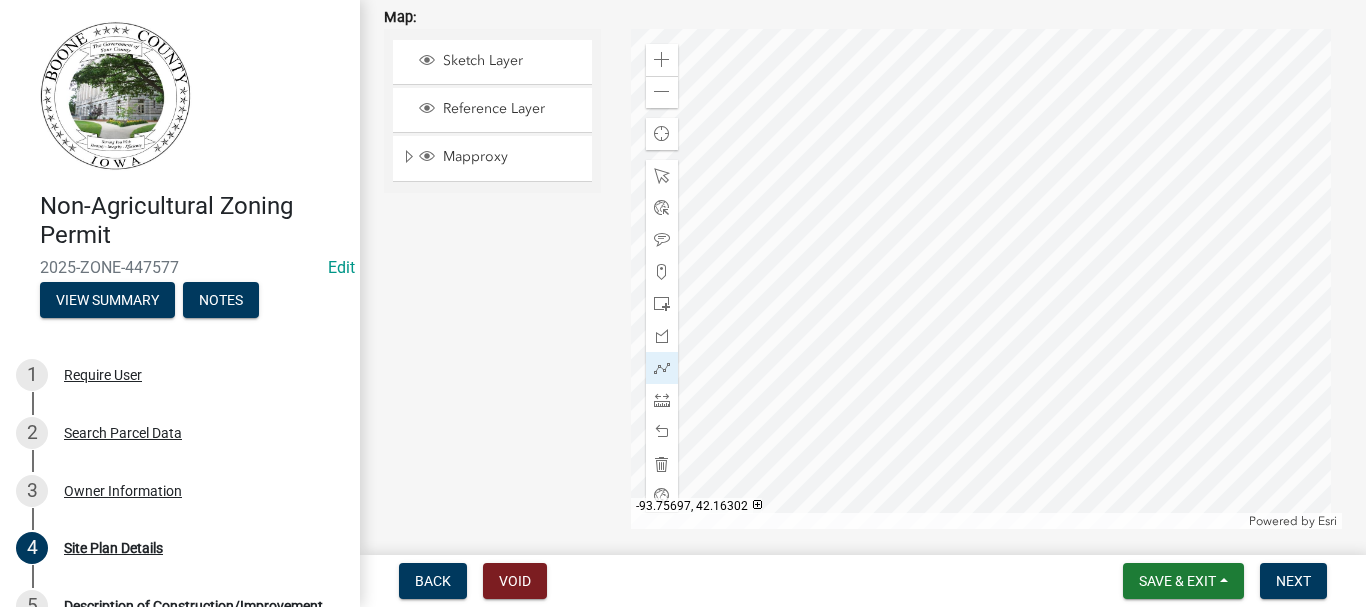 click 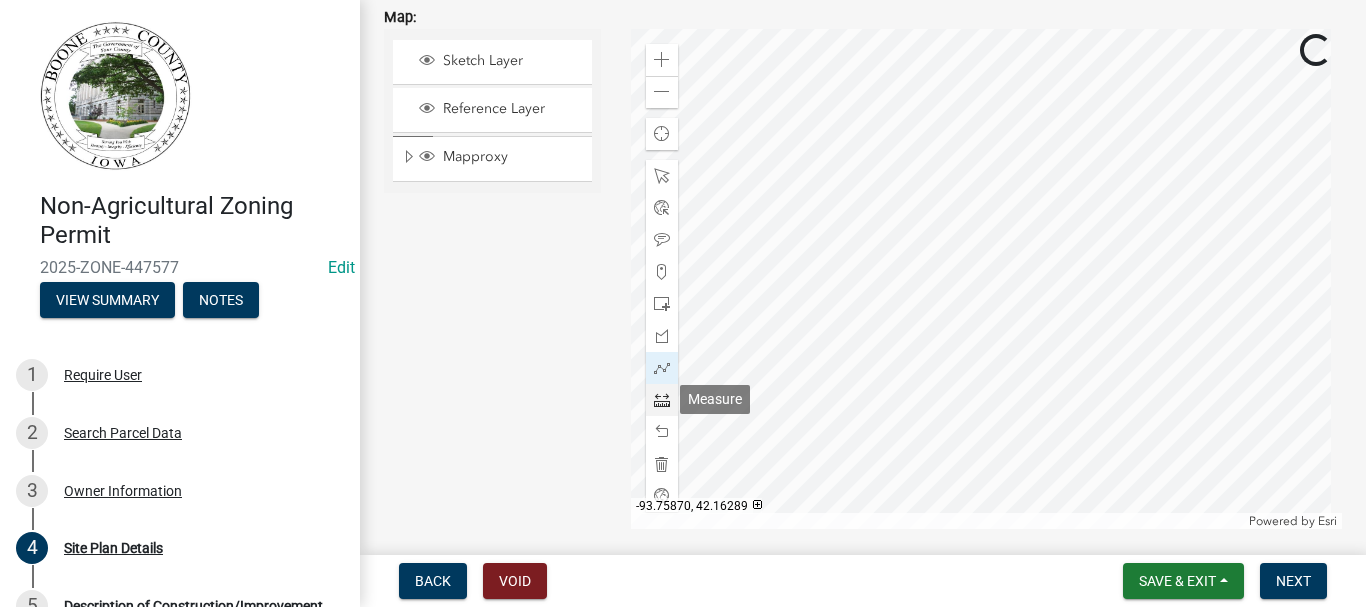 click 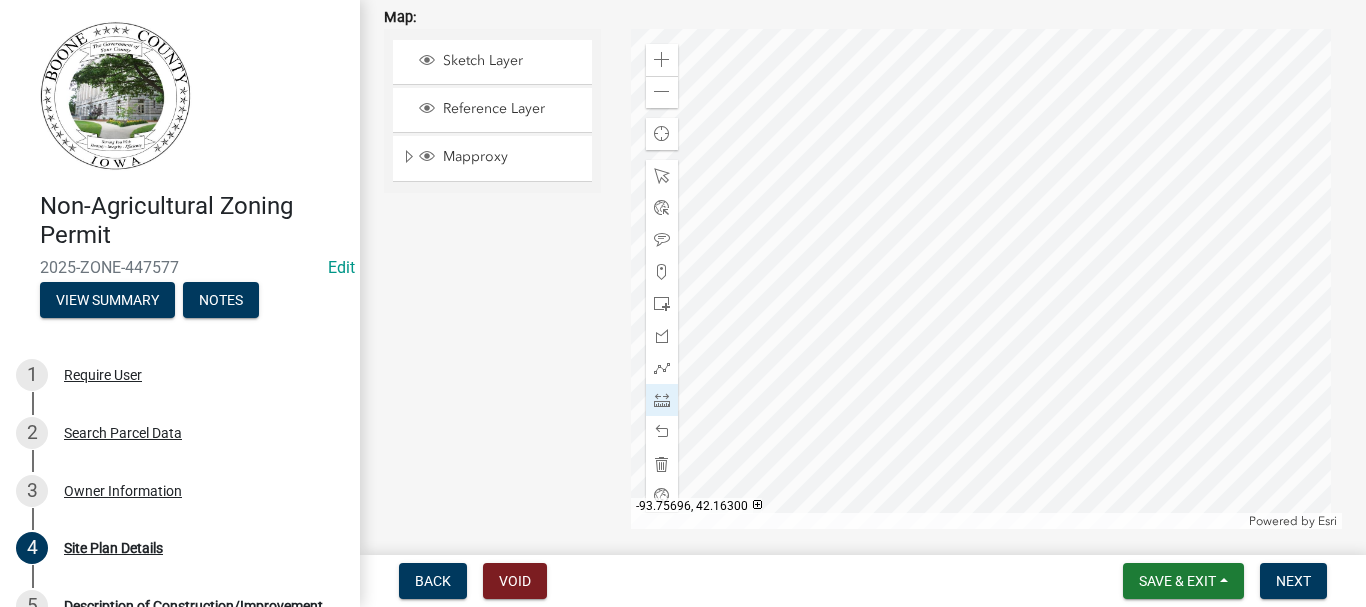 click 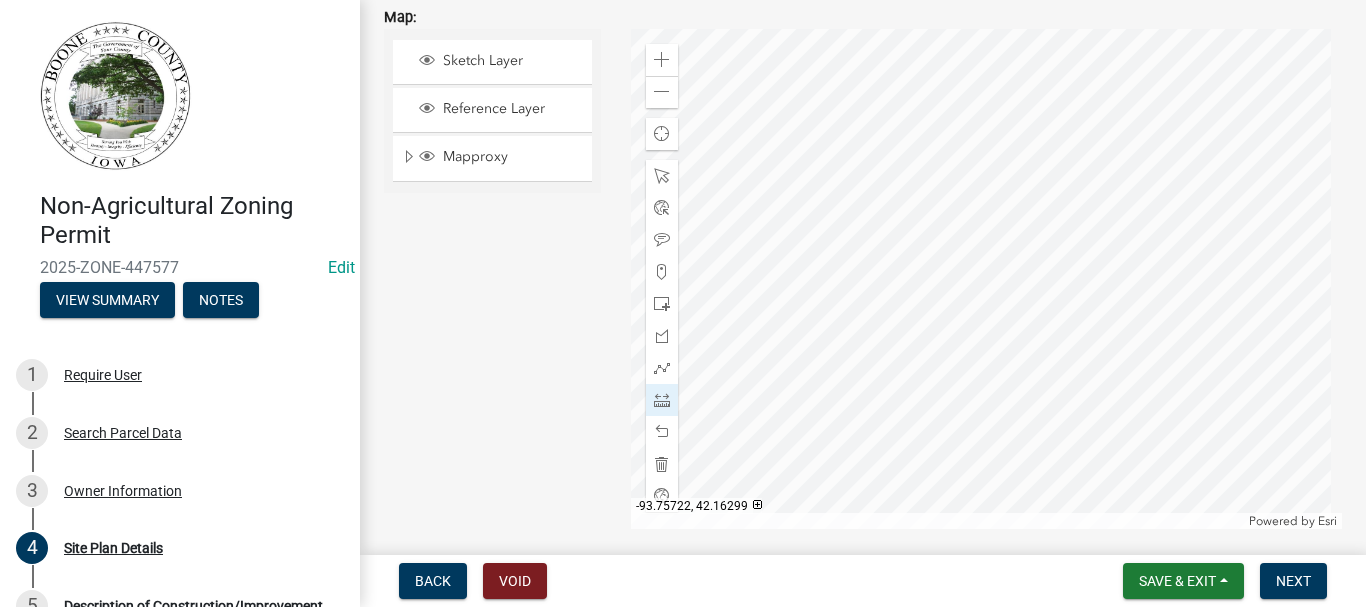 click 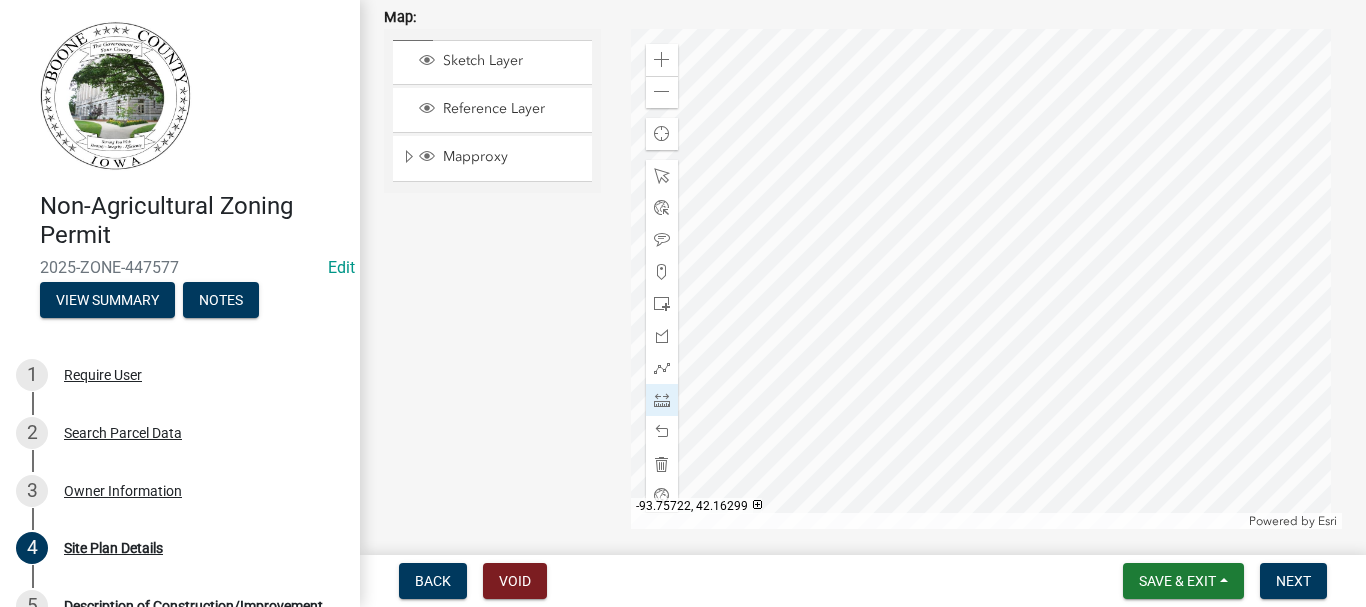 click 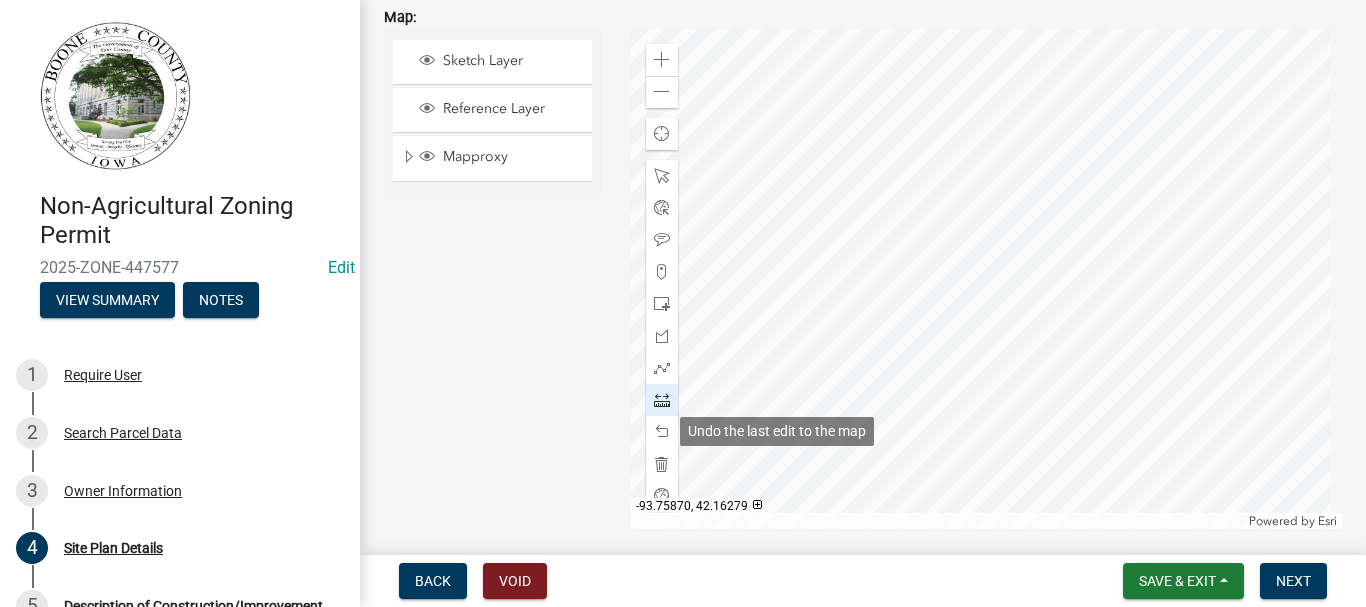 drag, startPoint x: 657, startPoint y: 437, endPoint x: 659, endPoint y: 411, distance: 26.076809 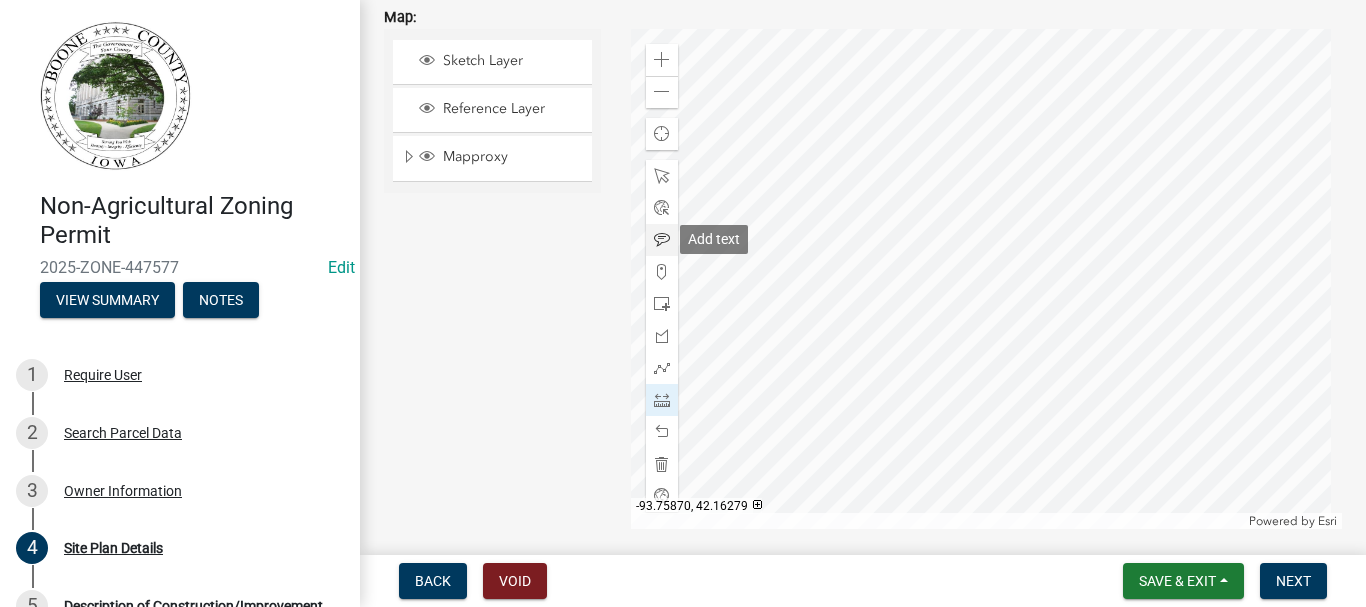 drag, startPoint x: 654, startPoint y: 238, endPoint x: 665, endPoint y: 251, distance: 17.029387 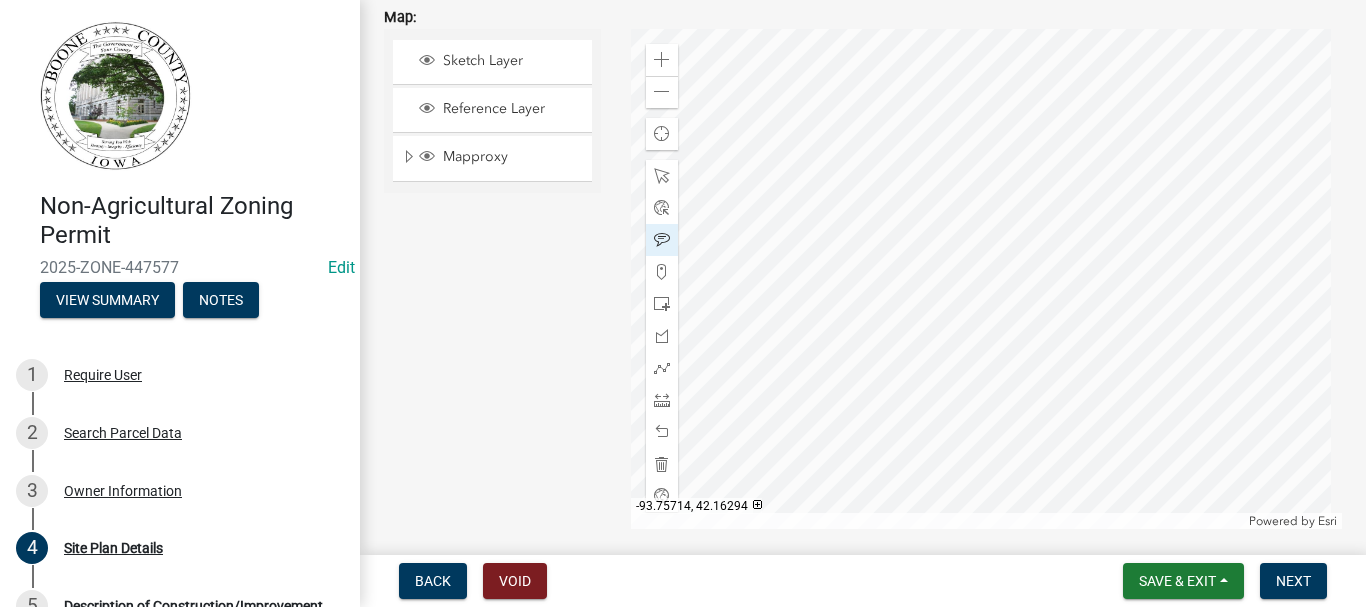click 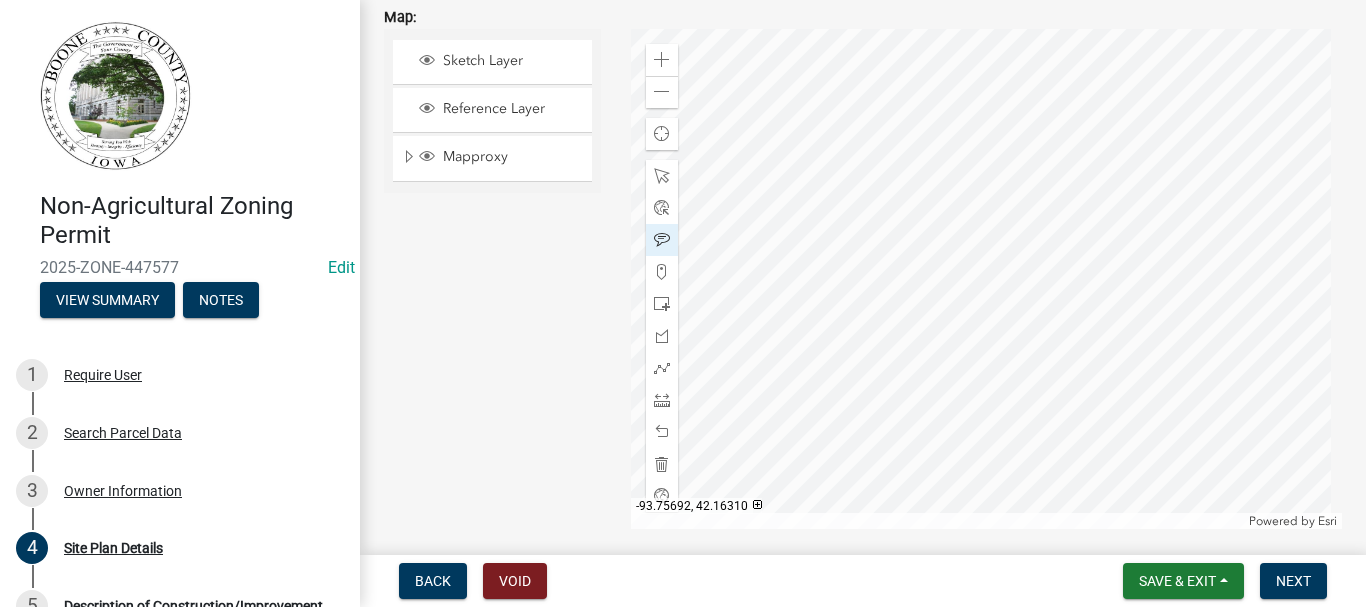 click 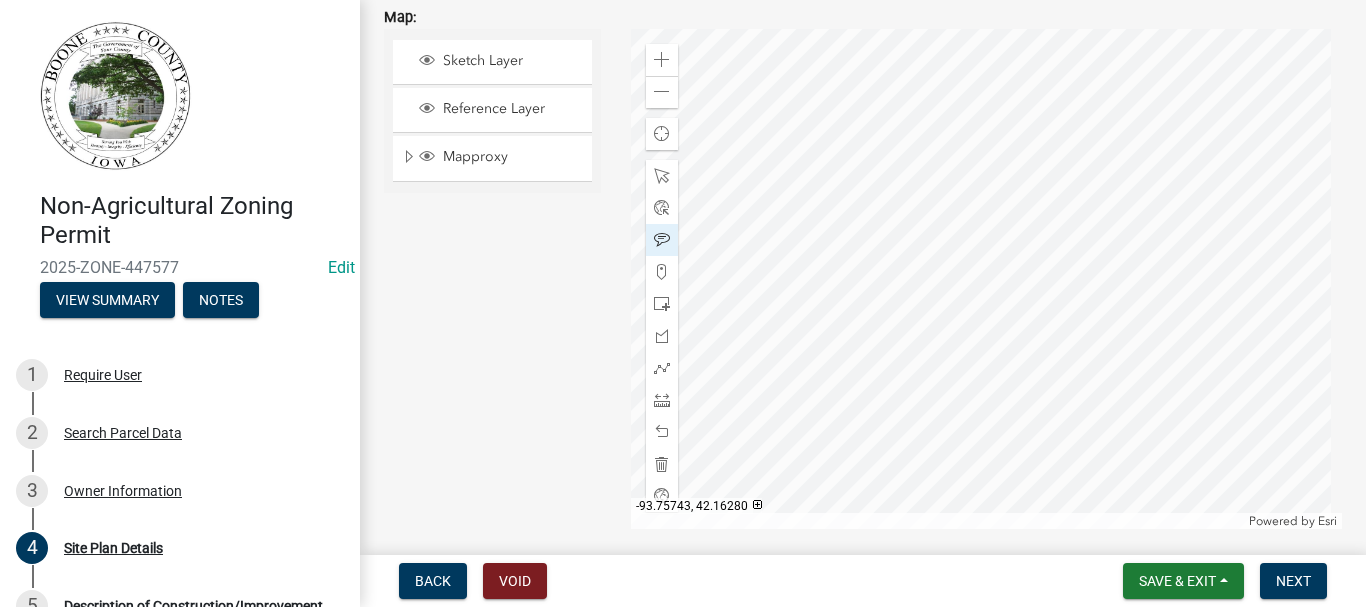 click 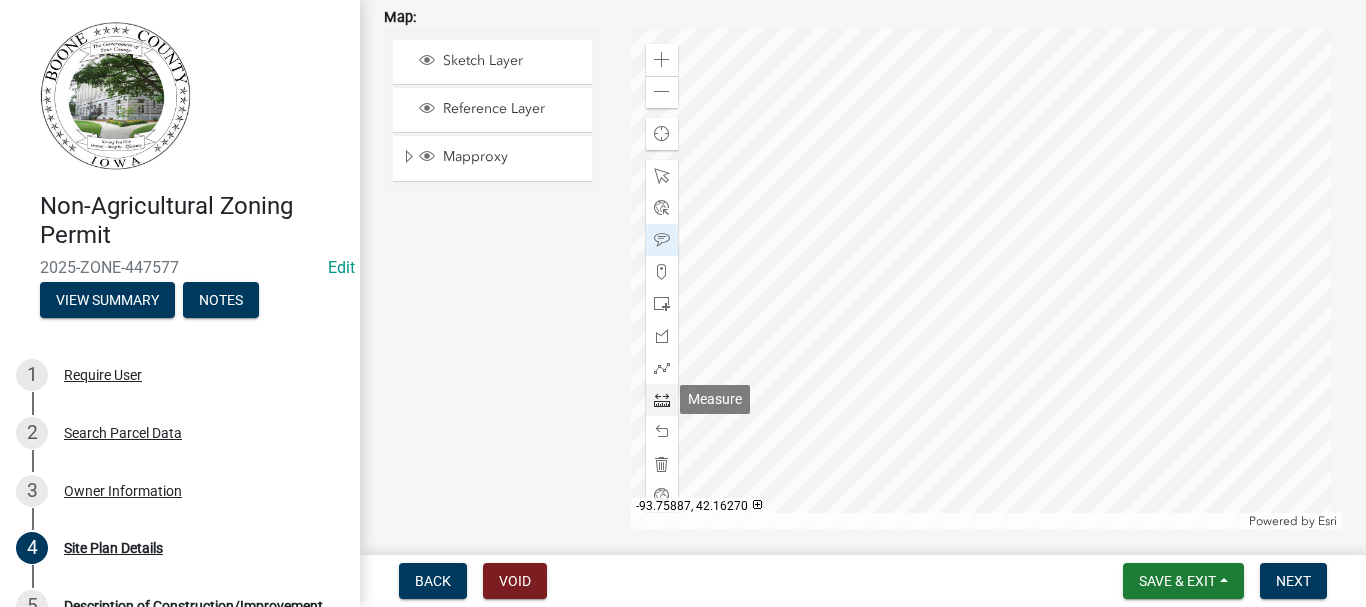 click 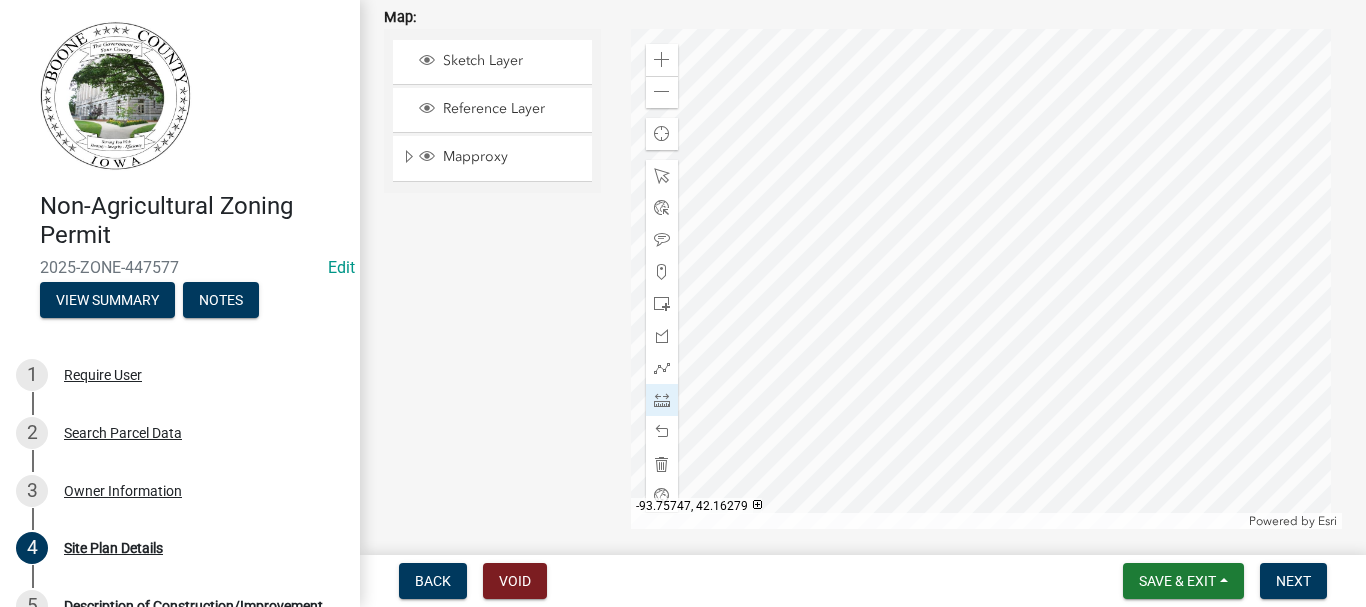 click 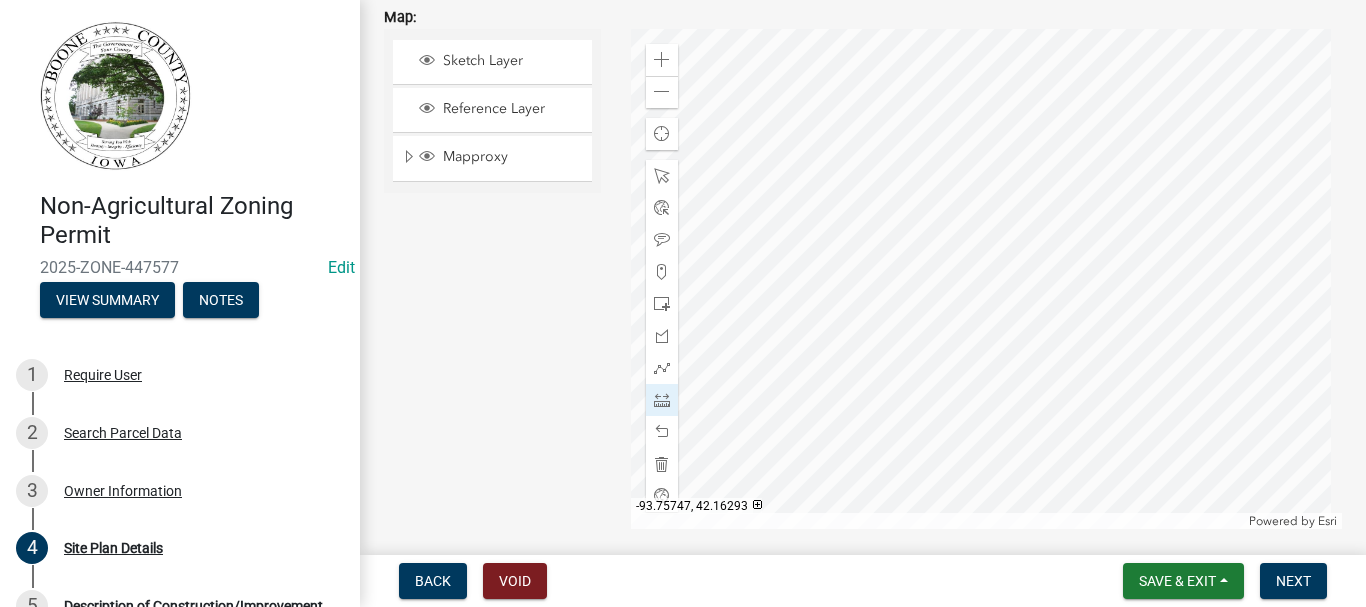 click 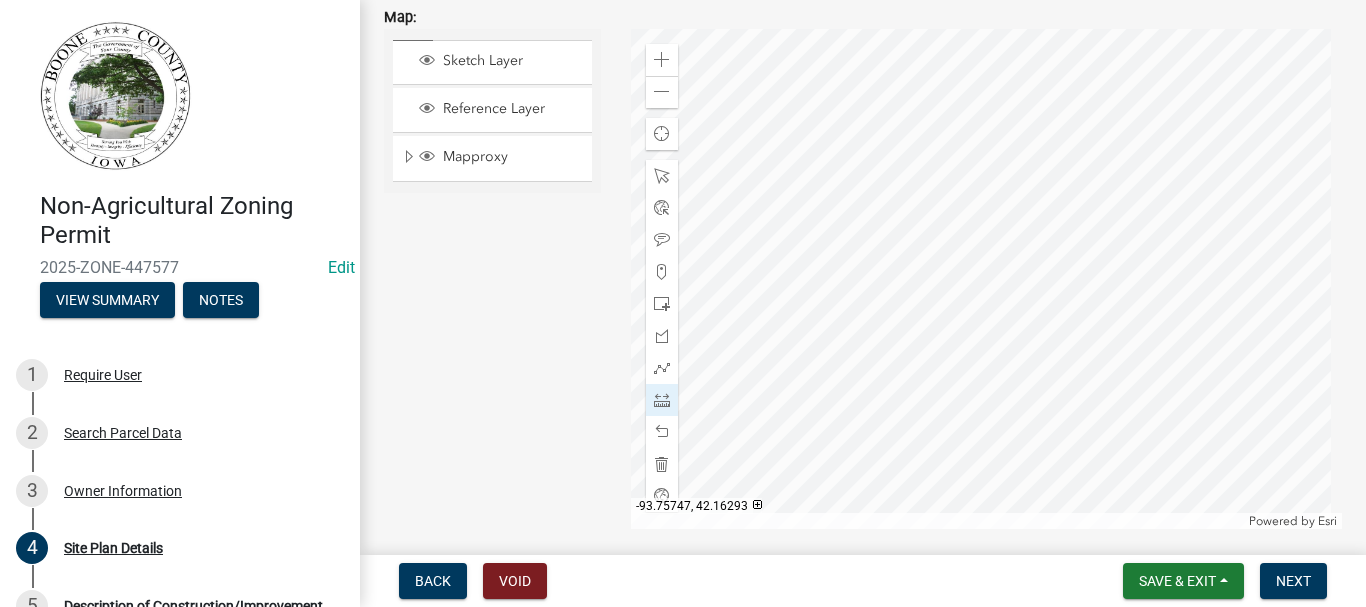 click 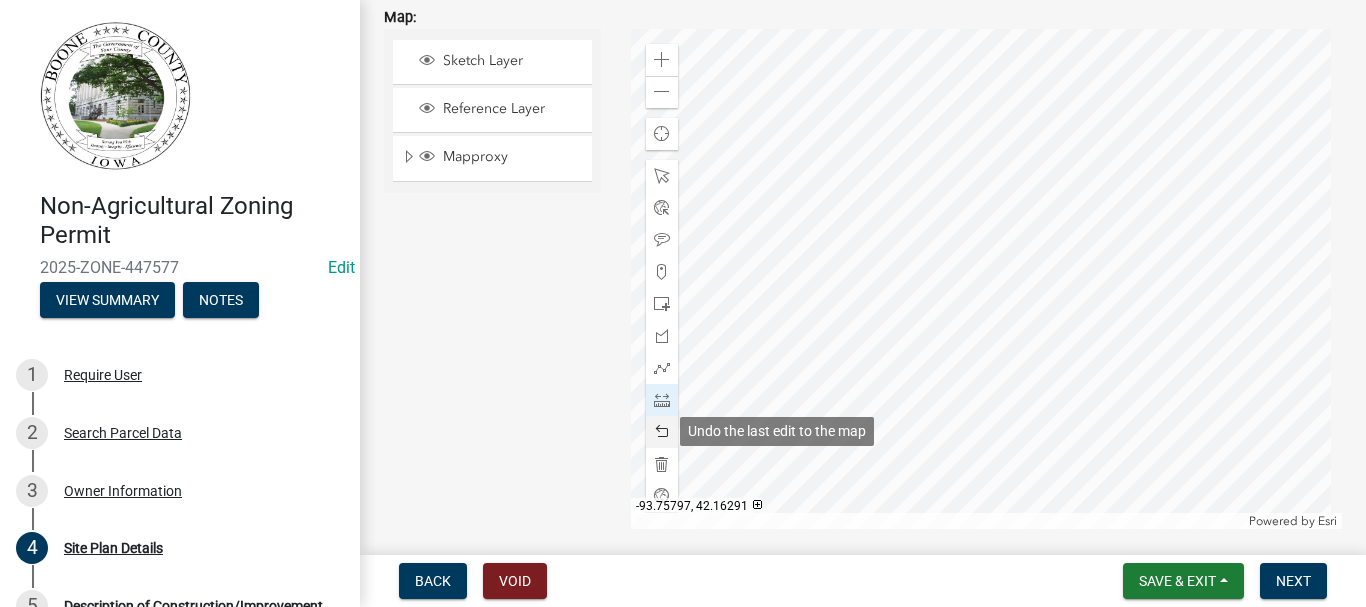 click 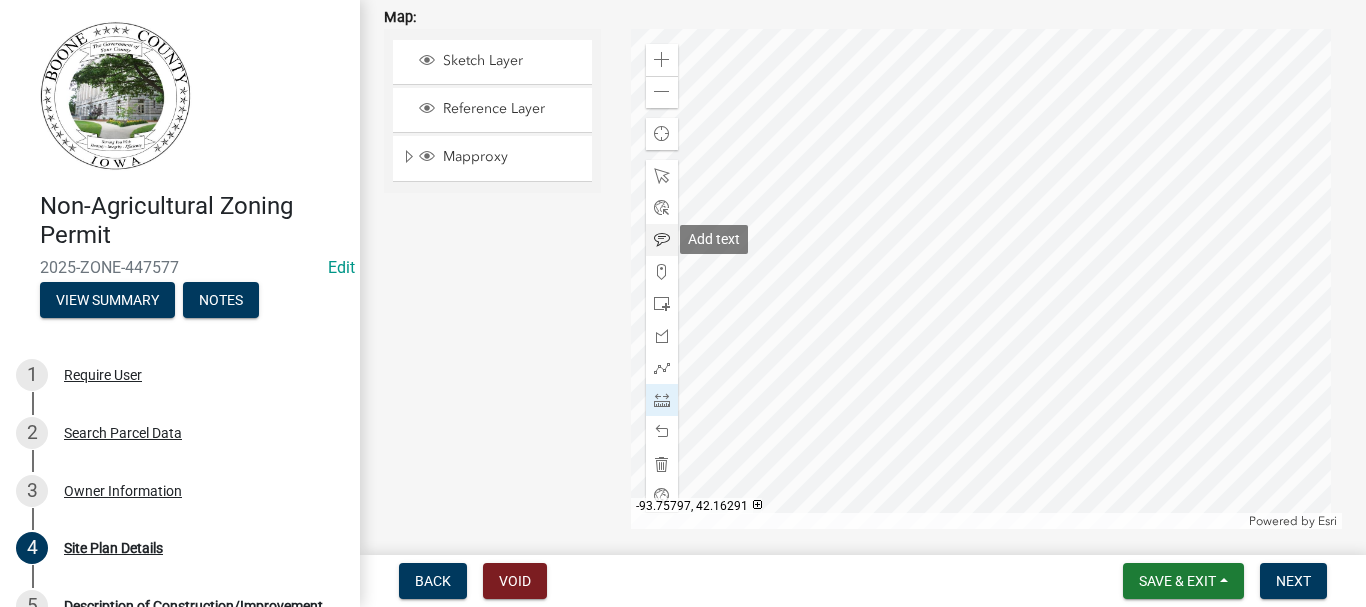 click 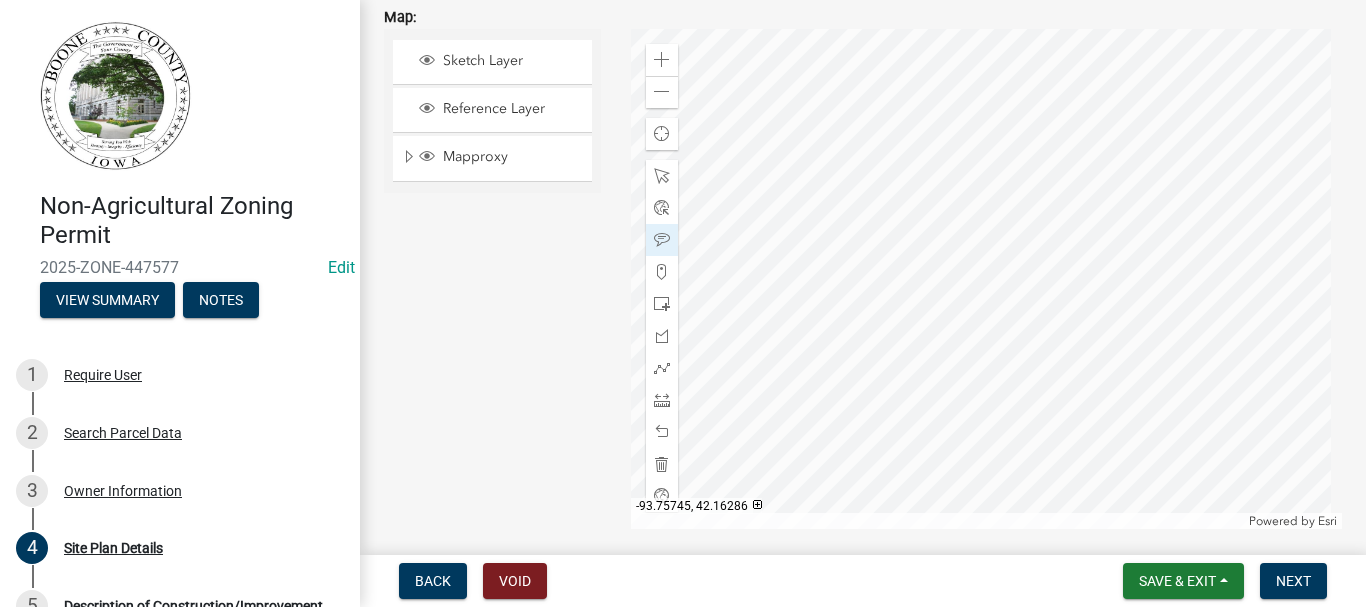 click 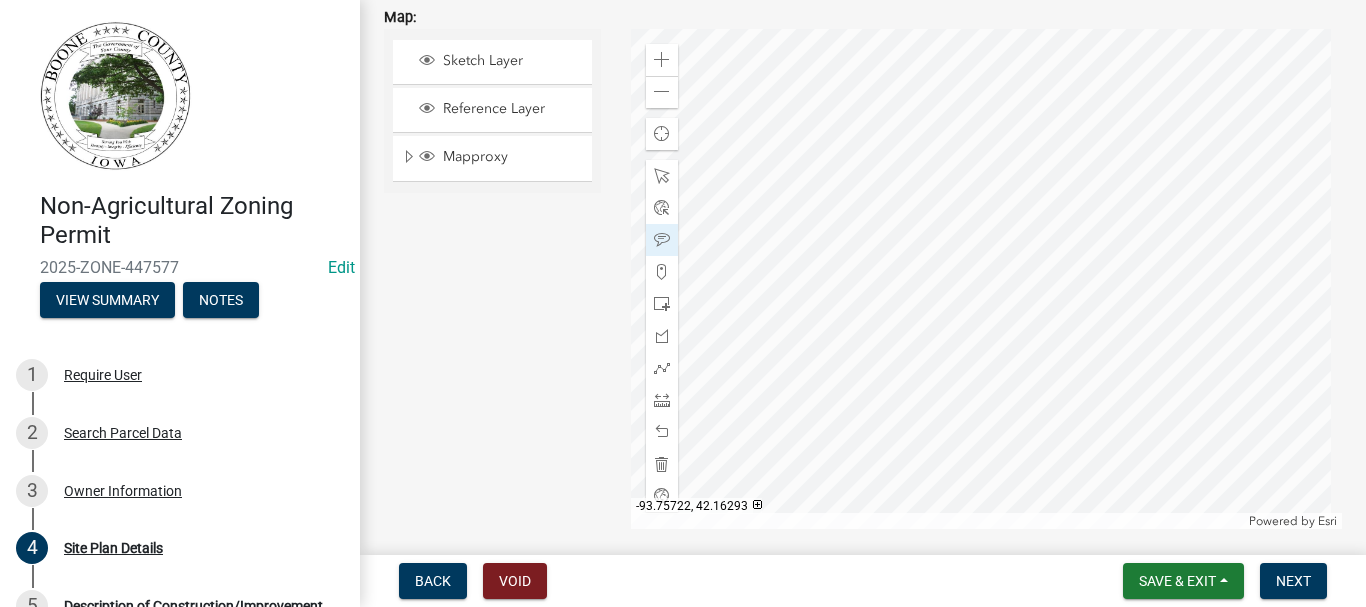 click 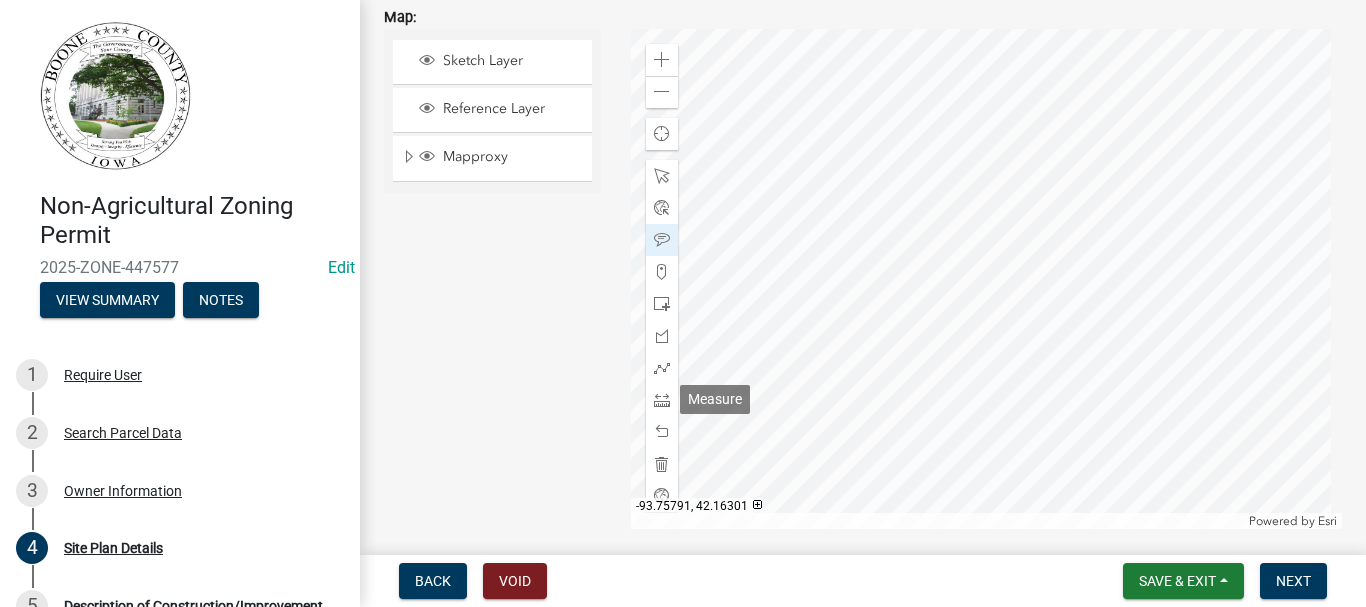drag, startPoint x: 660, startPoint y: 402, endPoint x: 700, endPoint y: 406, distance: 40.1995 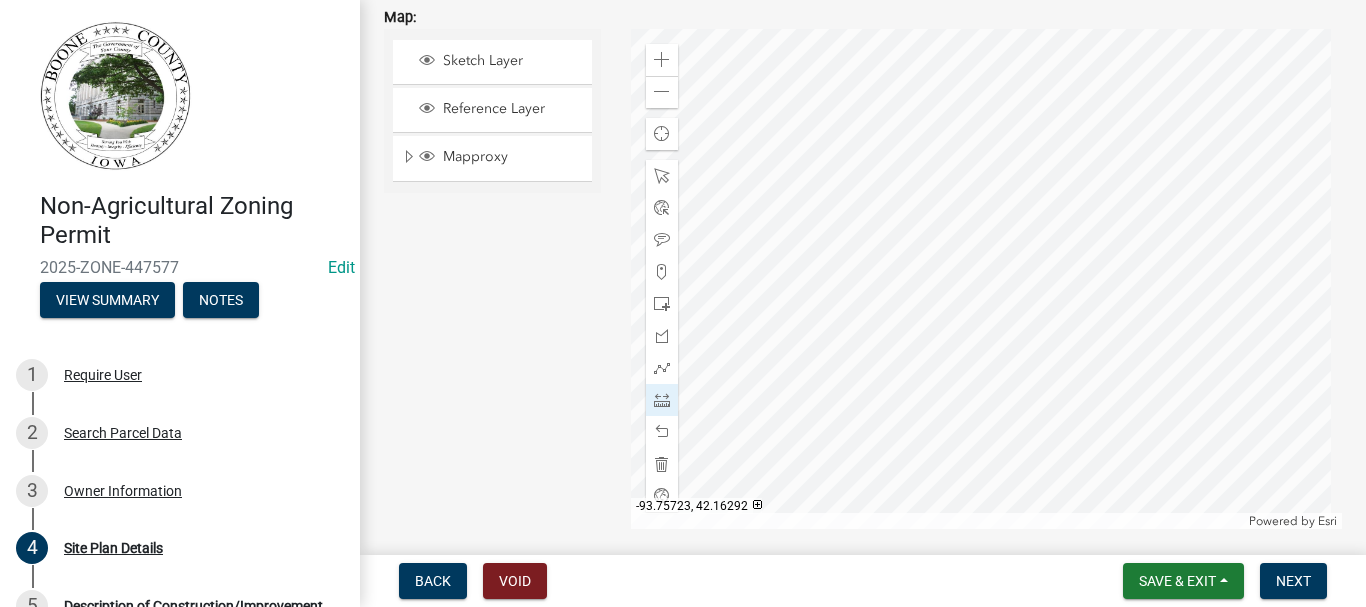 click 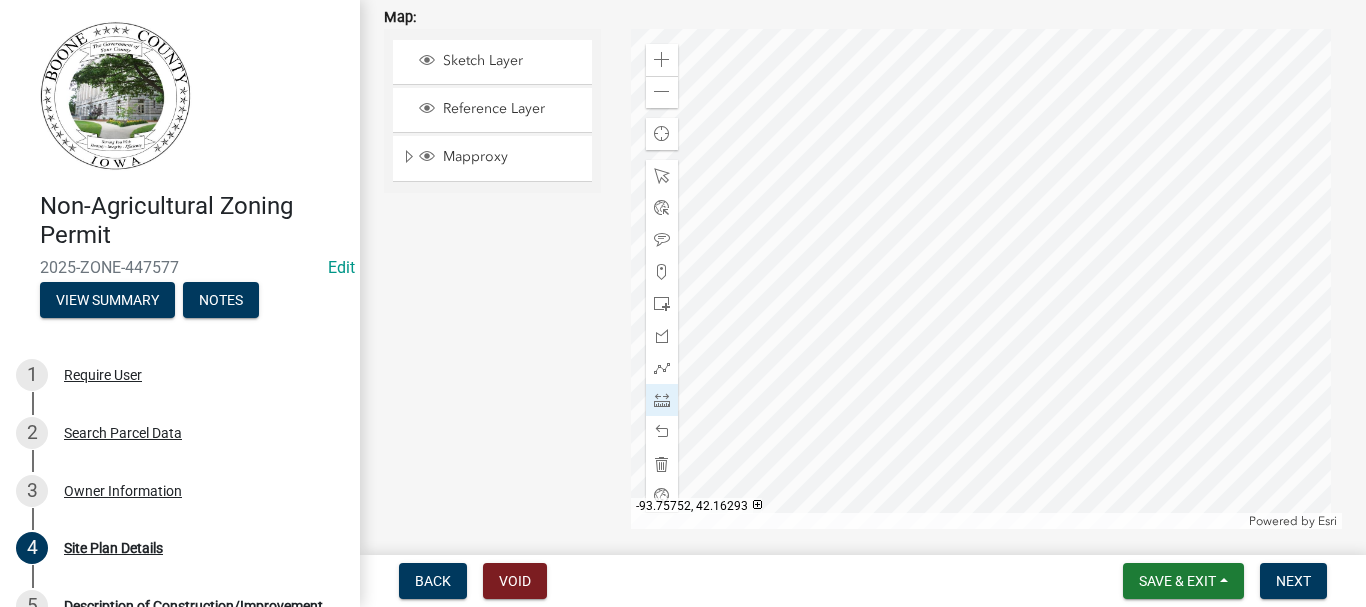 click 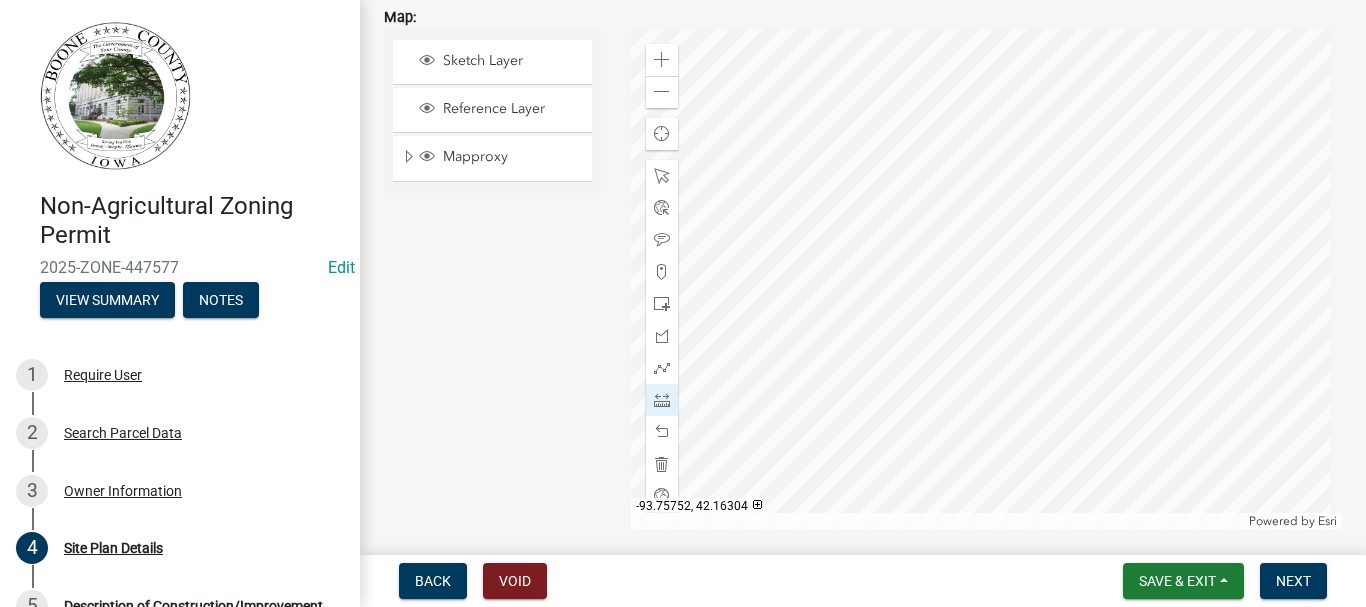 click 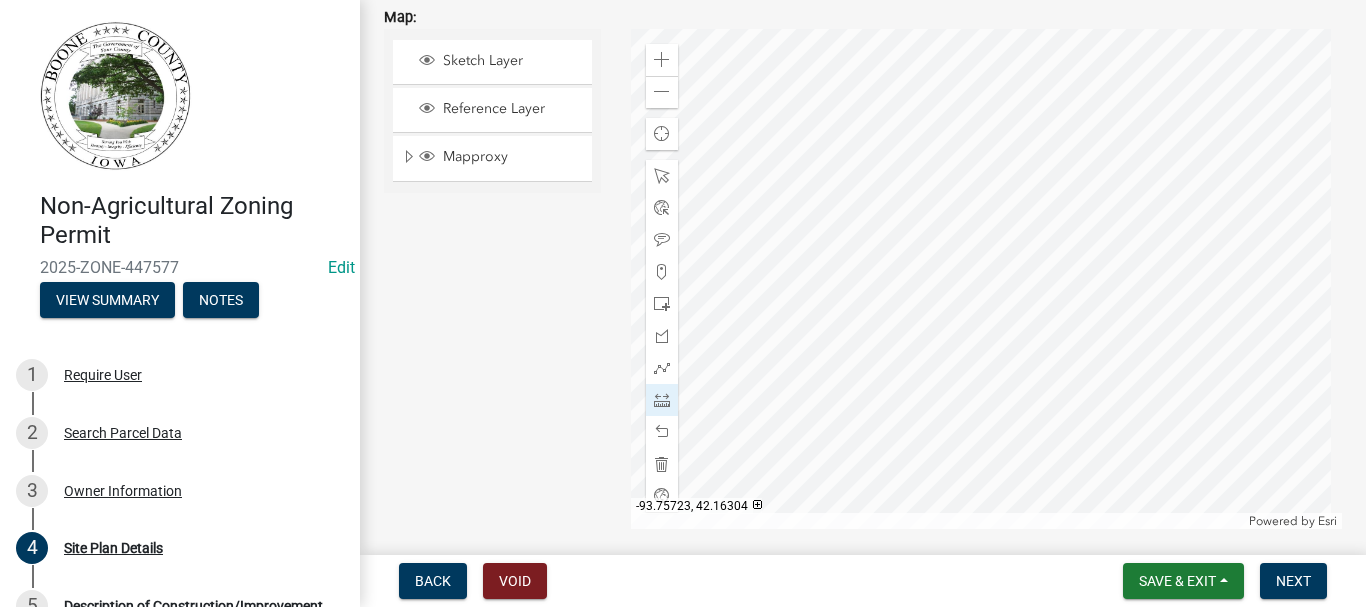 click 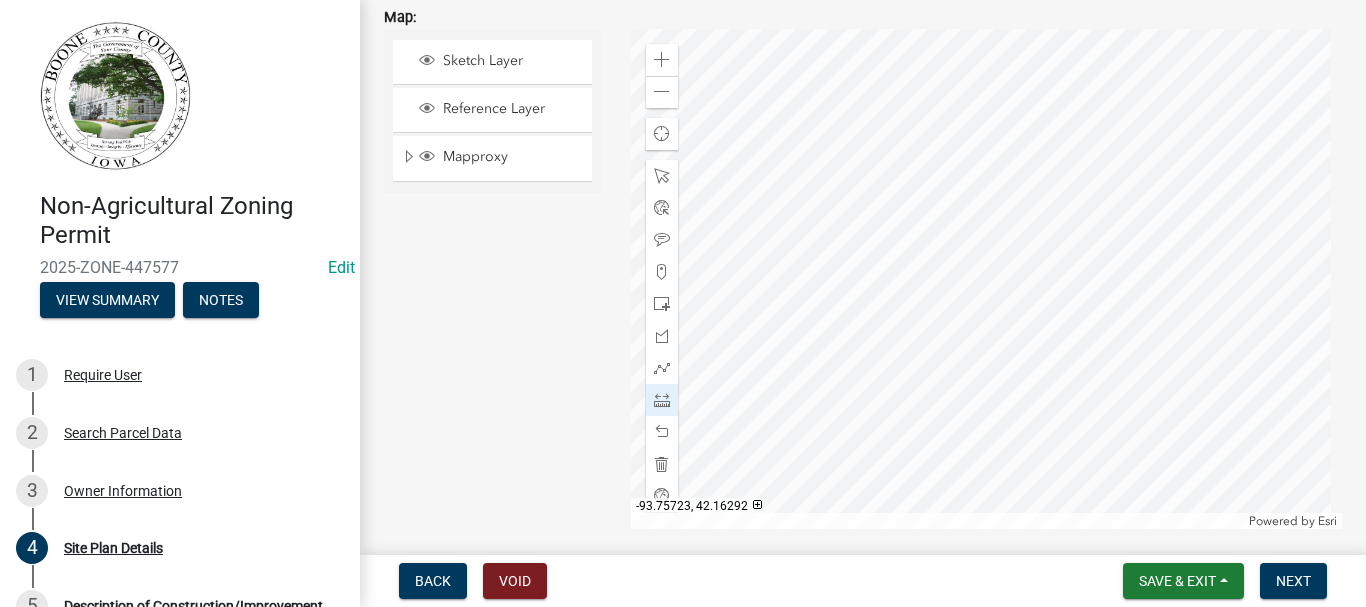 click 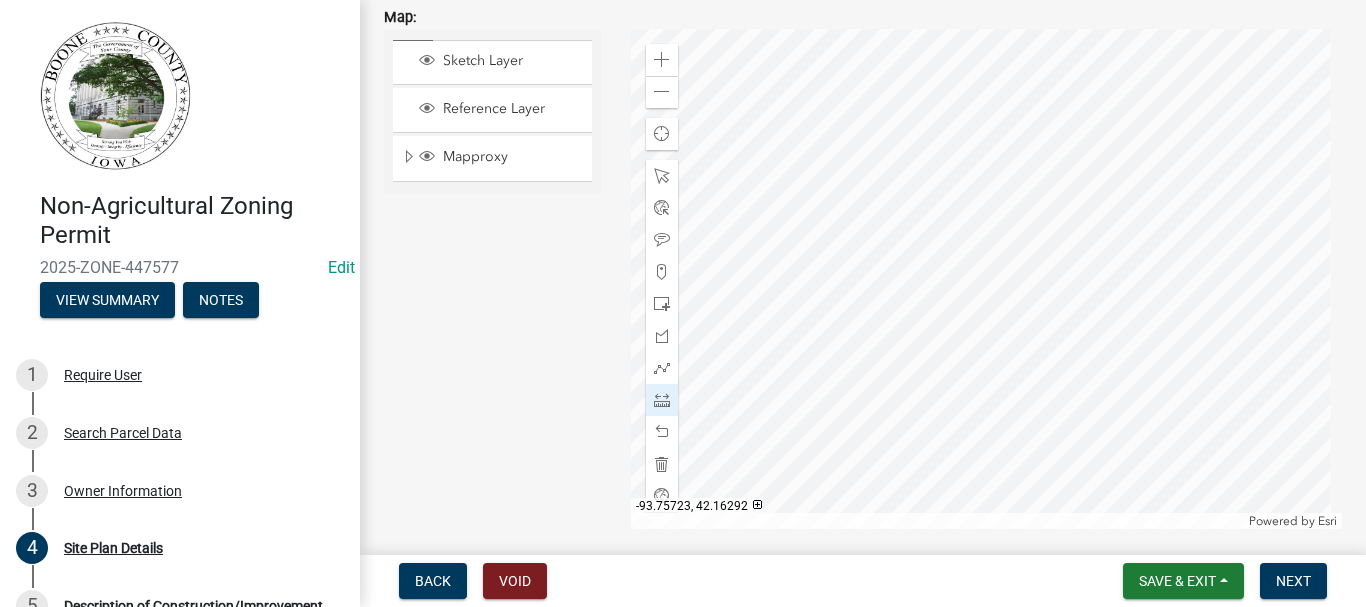 click 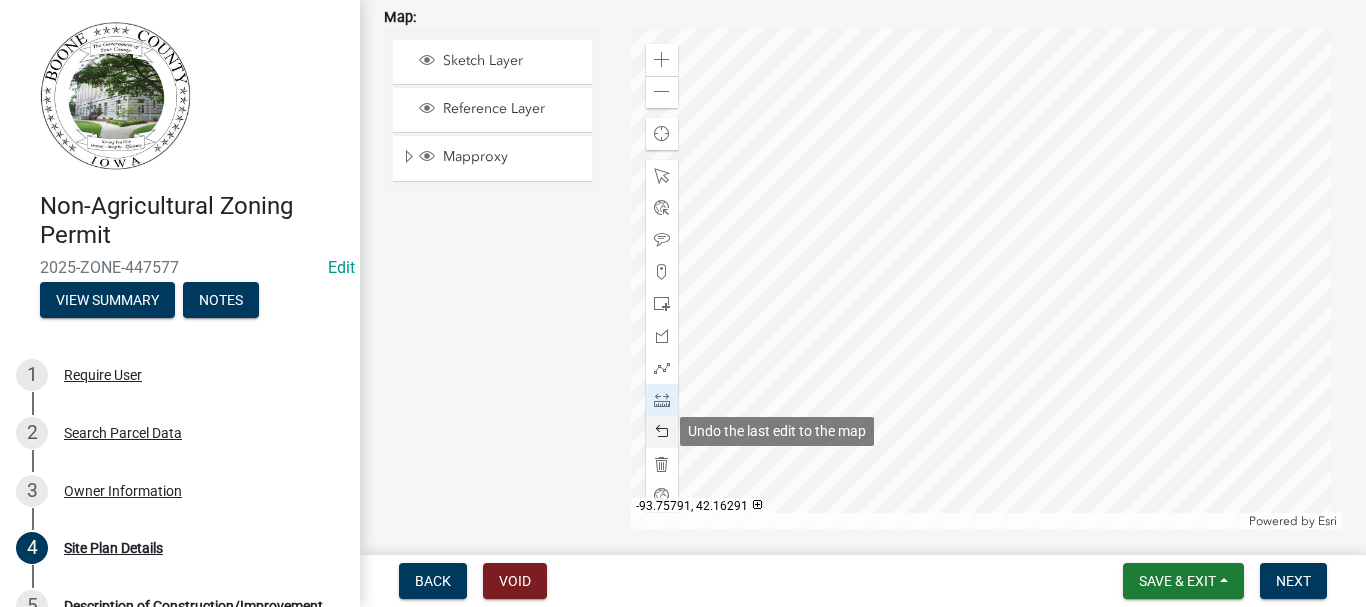 click 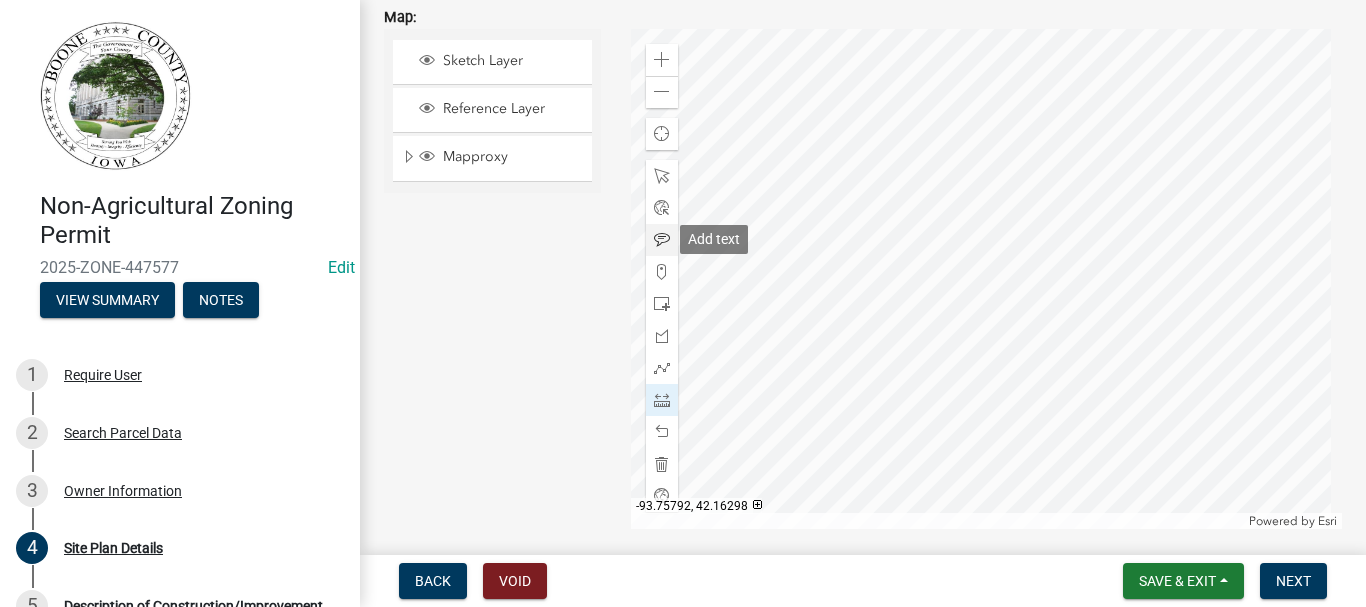 drag, startPoint x: 656, startPoint y: 237, endPoint x: 660, endPoint y: 253, distance: 16.492422 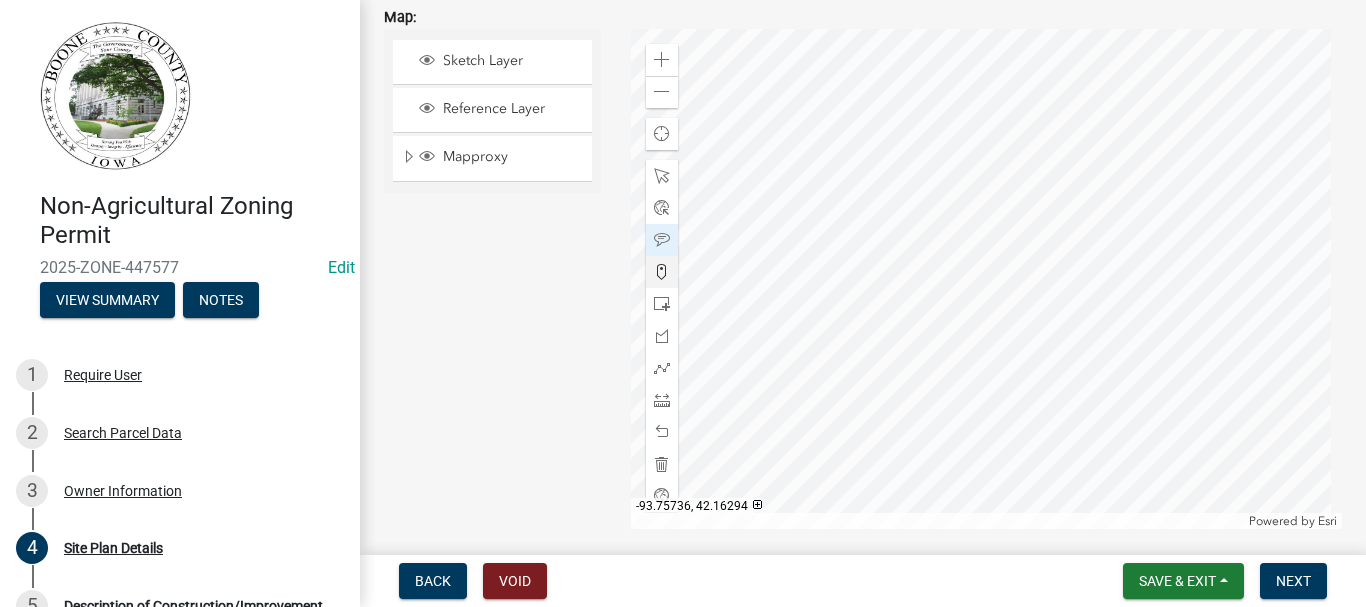 click 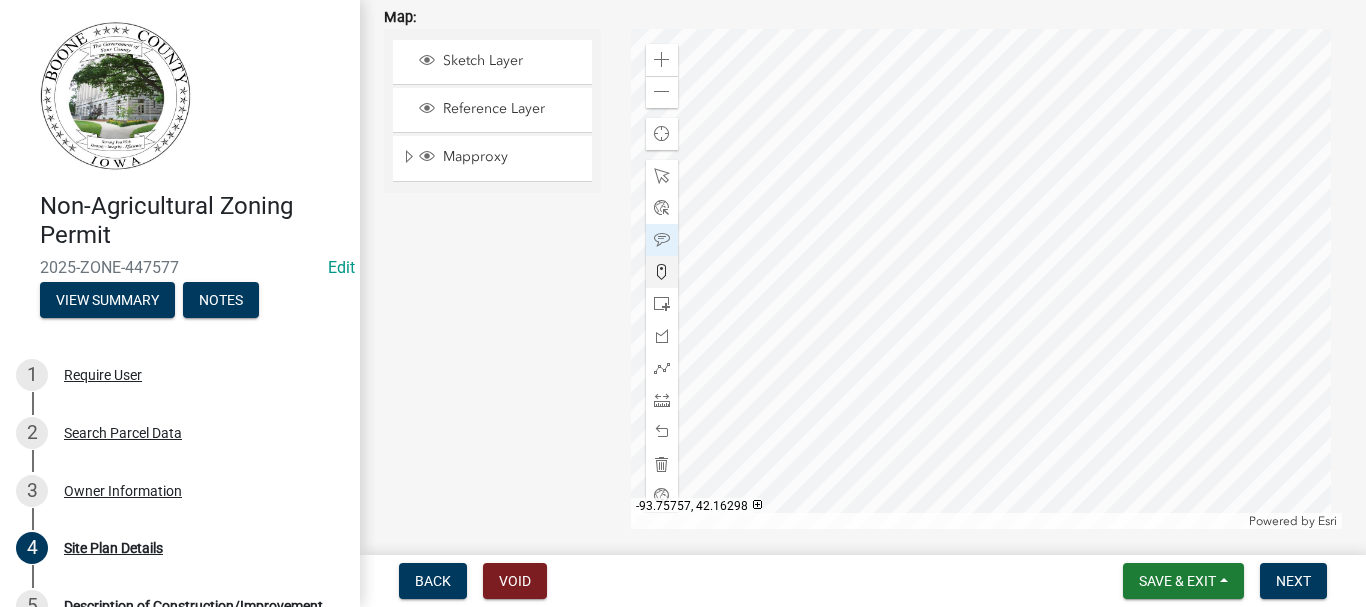 click 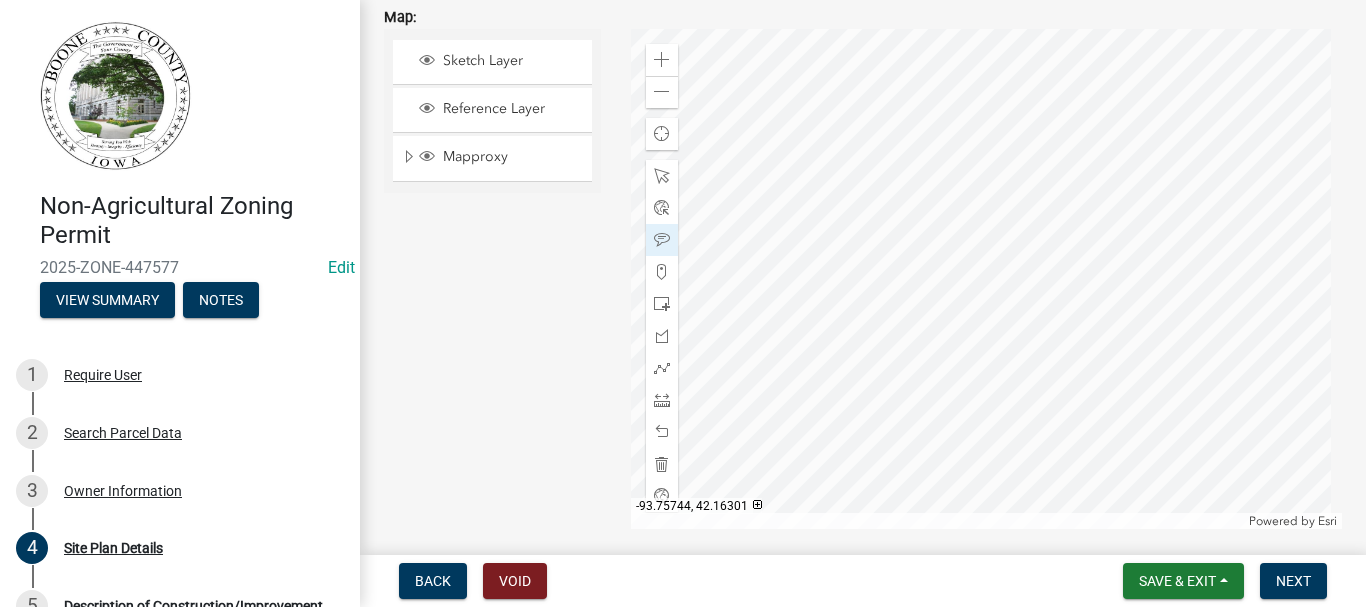 click 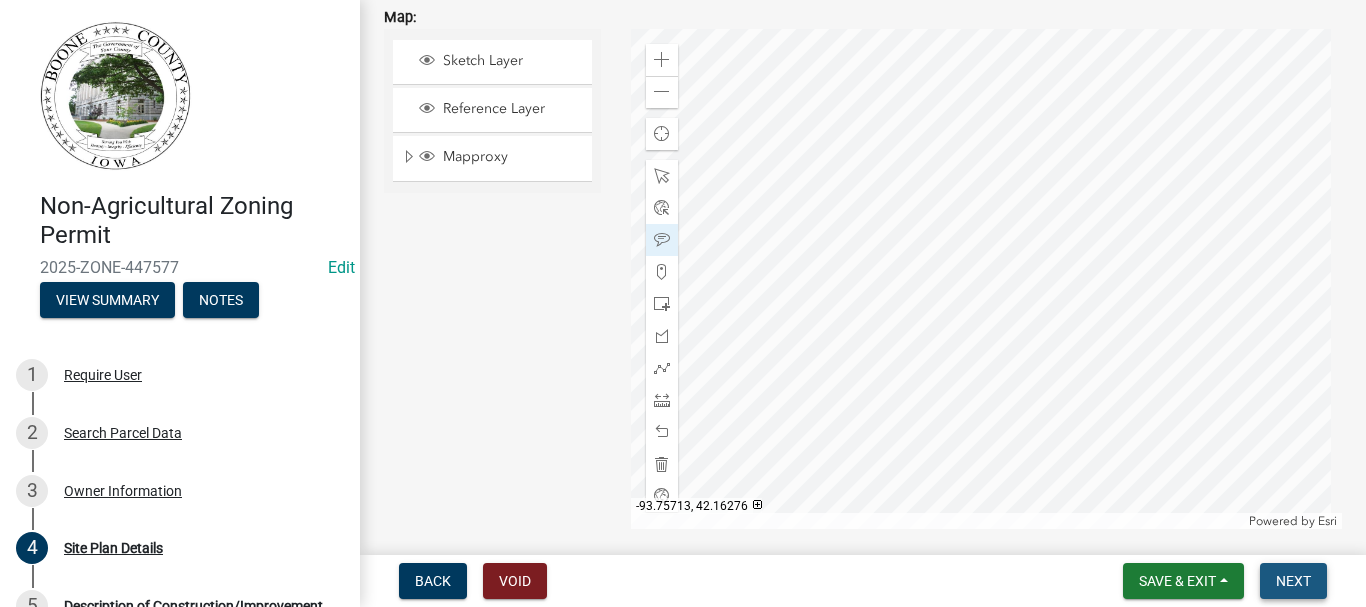 click on "Next" at bounding box center [1293, 581] 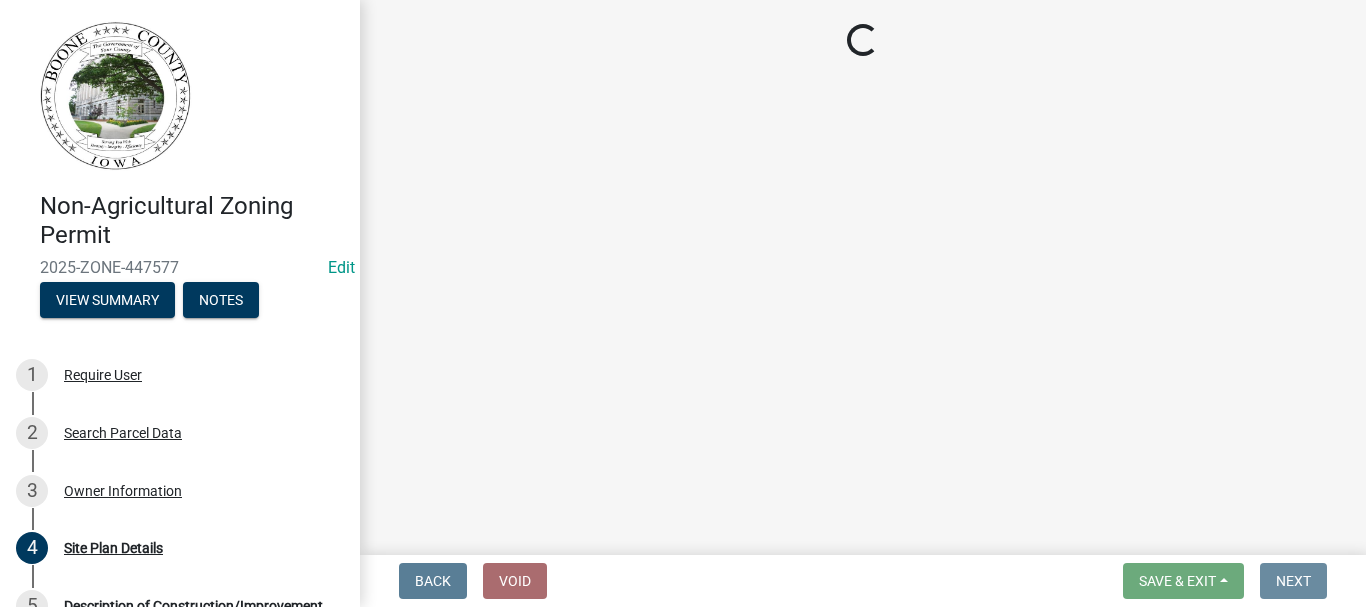 scroll, scrollTop: 0, scrollLeft: 0, axis: both 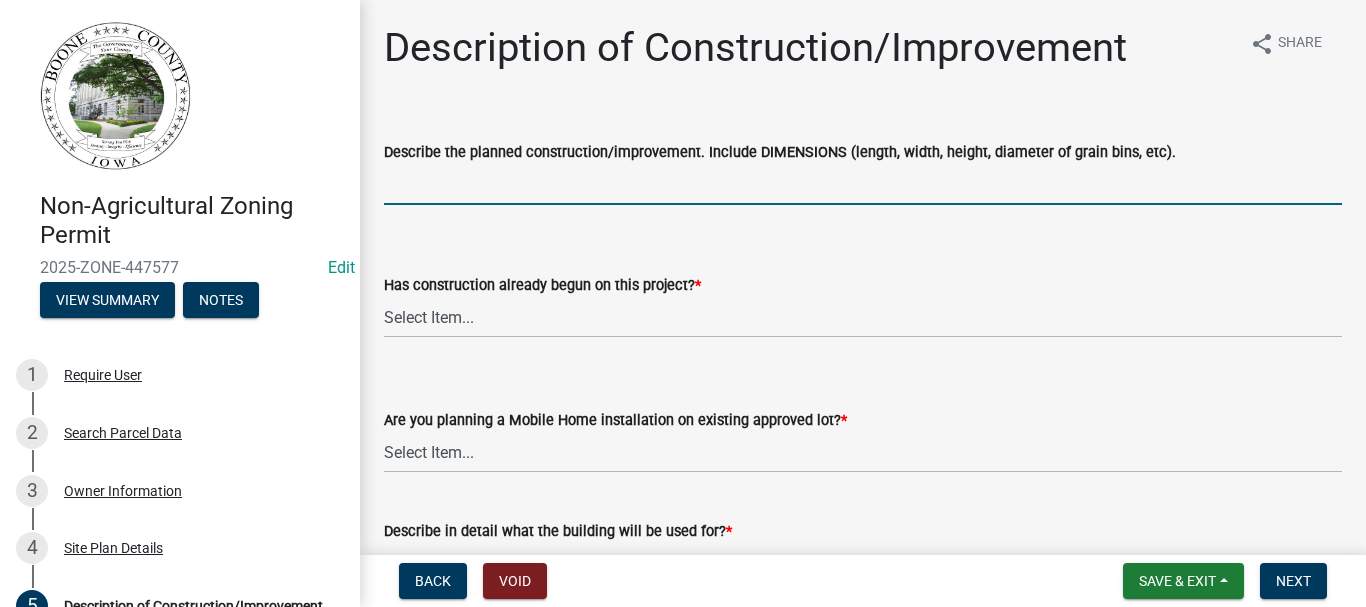 click on "Describe the planned construction/improvement. Include DIMENSIONS (length, width, height, diameter of grain bins, etc)." at bounding box center (863, 184) 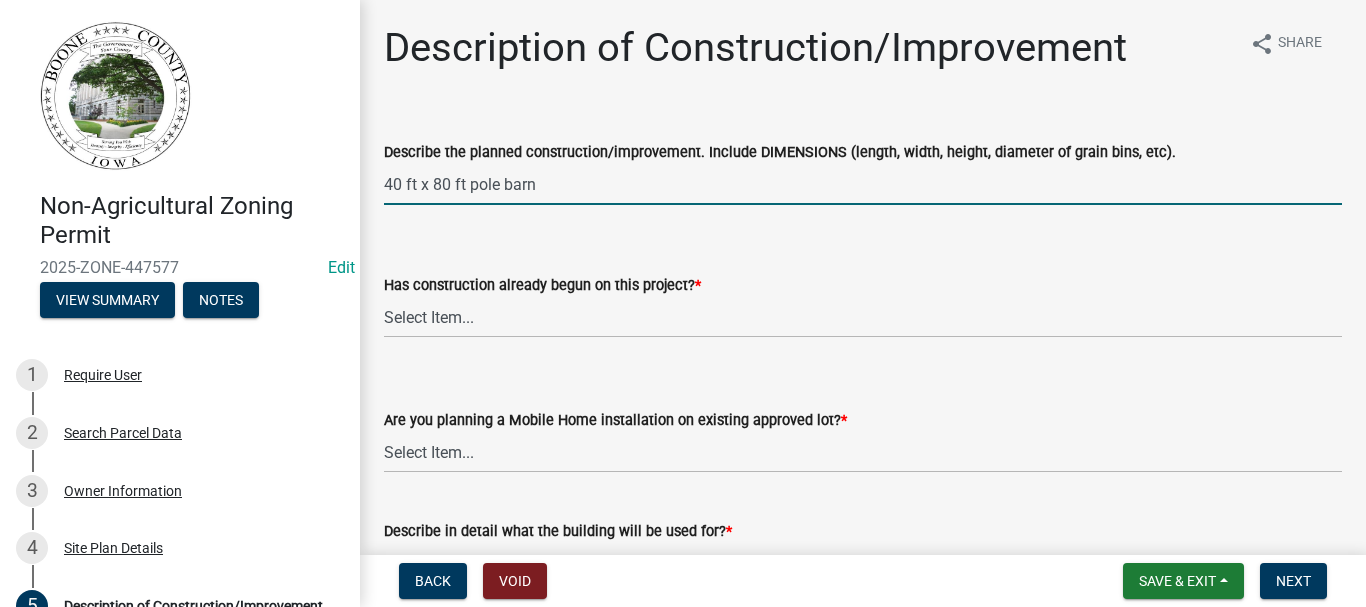 type on "40 ft x 80 ft pole barn" 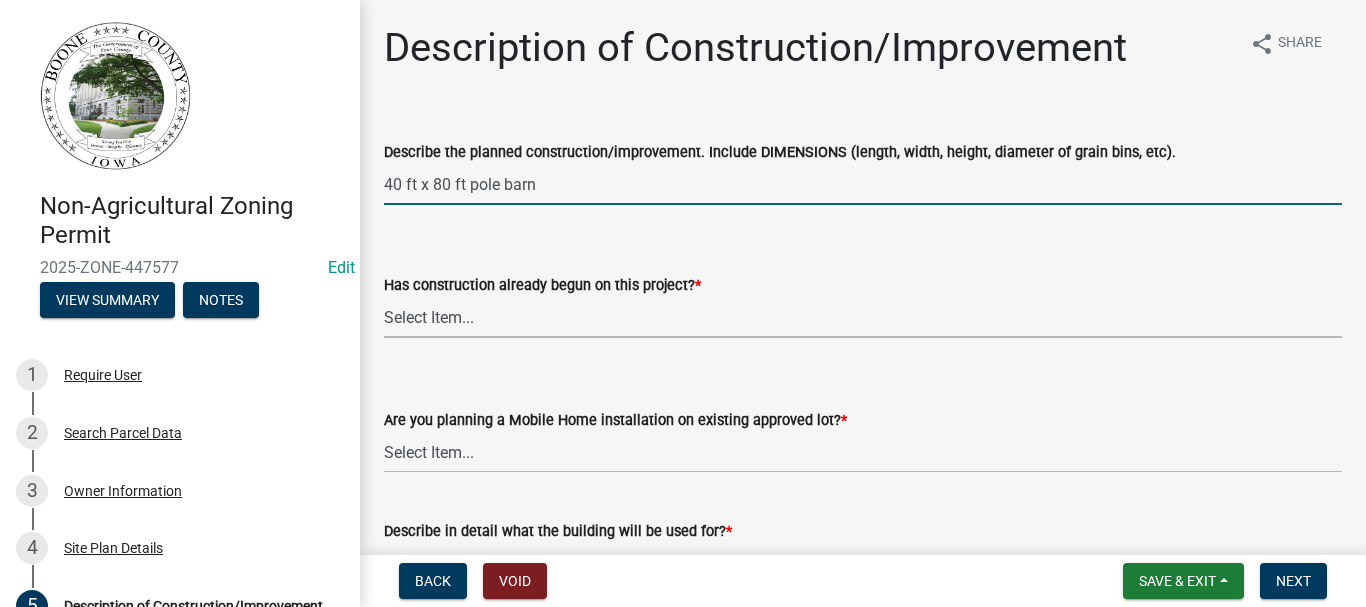 click on "Select Item...   Yes   No" at bounding box center [863, 317] 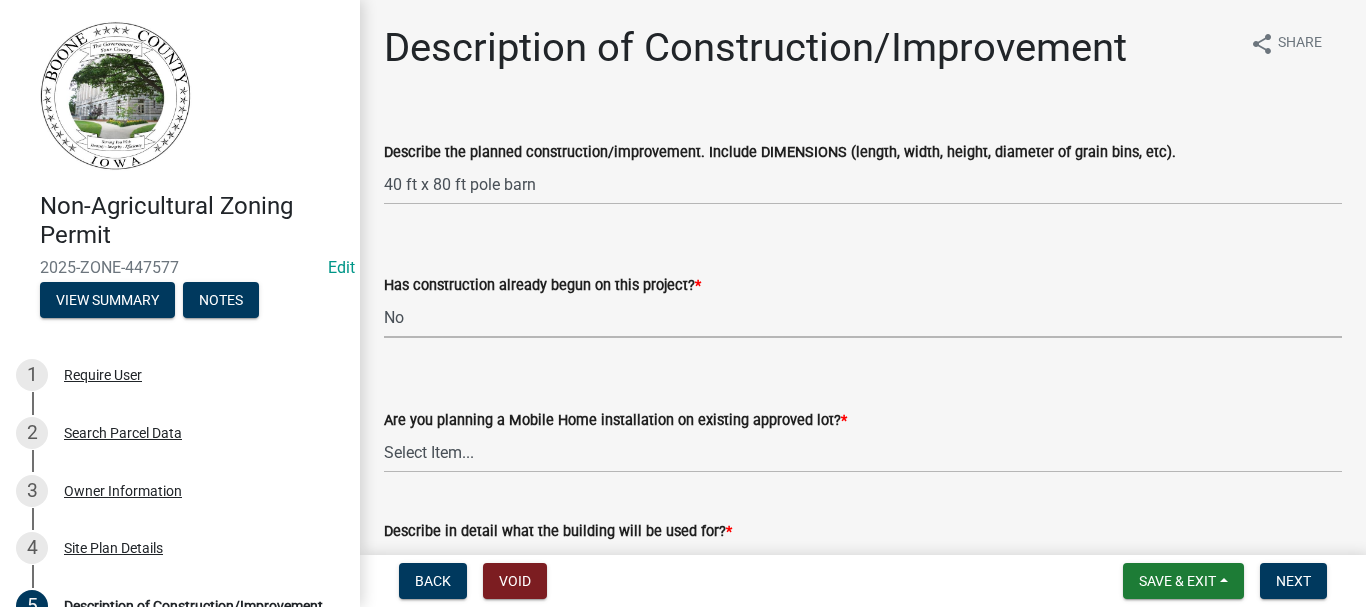click on "Select Item...   Yes   No" at bounding box center [863, 317] 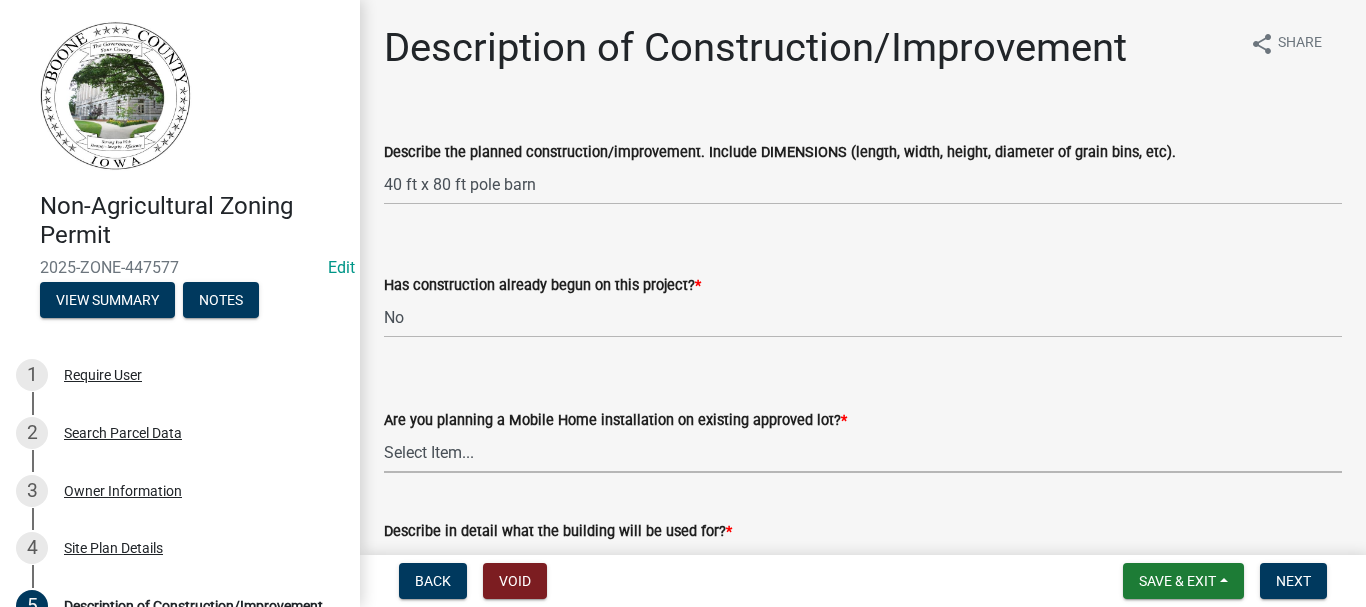 click on "Select Item...   Yes   No" at bounding box center (863, 452) 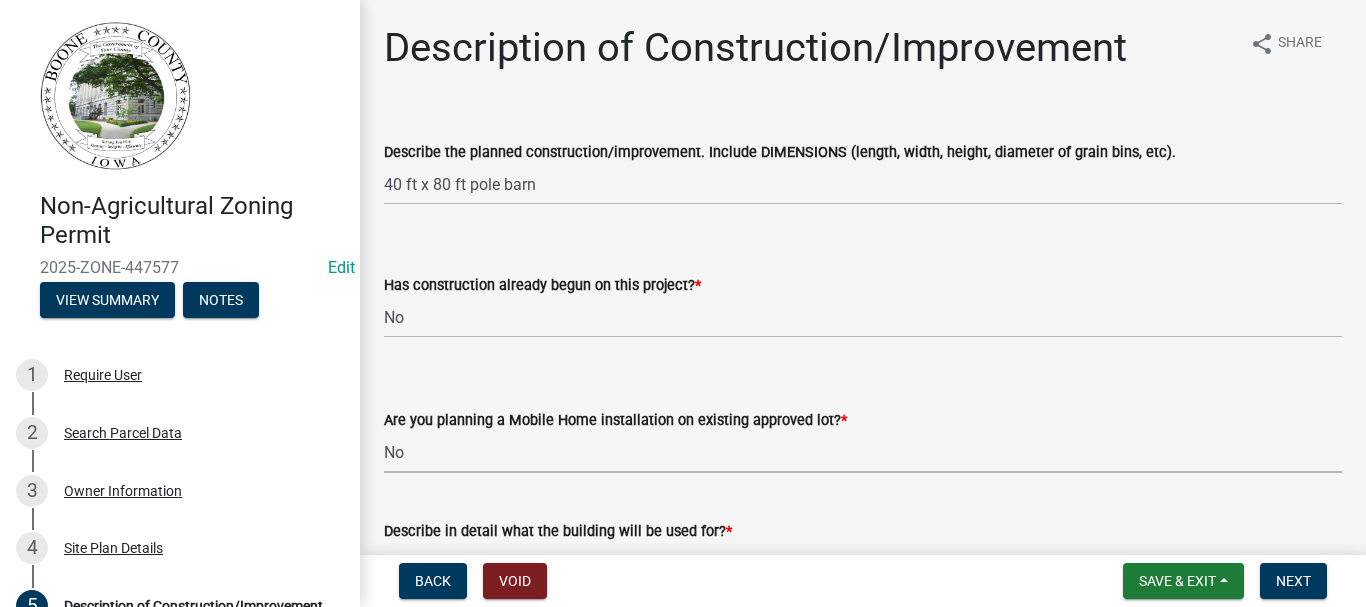 click on "Select Item...   Yes   No" at bounding box center [863, 452] 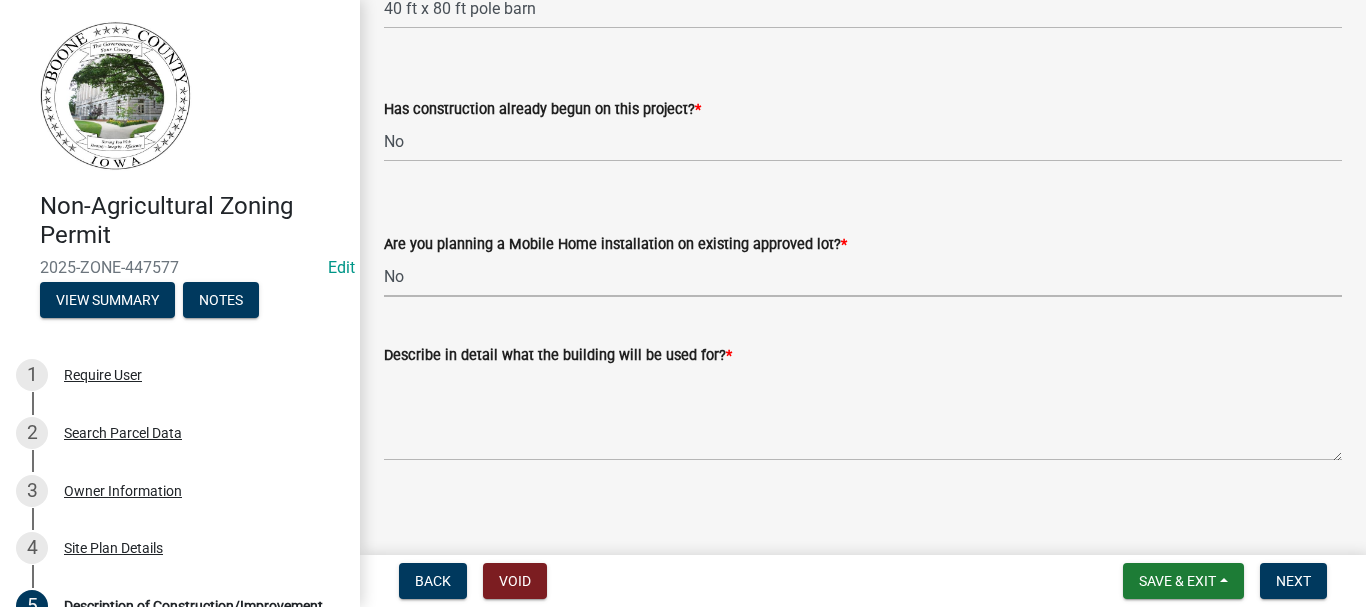 scroll, scrollTop: 184, scrollLeft: 0, axis: vertical 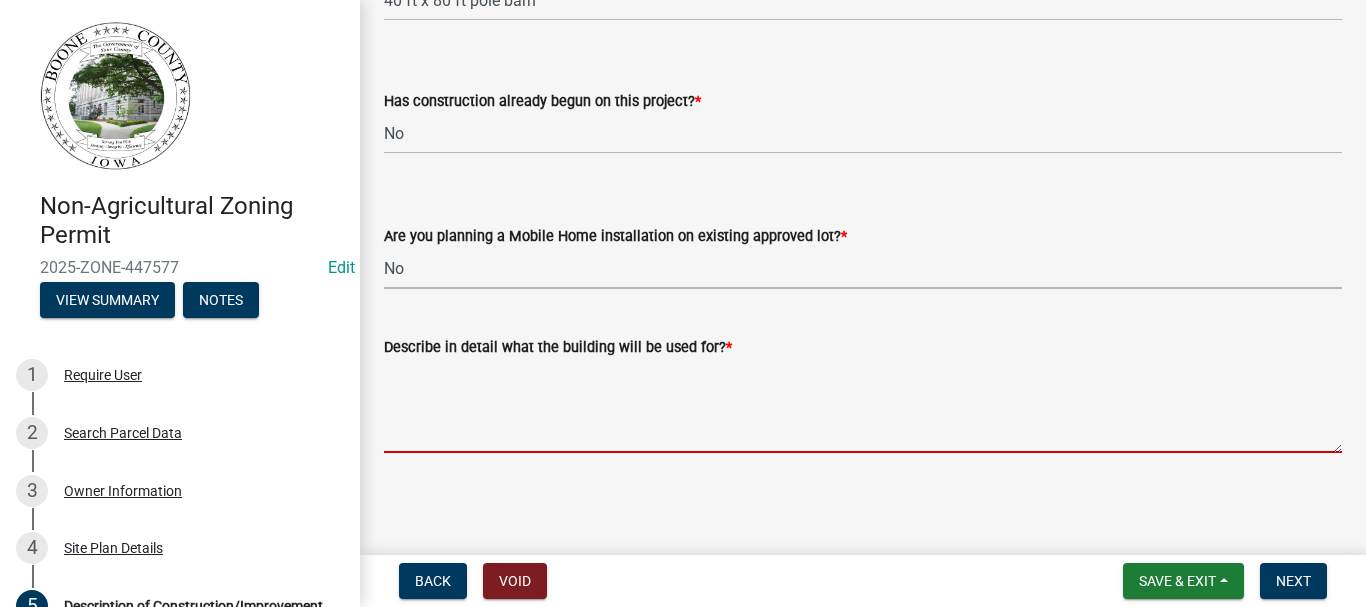 click on "Describe in detail what the building will be used for?  *" at bounding box center (863, 406) 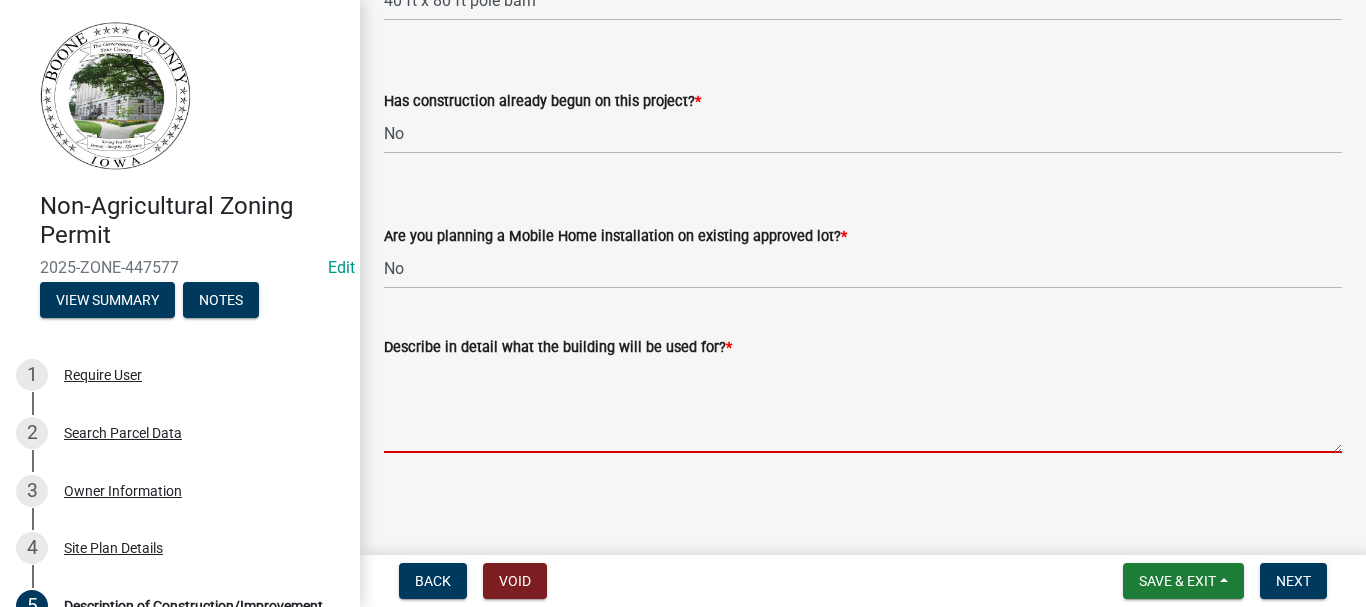 type on "s" 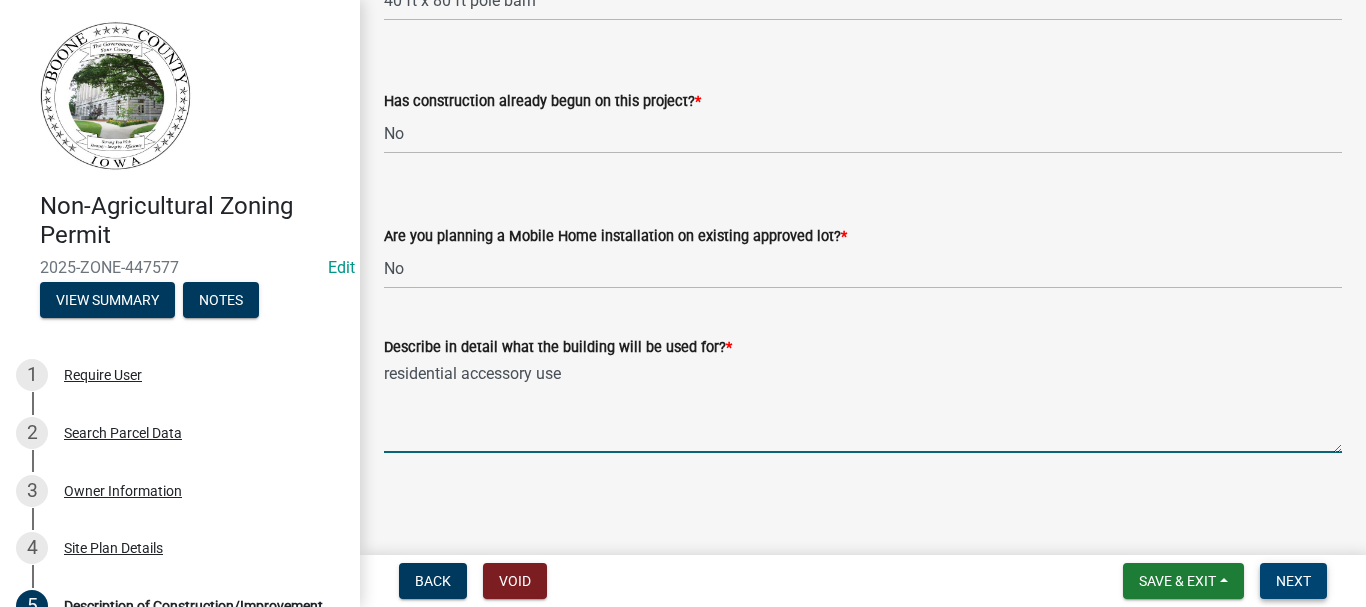 type on "residential accessory use" 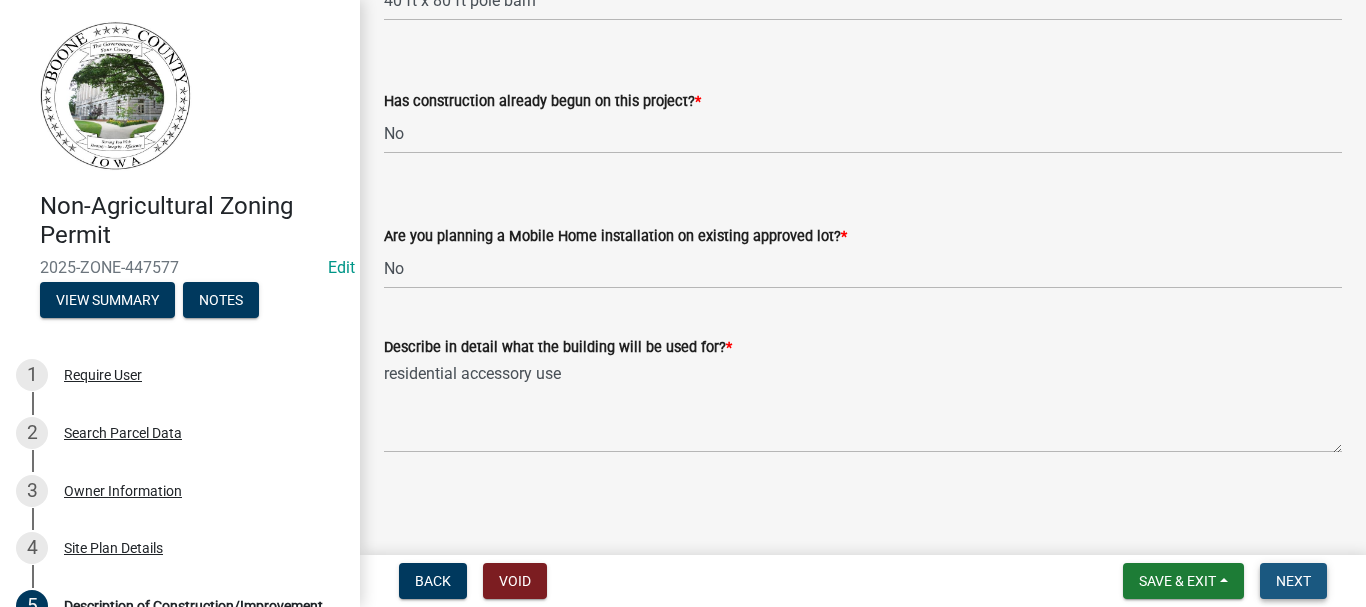 click on "Next" at bounding box center [1293, 581] 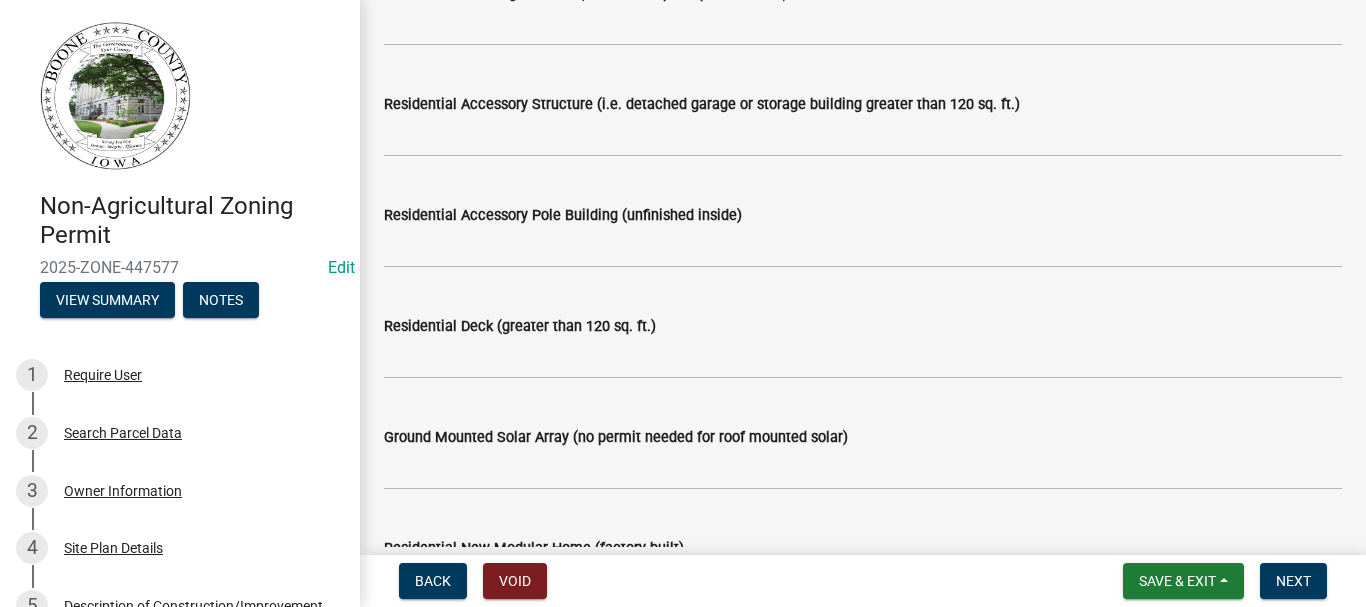 scroll, scrollTop: 600, scrollLeft: 0, axis: vertical 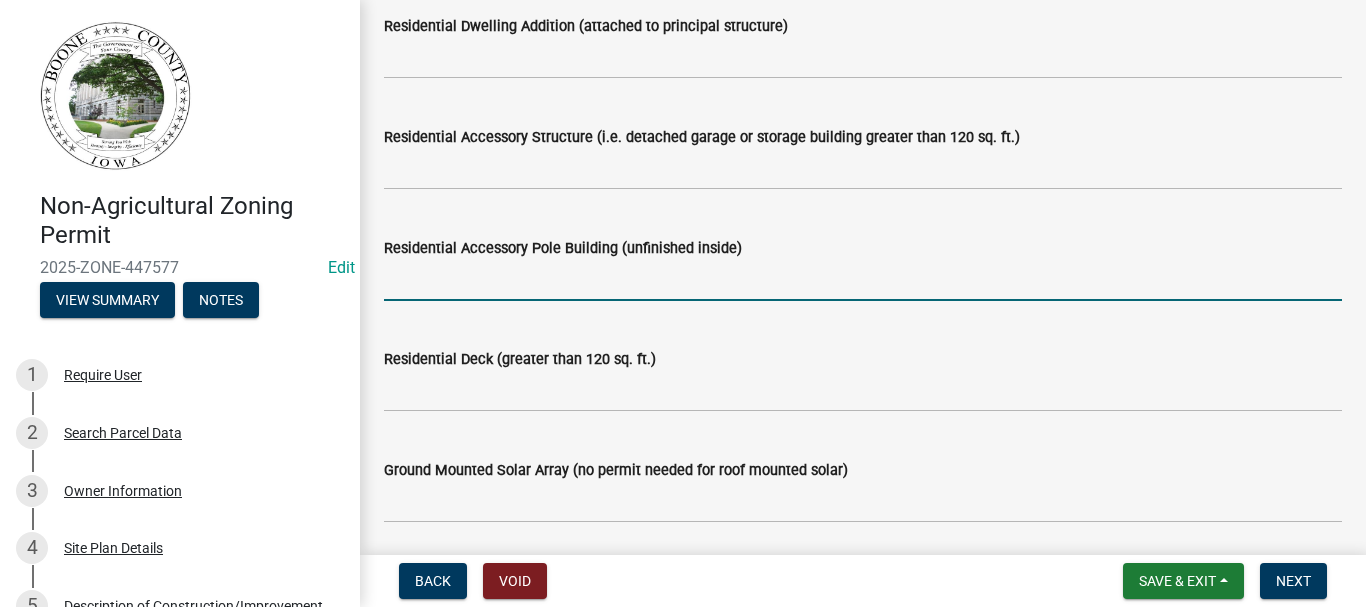 click 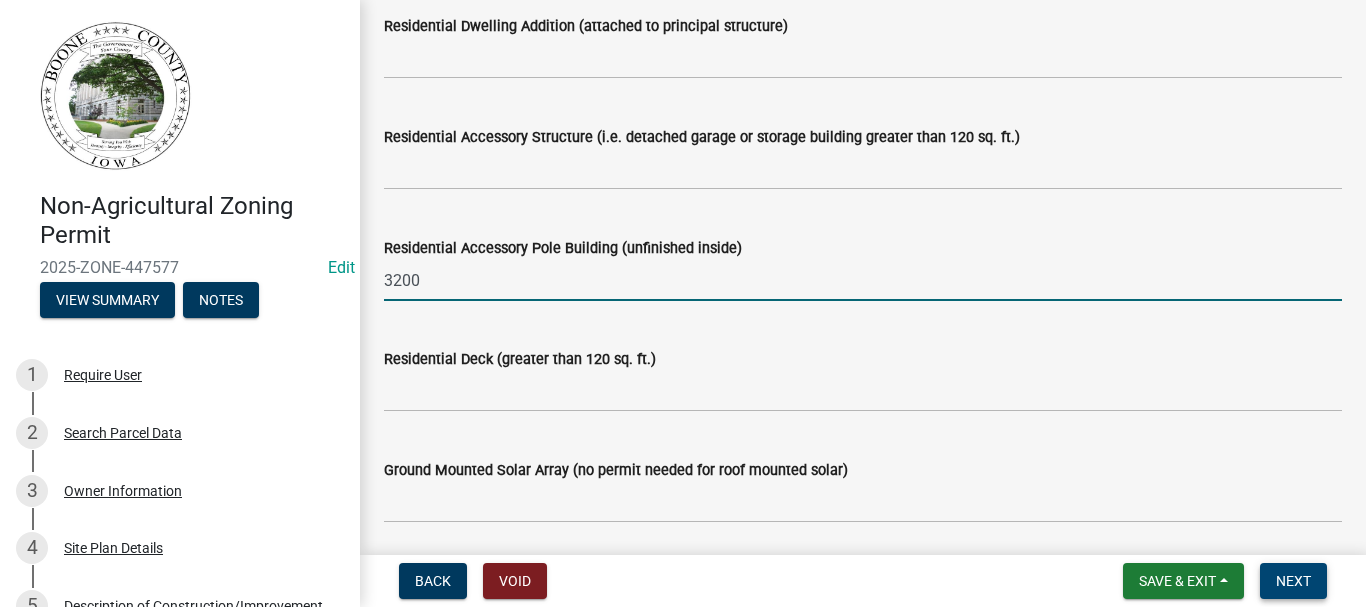 type on "3200" 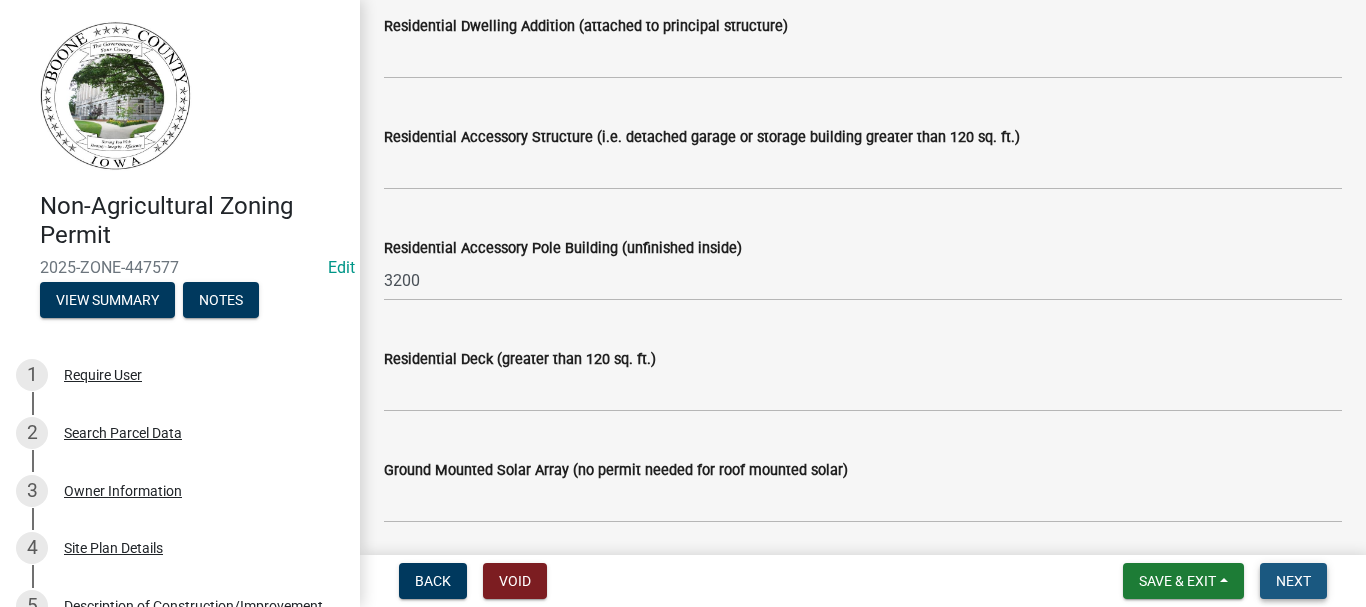click on "Next" at bounding box center [1293, 581] 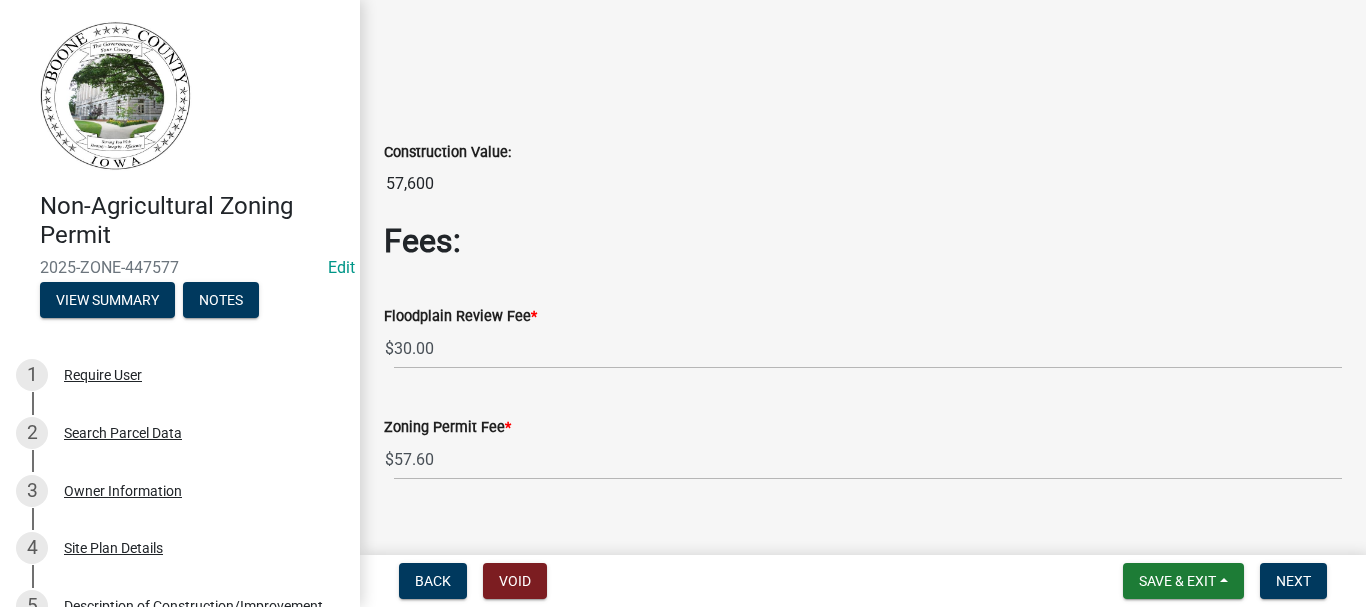 scroll, scrollTop: 173, scrollLeft: 0, axis: vertical 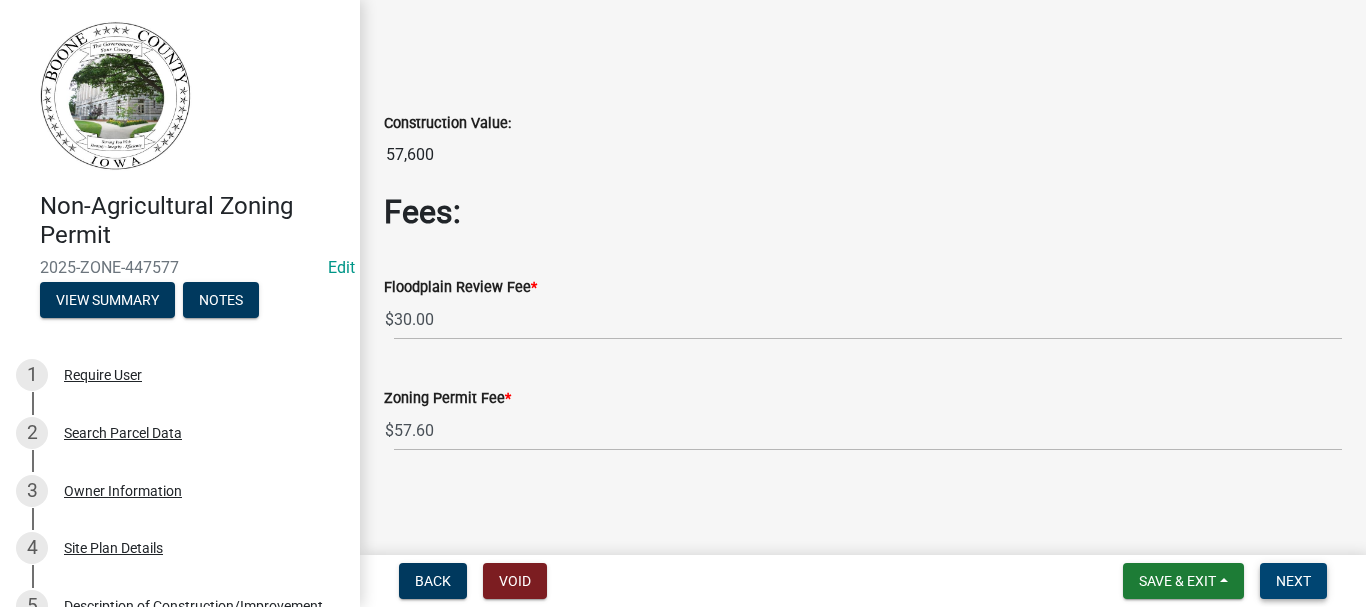 click on "Next" at bounding box center [1293, 581] 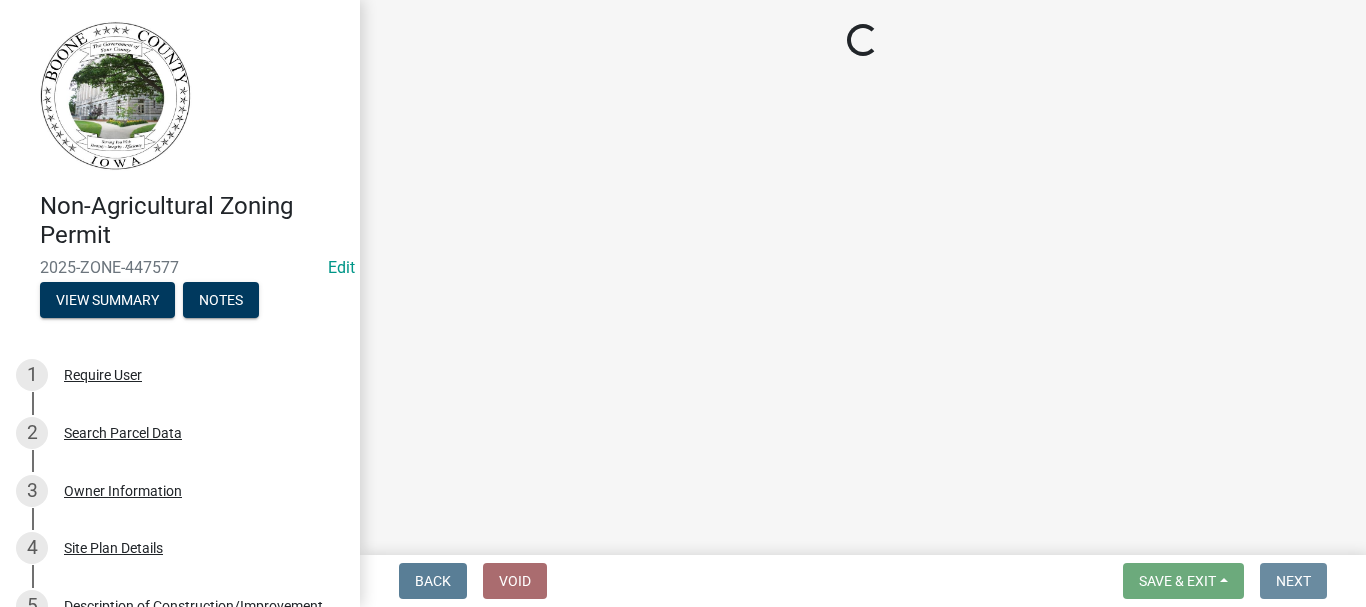 scroll, scrollTop: 0, scrollLeft: 0, axis: both 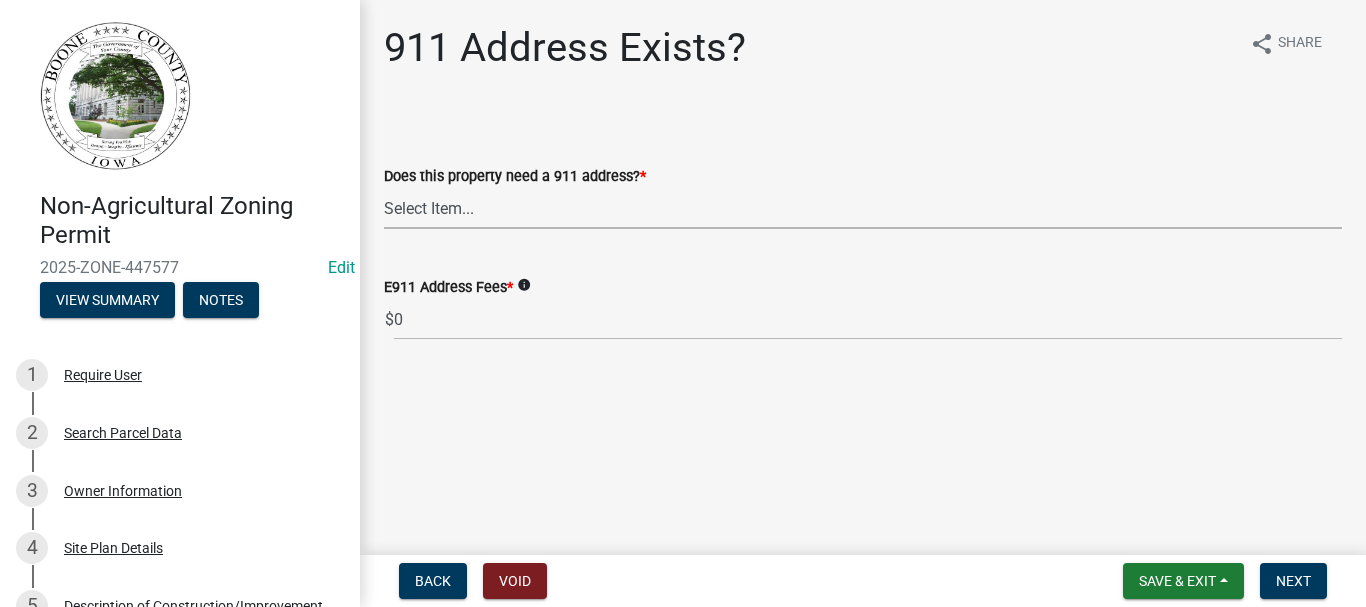 click on "Select Item...   Property already has a 911 address   Request a new 911 address, sign and post. Owners of new rural subdivision lots should select this option.   Request a replacement 911 sign and post   Request a Replacement Post   Request a Replacement Sign" at bounding box center [863, 208] 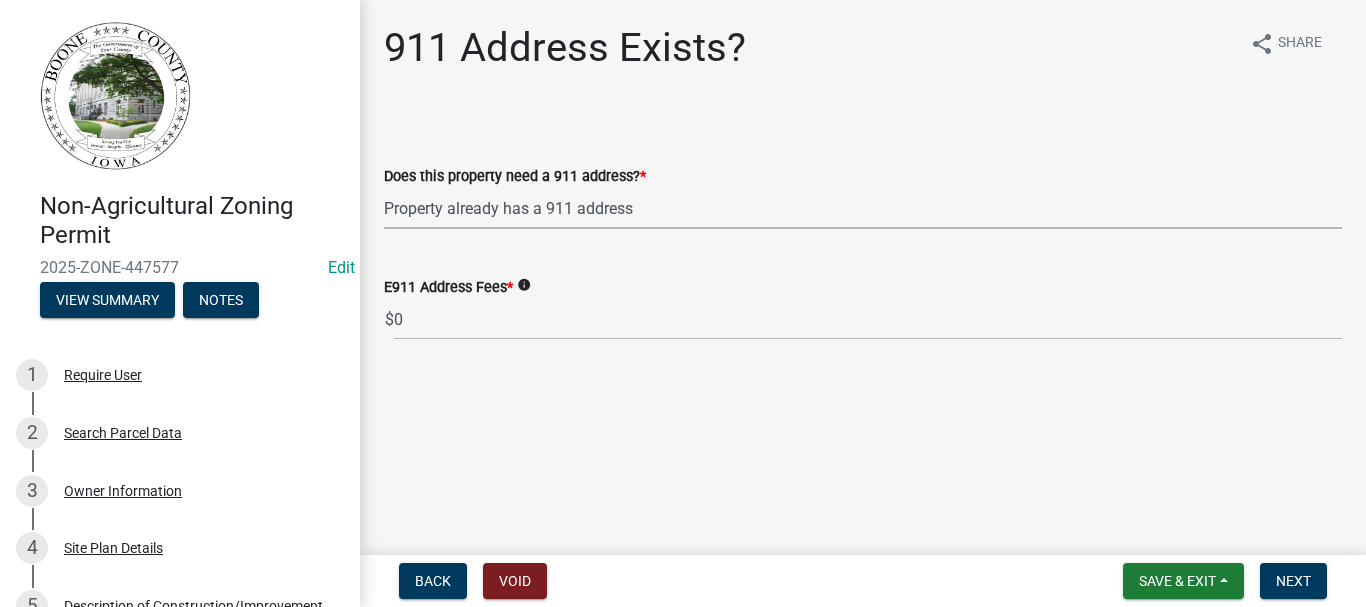 click on "Select Item...   Property already has a 911 address   Request a new 911 address, sign and post. Owners of new rural subdivision lots should select this option.   Request a replacement 911 sign and post   Request a Replacement Post   Request a Replacement Sign" at bounding box center (863, 208) 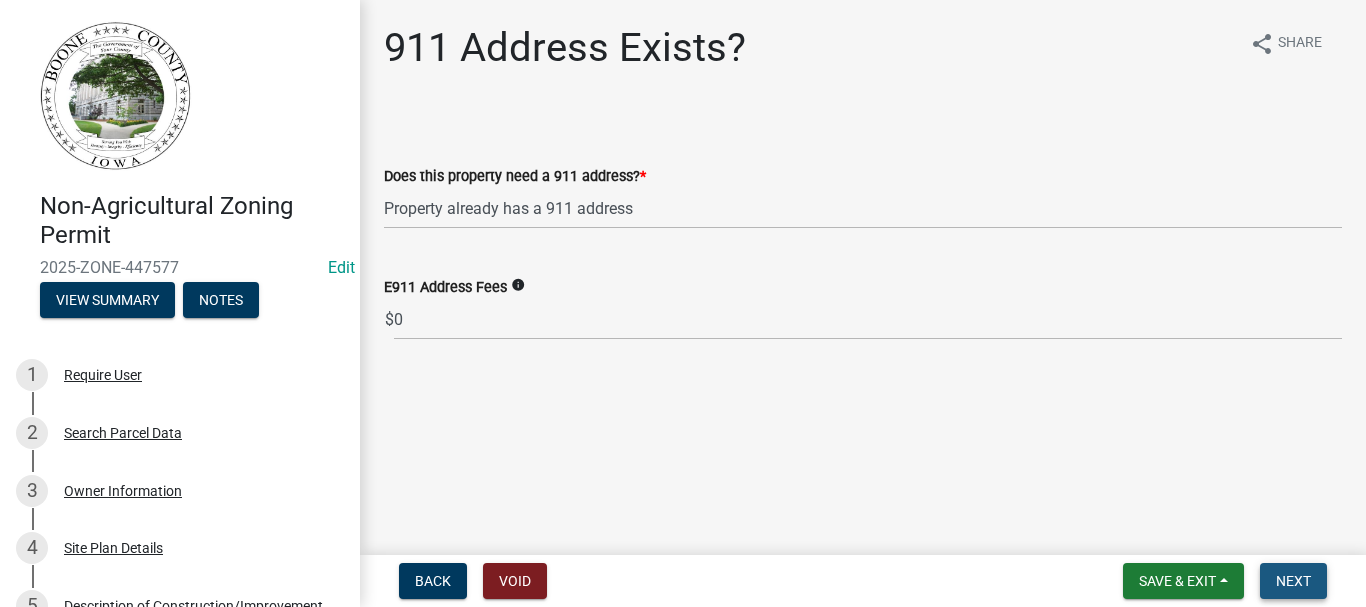 click on "Next" at bounding box center (1293, 581) 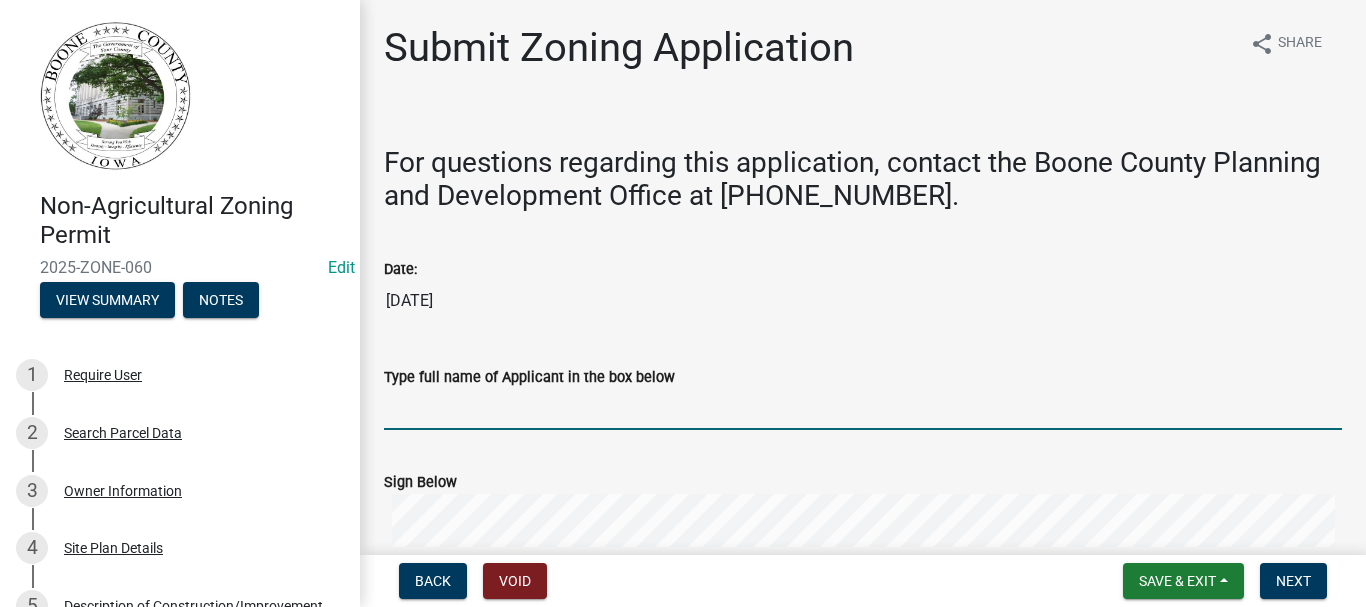 click on "Type full name of Applicant in the box below" at bounding box center (863, 409) 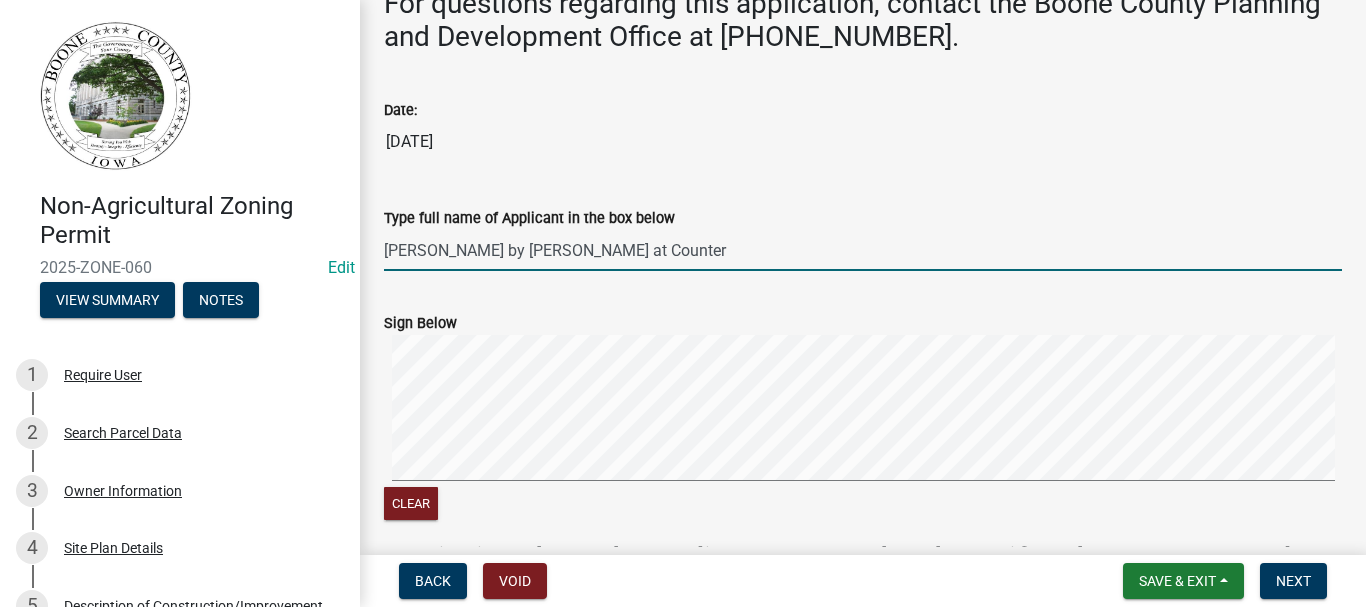 scroll, scrollTop: 200, scrollLeft: 0, axis: vertical 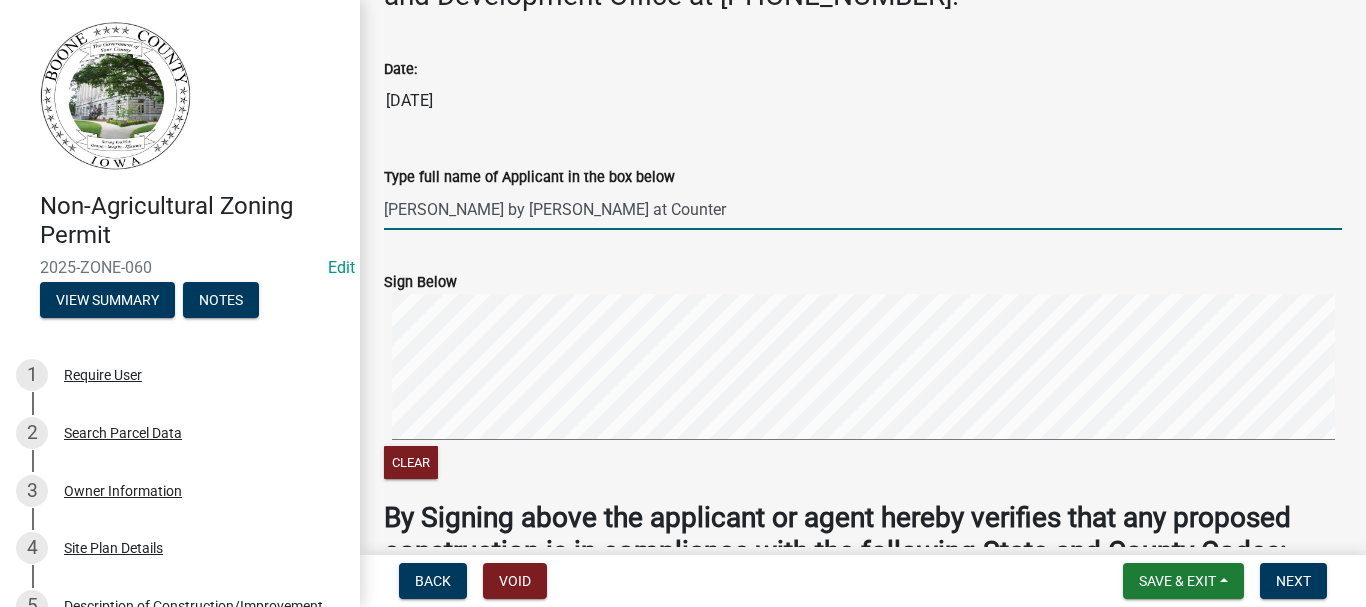 type on "[PERSON_NAME] by [PERSON_NAME] at Counter" 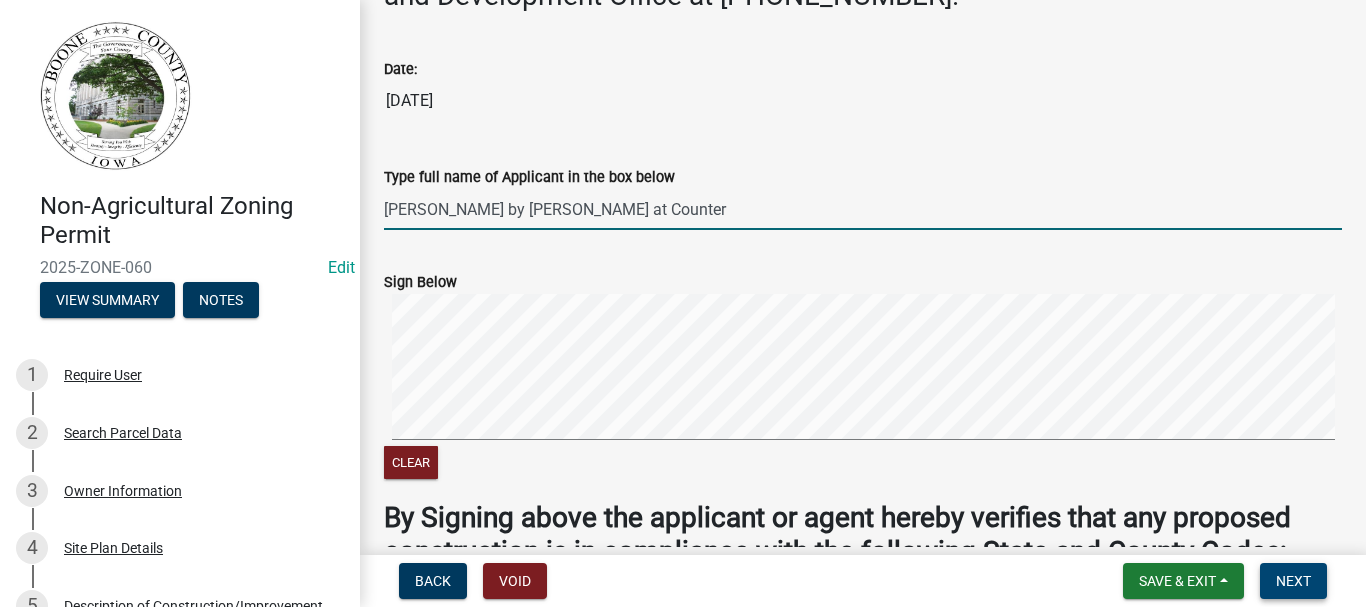 drag, startPoint x: 1248, startPoint y: 580, endPoint x: 1271, endPoint y: 585, distance: 23.537205 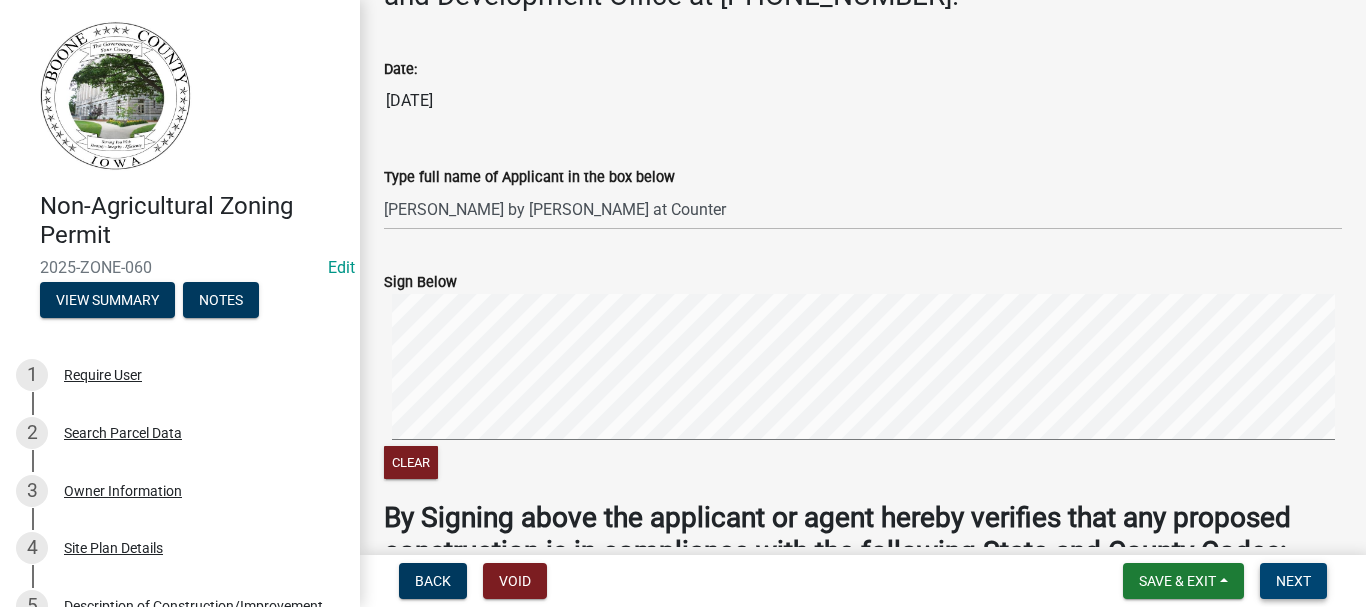 click on "Next" at bounding box center (1293, 581) 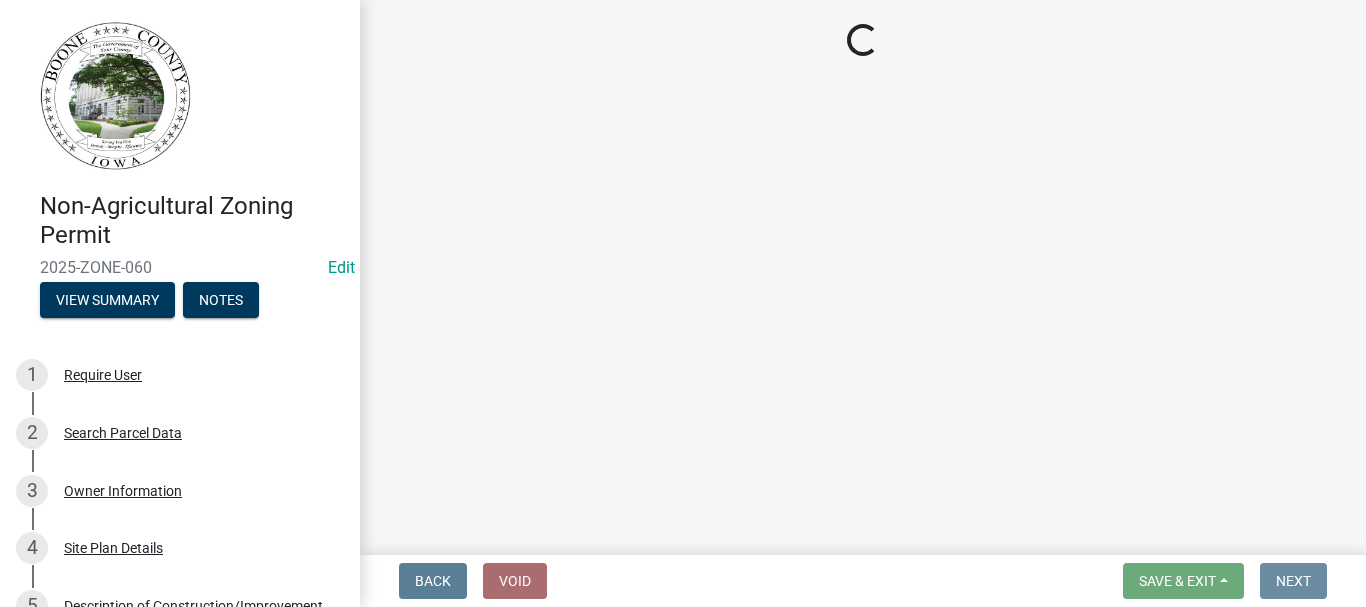 scroll, scrollTop: 0, scrollLeft: 0, axis: both 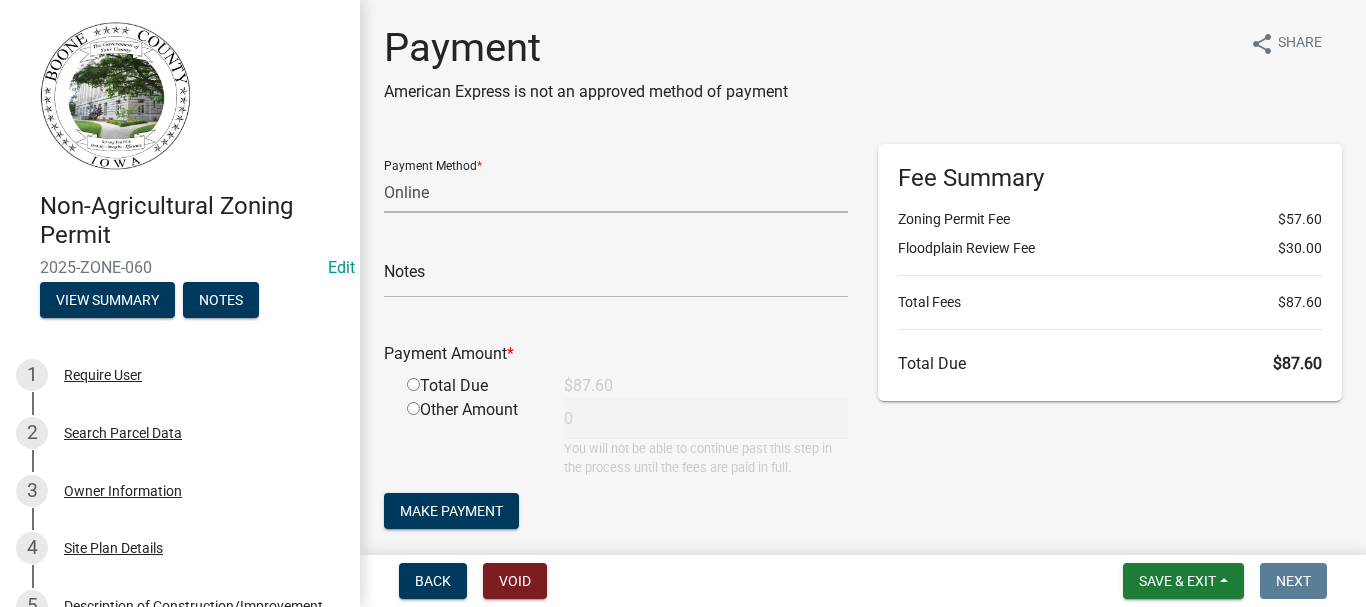 click on "Credit Card POS Check Cash Online" 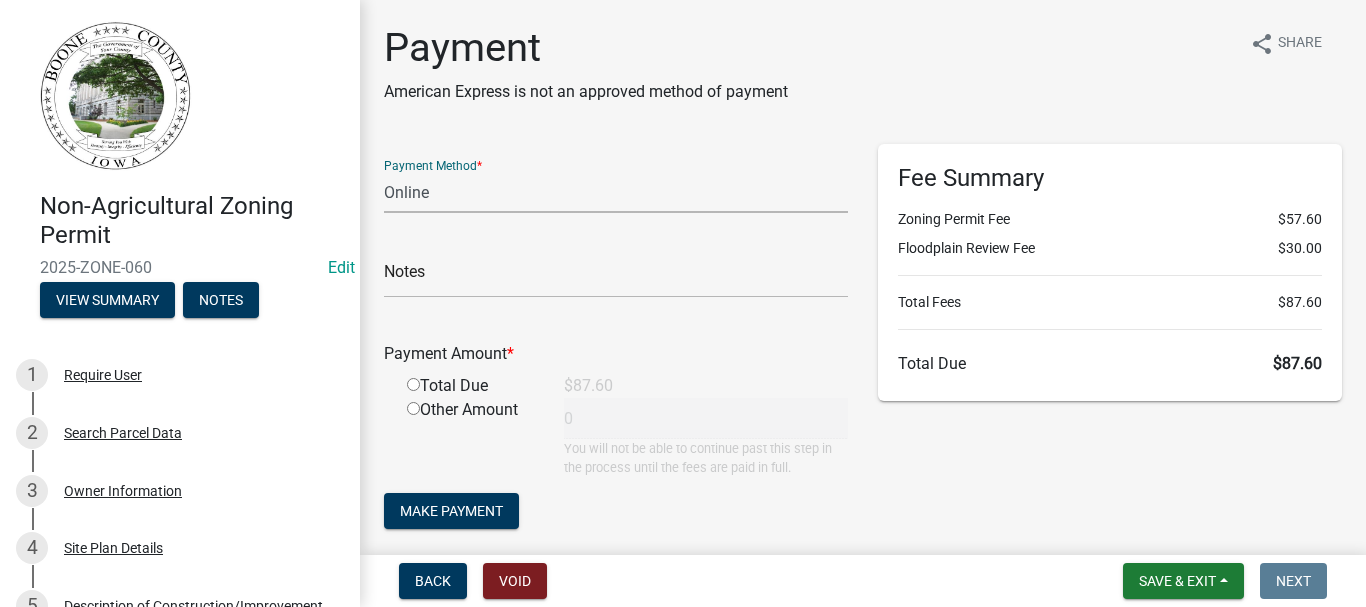 select on "1: 0" 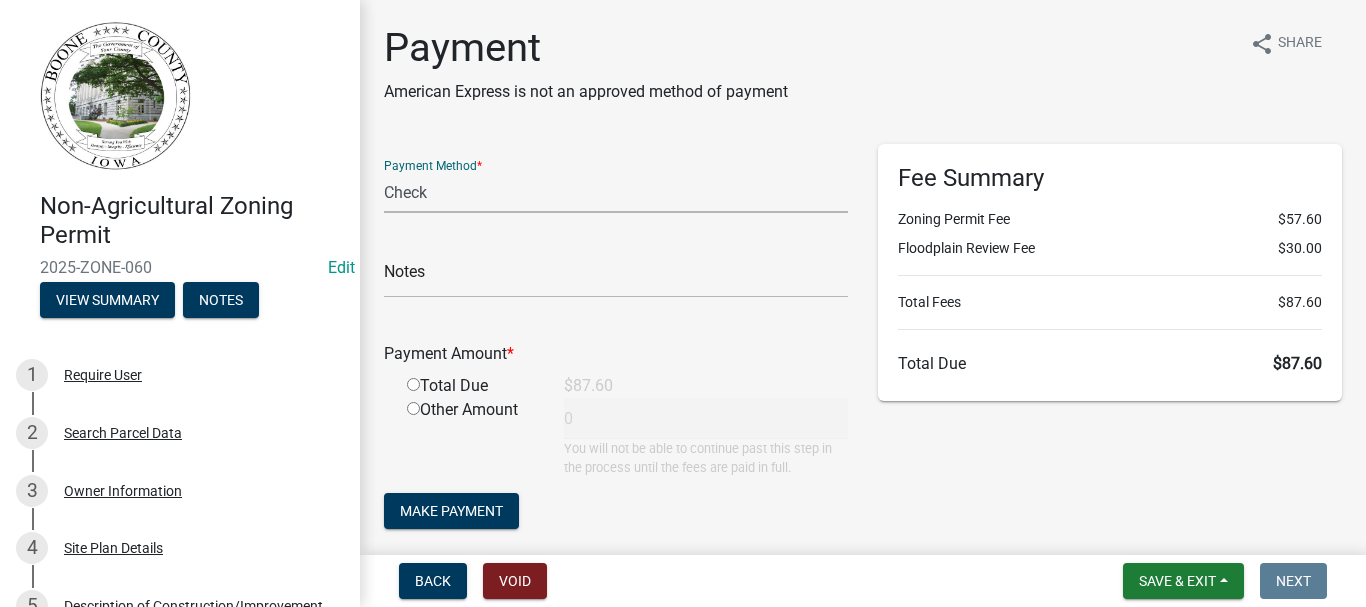 click on "Credit Card POS Check Cash Online" 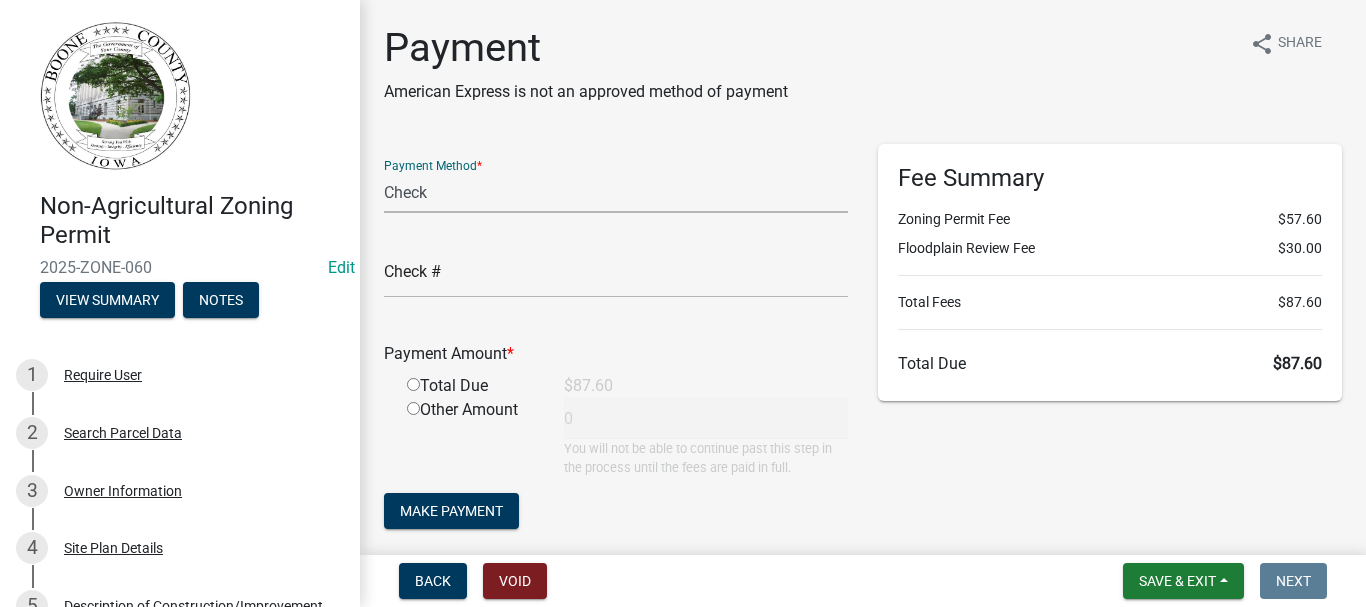 click 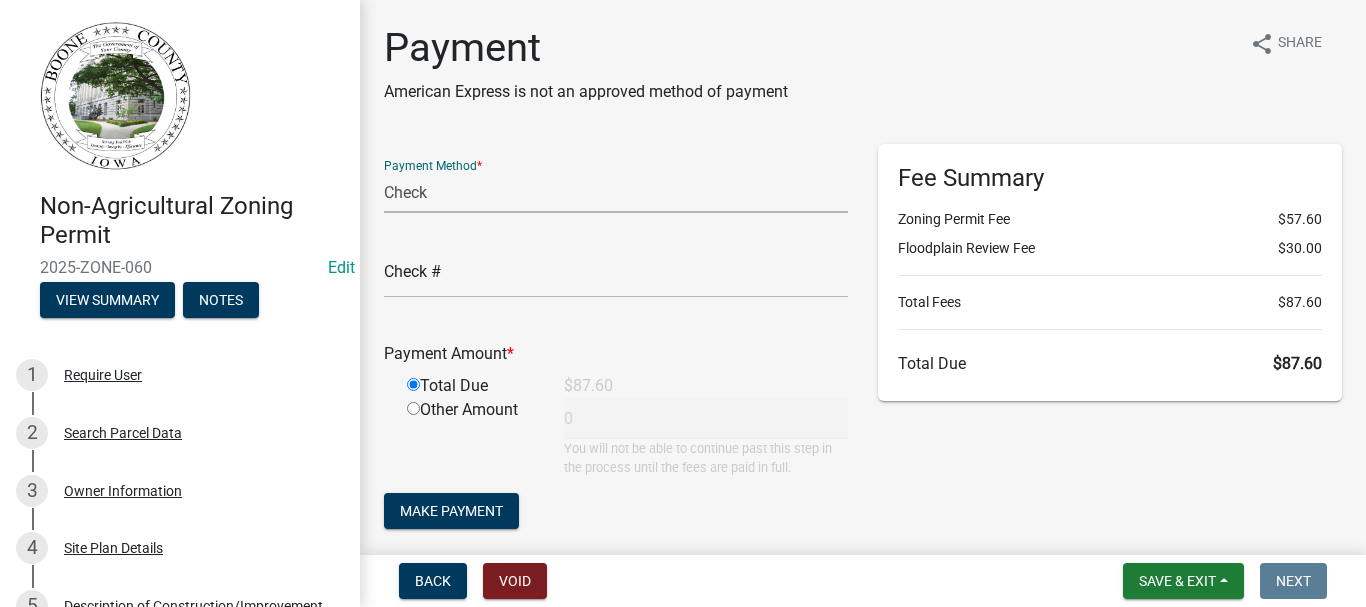 type on "87.6" 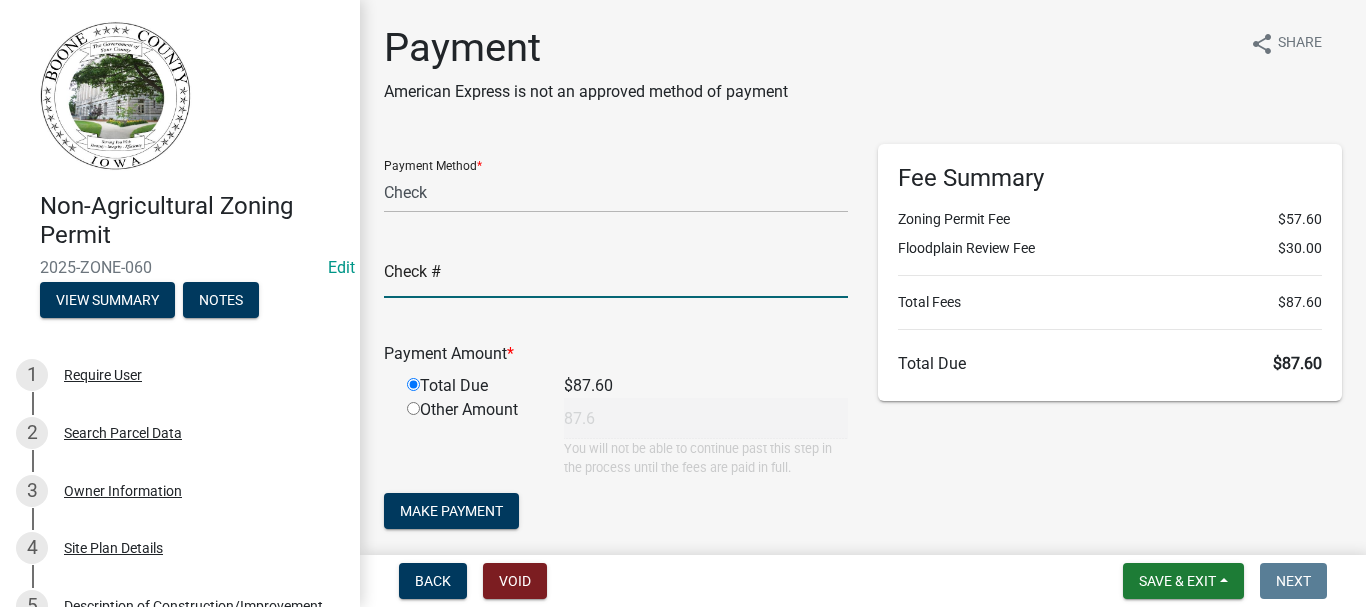 click 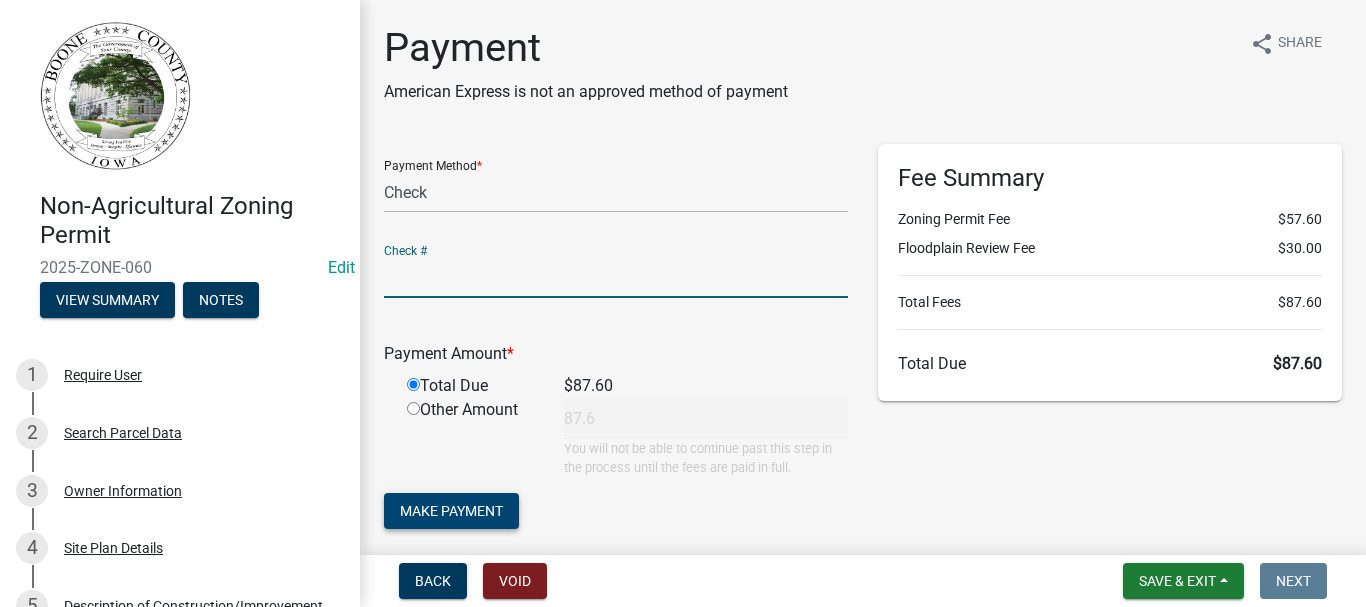 click on "Make Payment" 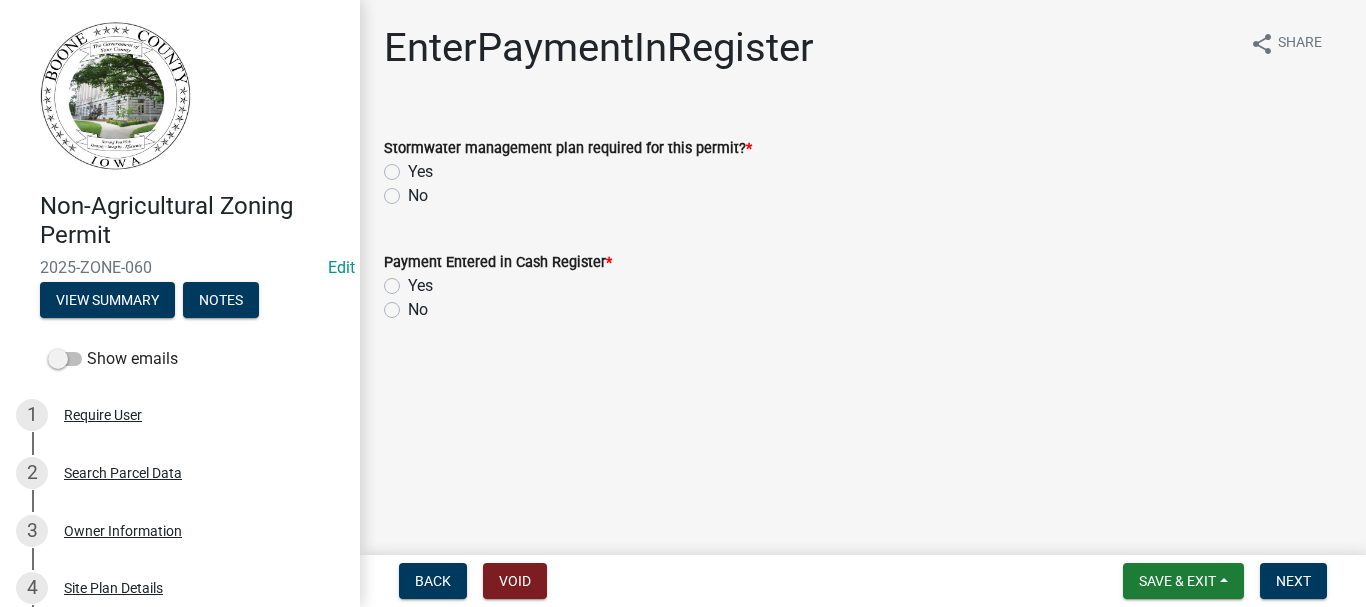 click on "No" 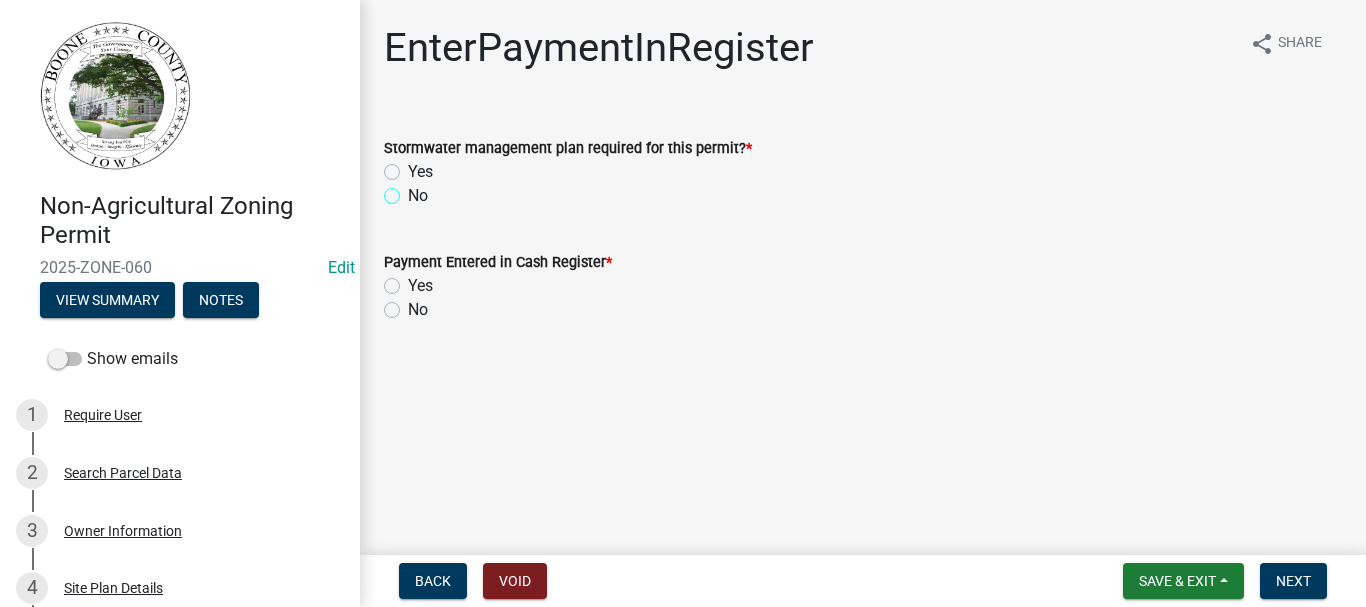 click on "No" at bounding box center (414, 190) 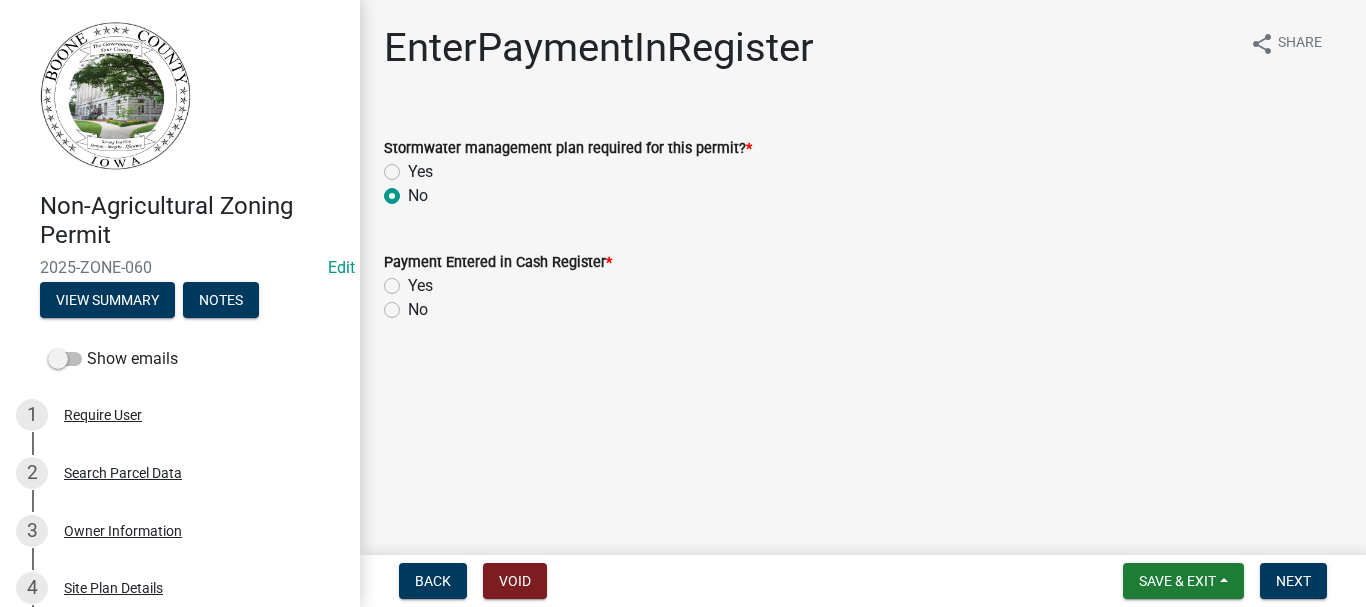 radio on "true" 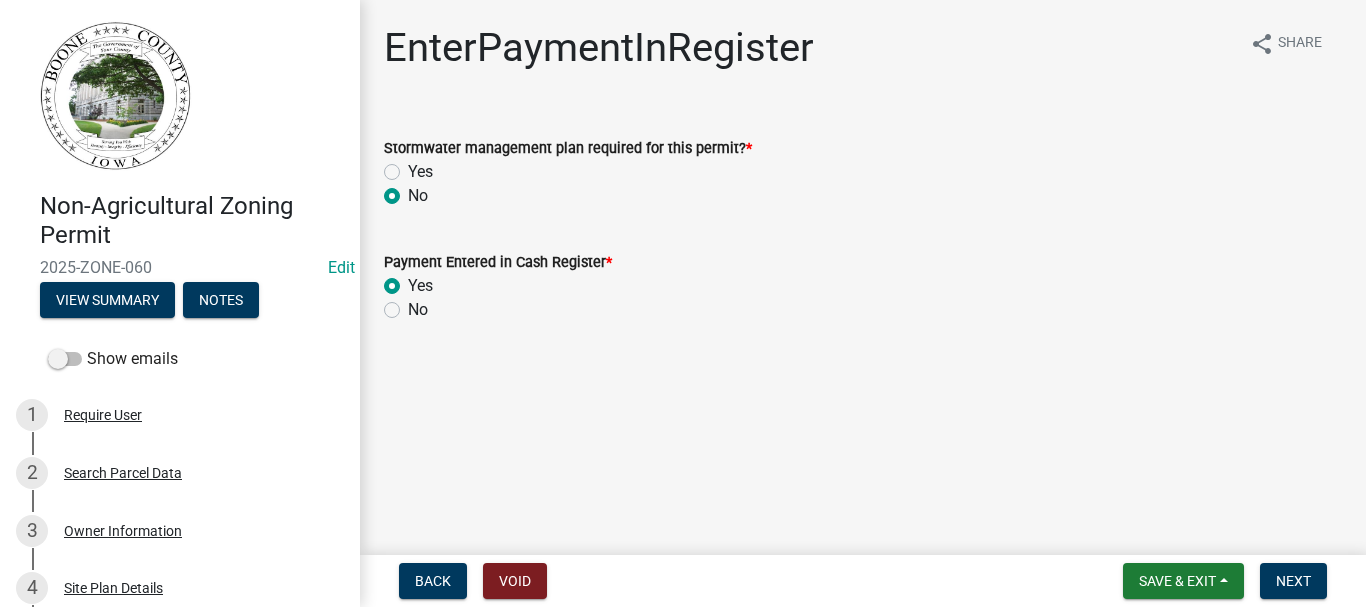 radio on "true" 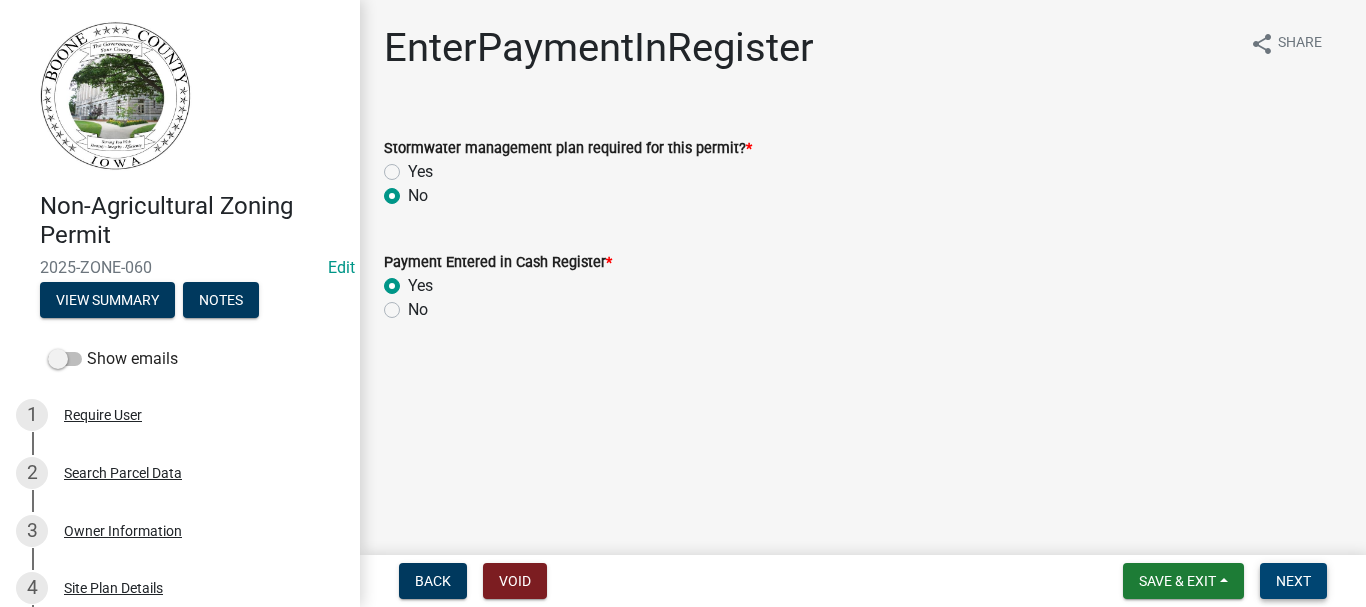 click on "Next" at bounding box center (1293, 581) 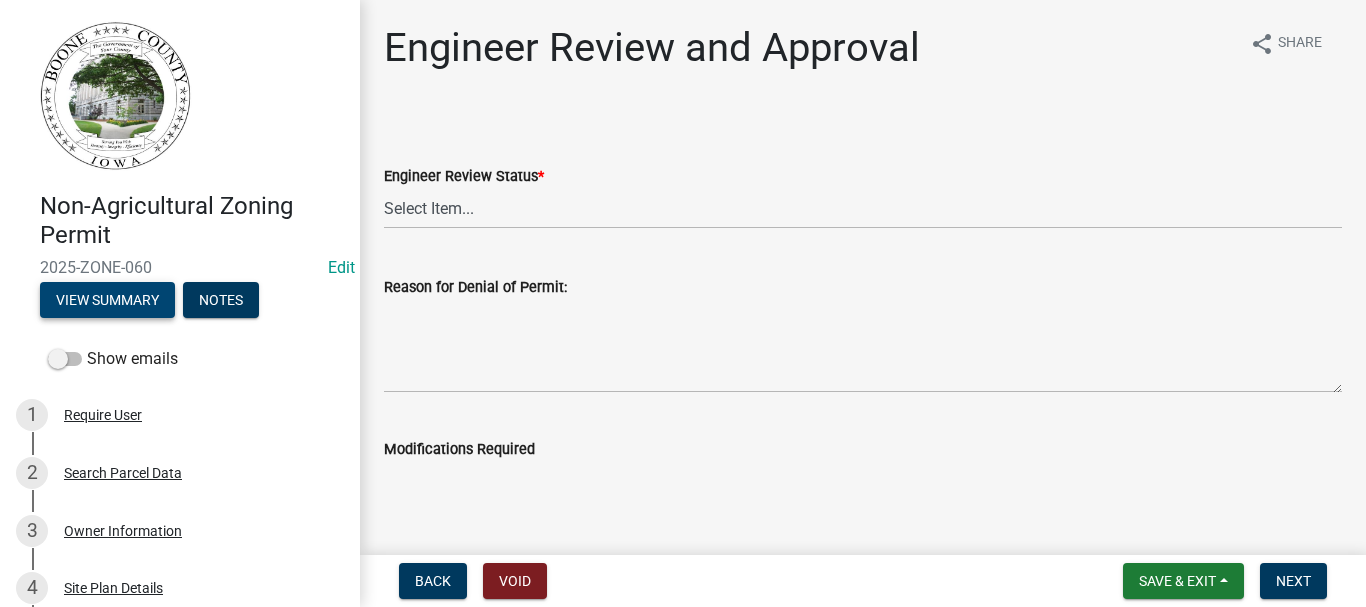 click on "View Summary" at bounding box center [107, 300] 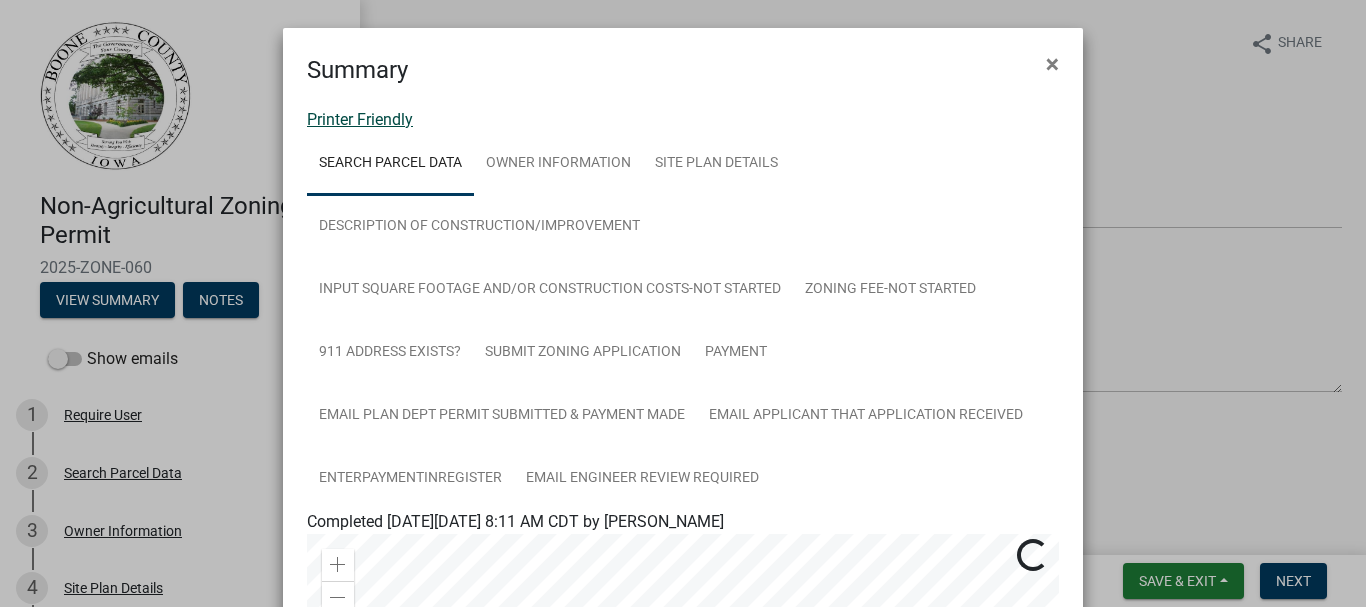 click on "Printer Friendly" 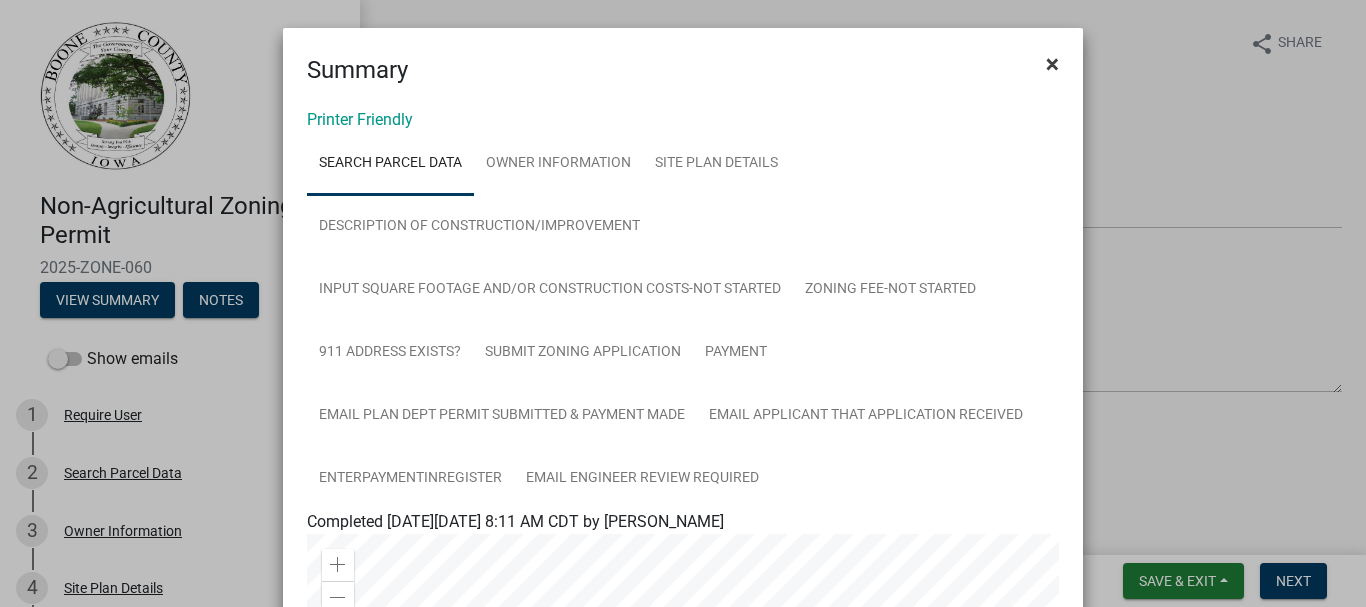 click on "×" 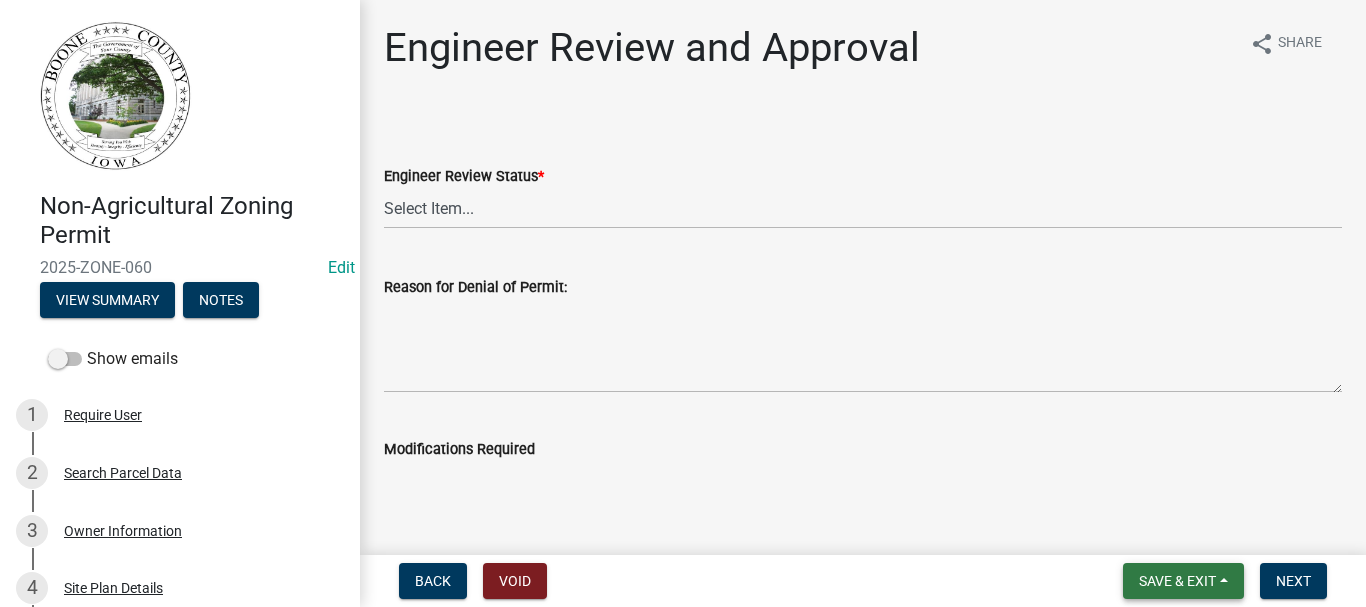 click on "Save & Exit" at bounding box center [1177, 581] 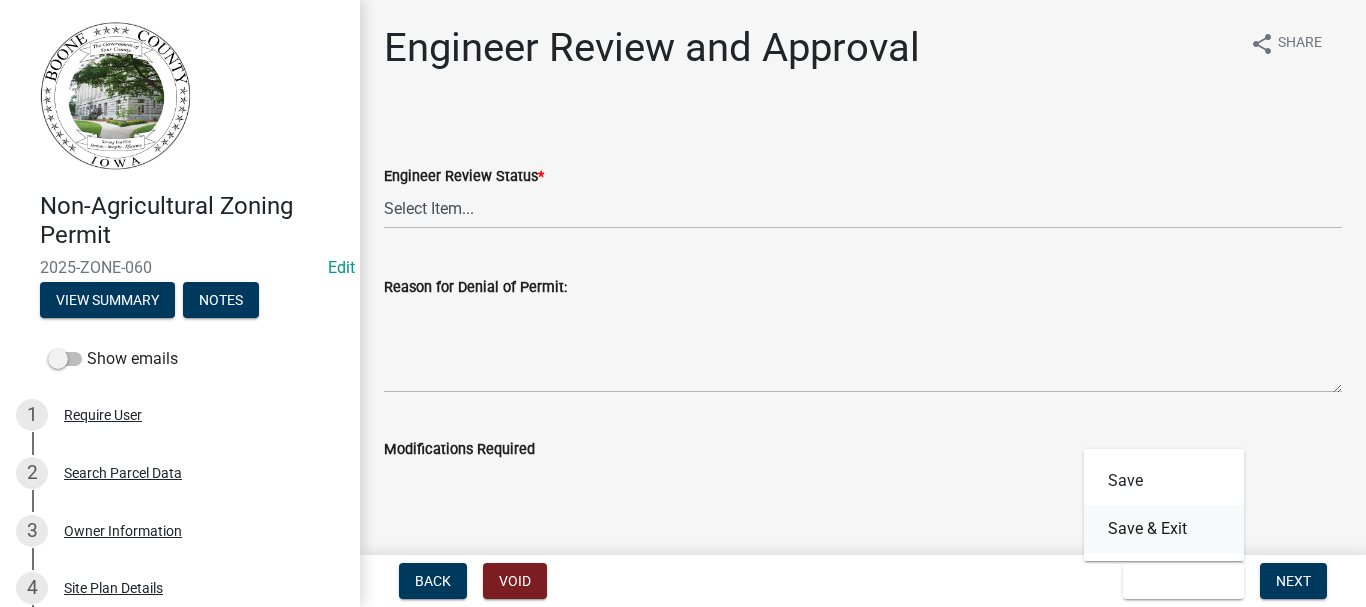 click on "Save & Exit" at bounding box center [1164, 529] 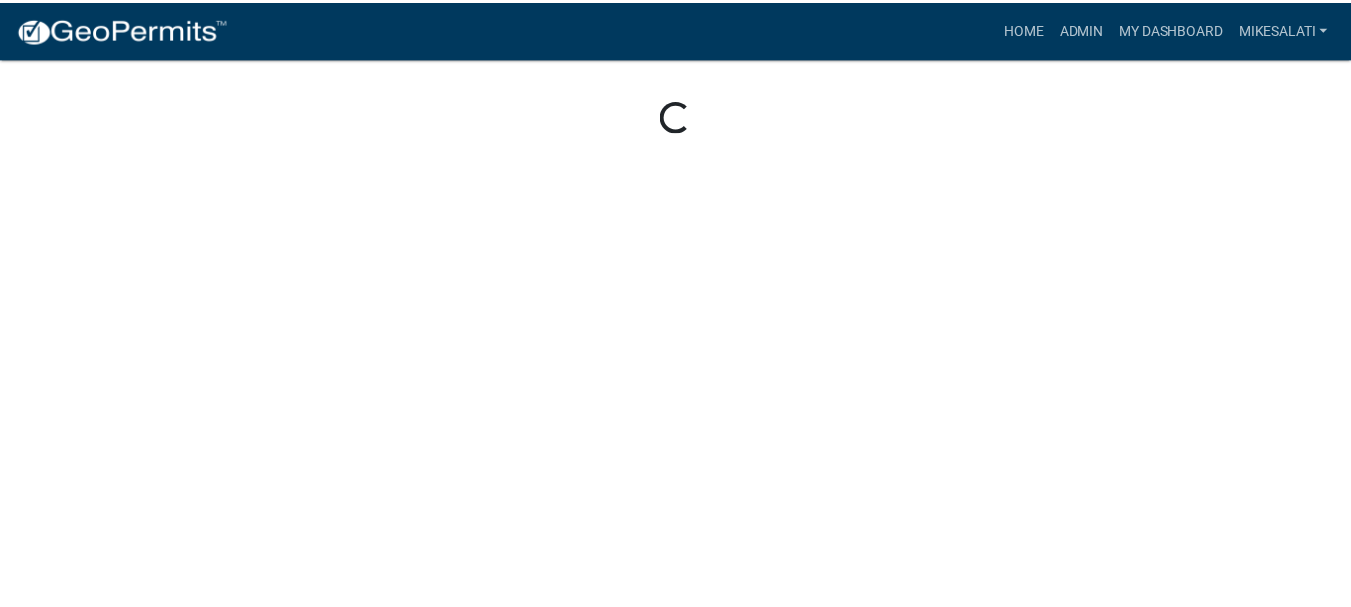 scroll, scrollTop: 0, scrollLeft: 0, axis: both 